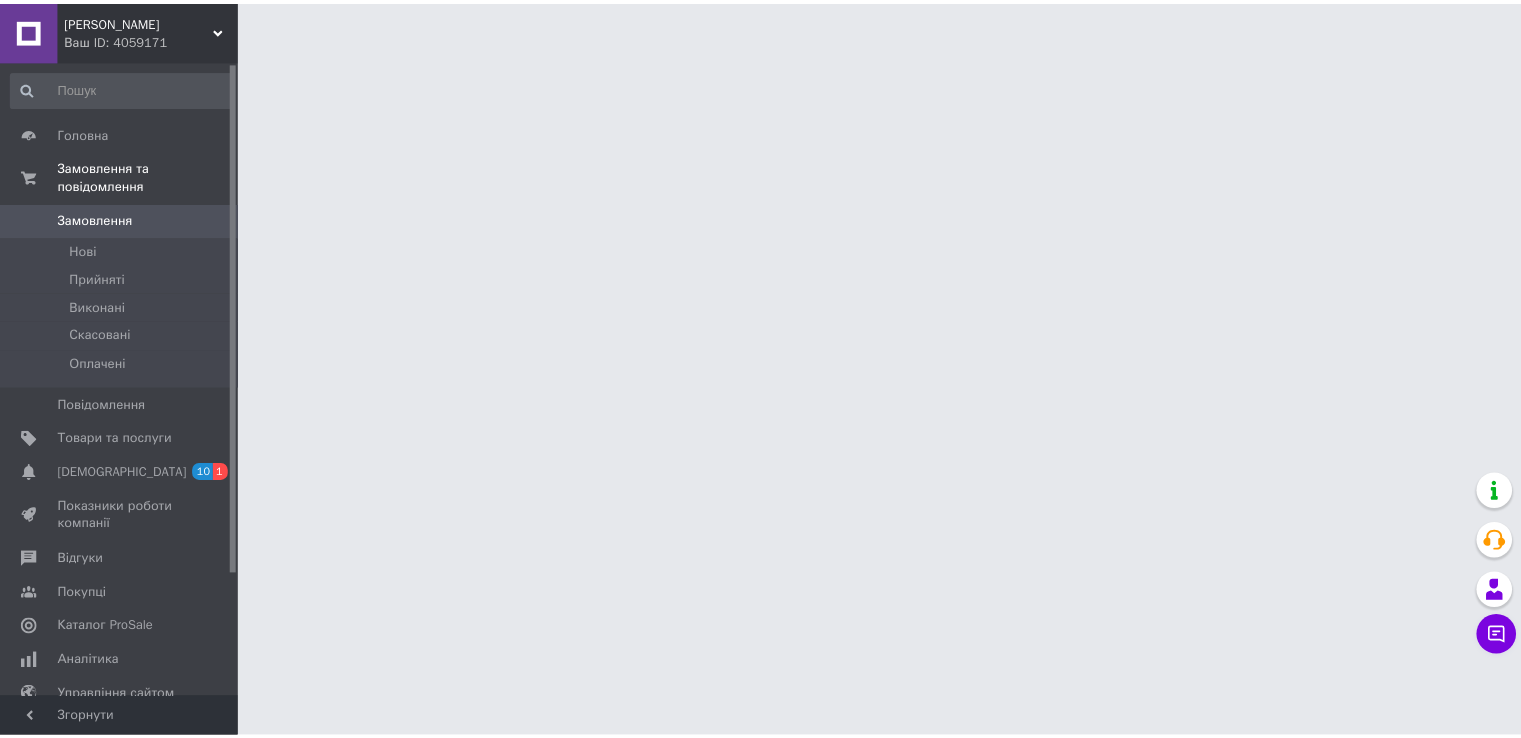 scroll, scrollTop: 0, scrollLeft: 0, axis: both 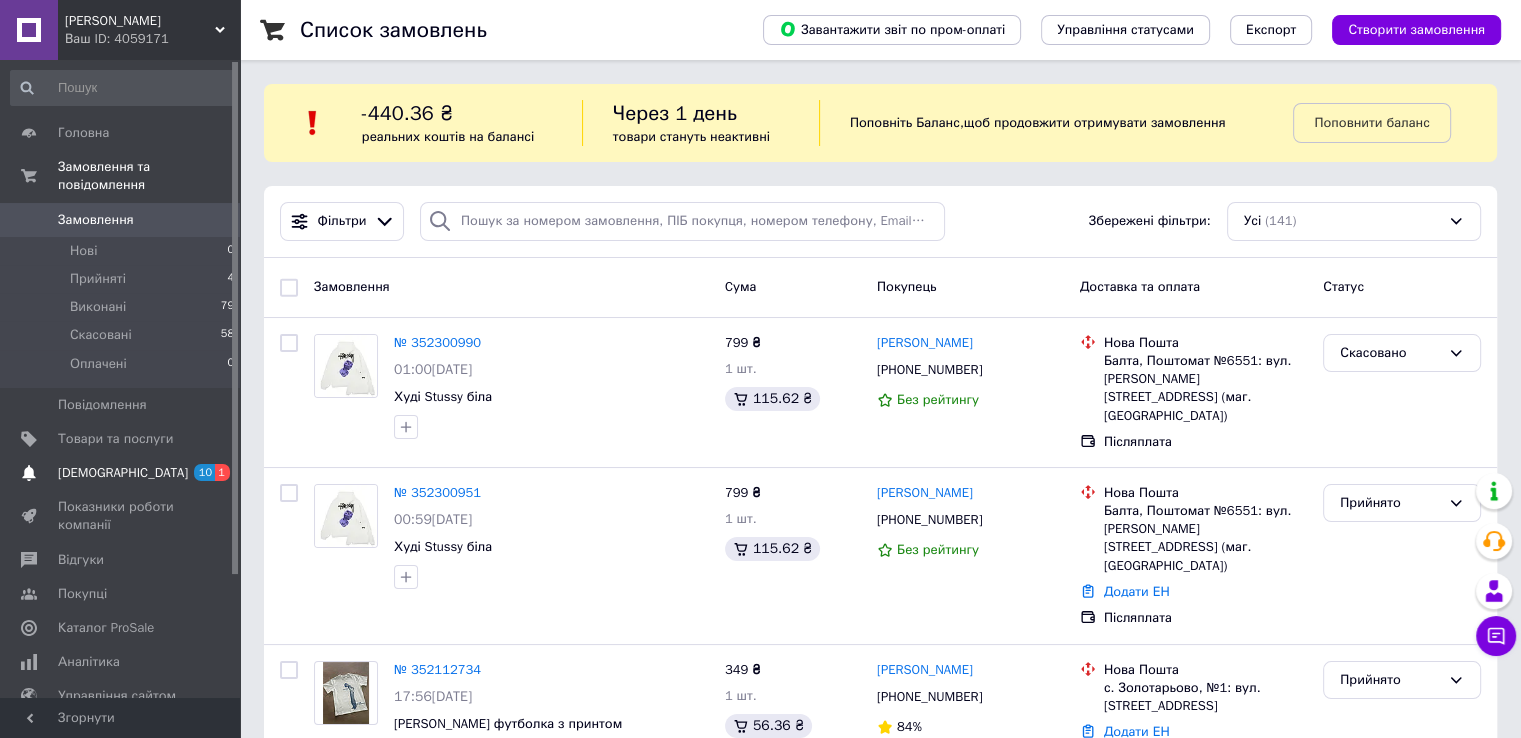click on "[DEMOGRAPHIC_DATA] 10 1" at bounding box center (123, 473) 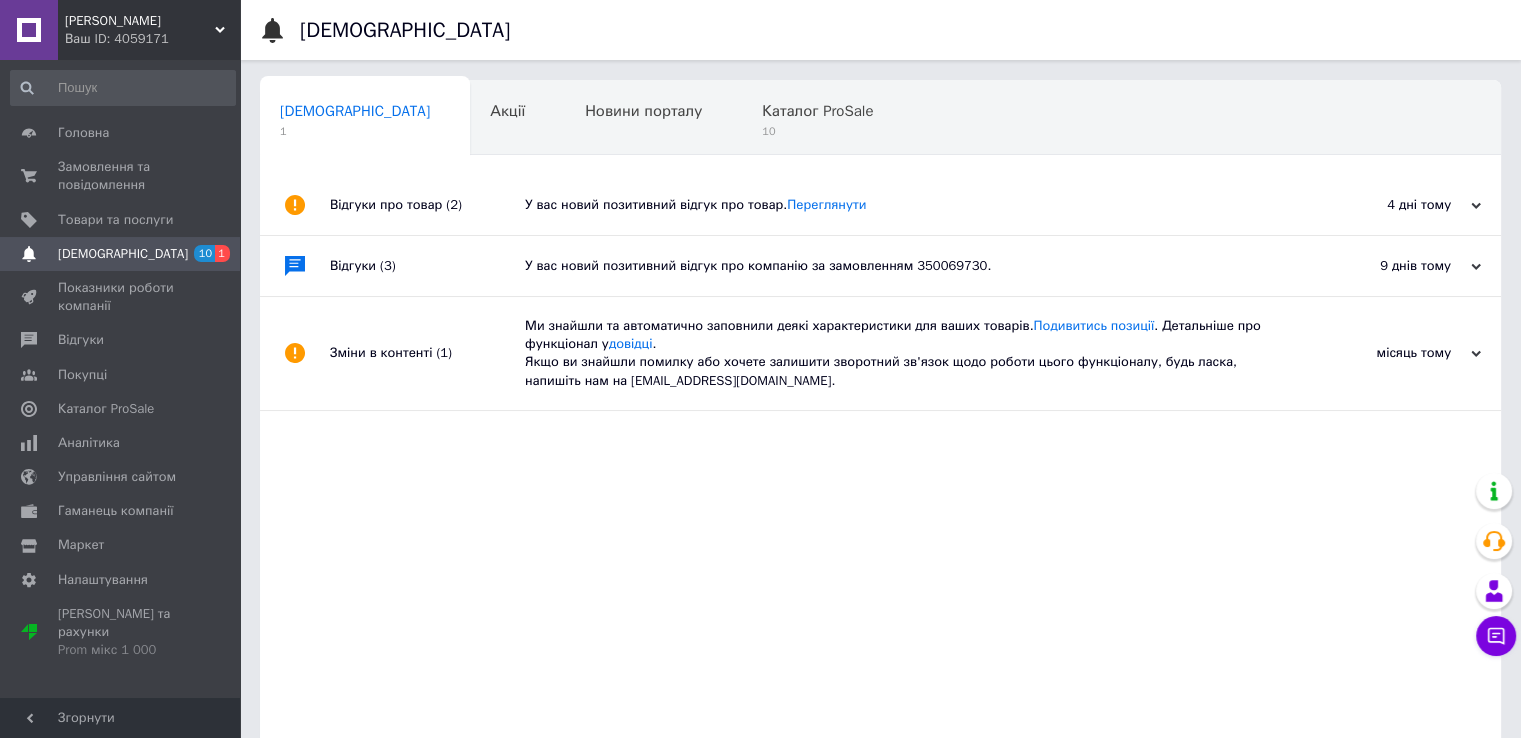 click on "У вас новий позитивний відгук про товар.  [GEOGRAPHIC_DATA]" at bounding box center (903, 205) 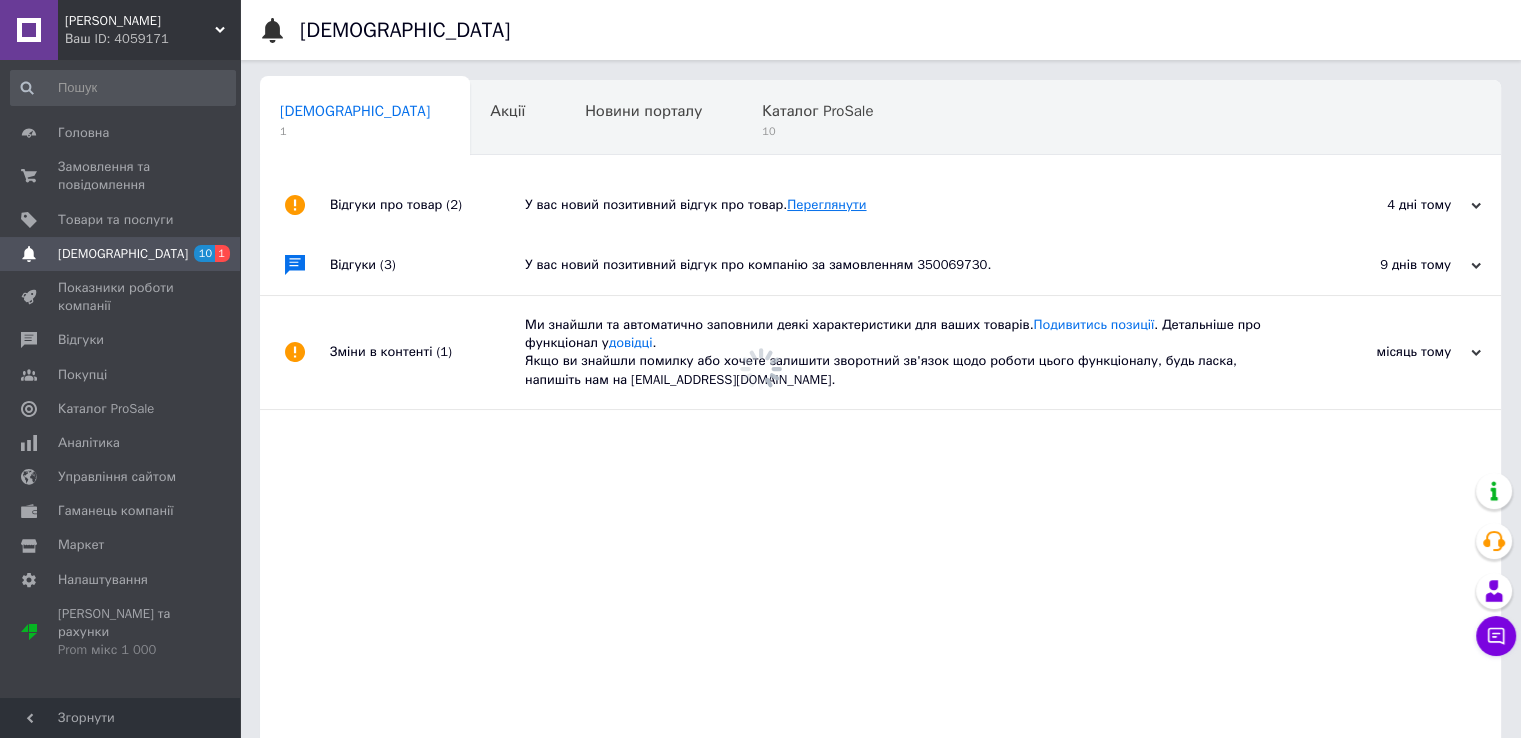 click on "Переглянути" at bounding box center (826, 204) 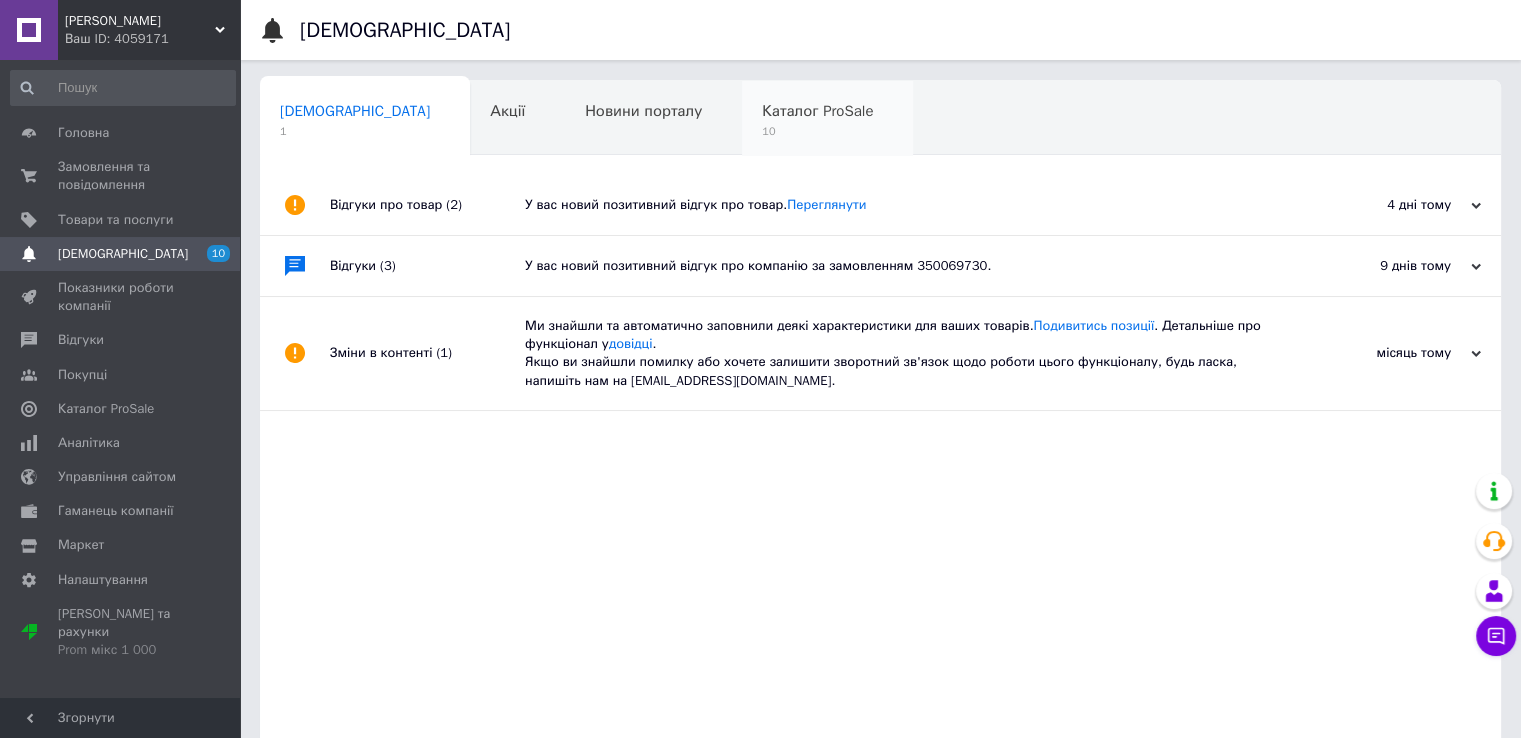 click on "Каталог ProSale 10" at bounding box center [827, 119] 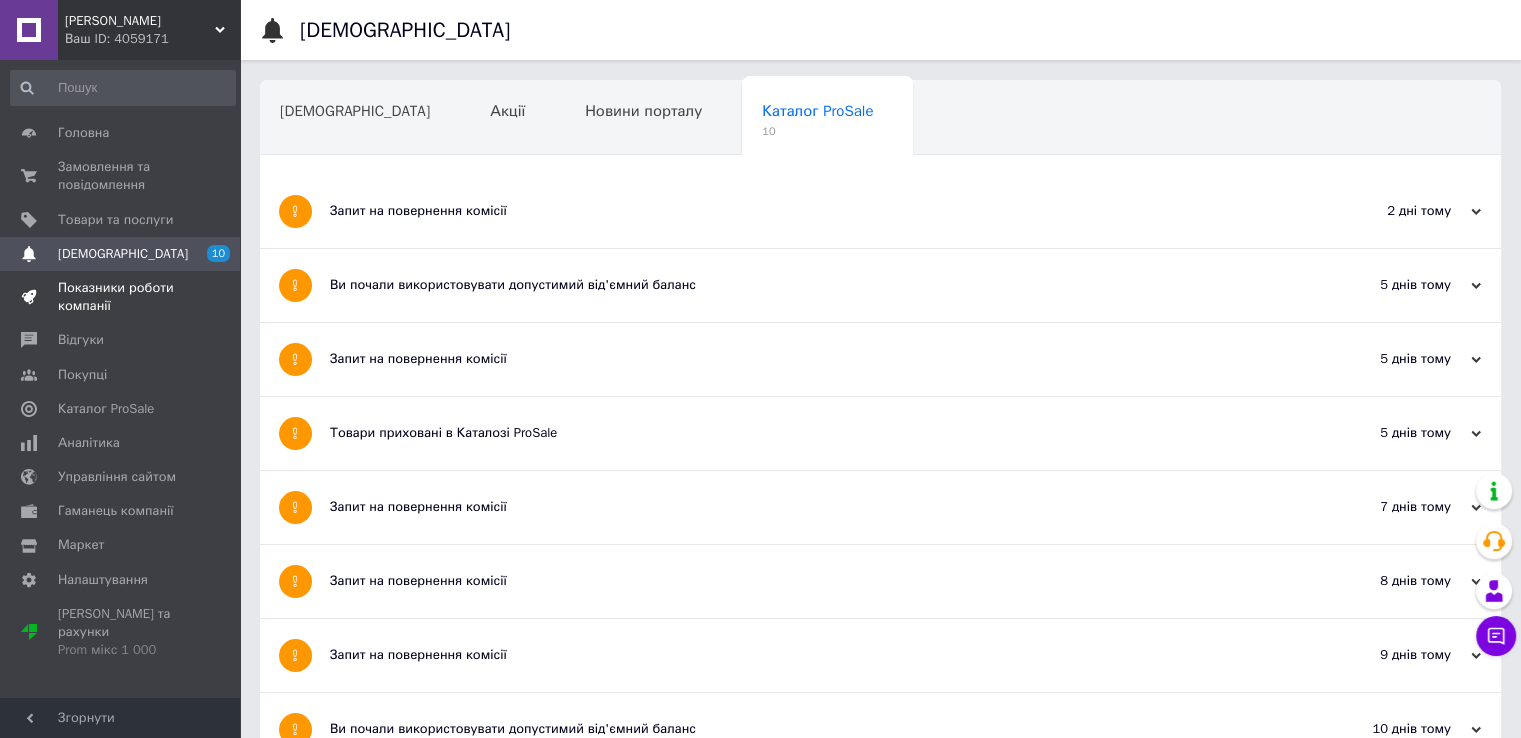click on "Показники роботи компанії" at bounding box center (123, 297) 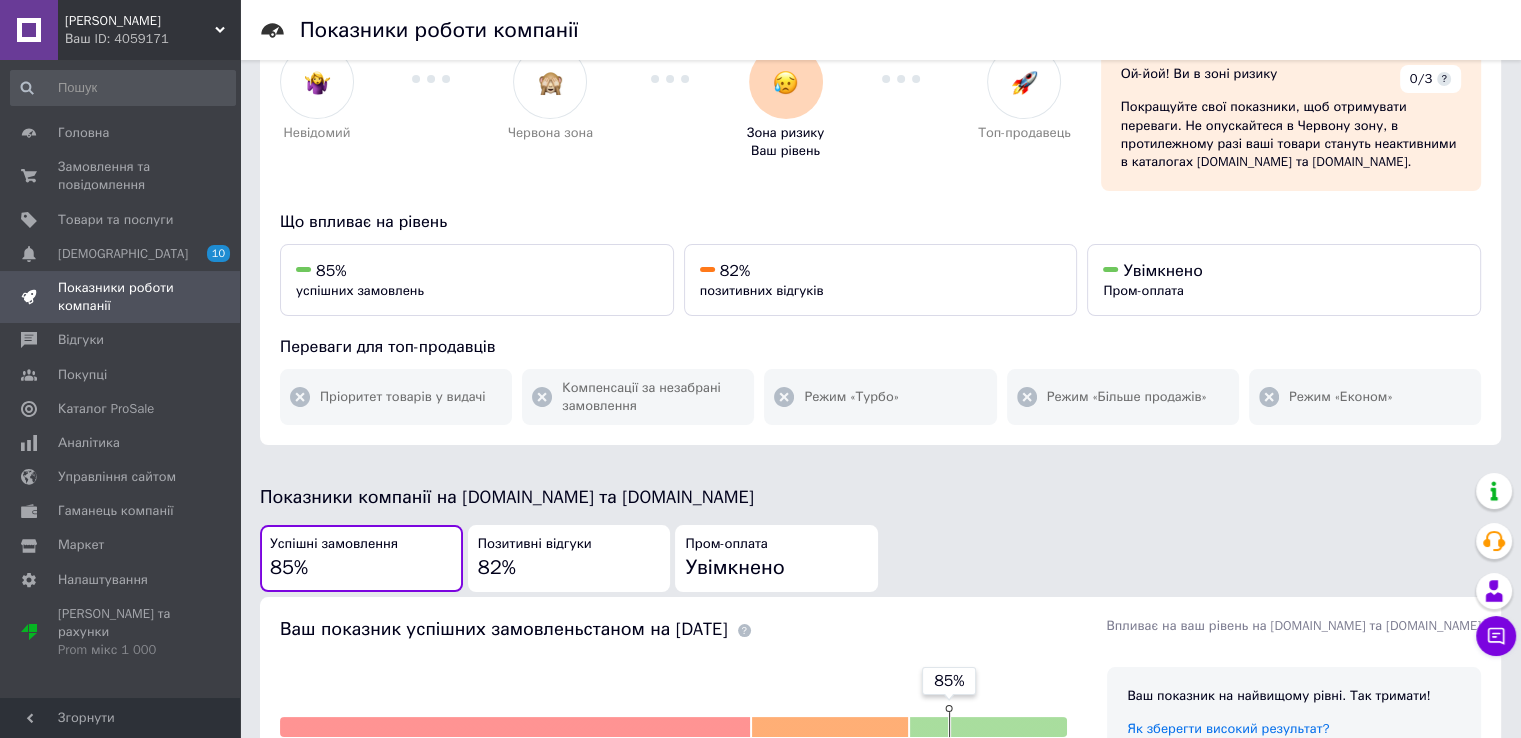 scroll, scrollTop: 0, scrollLeft: 0, axis: both 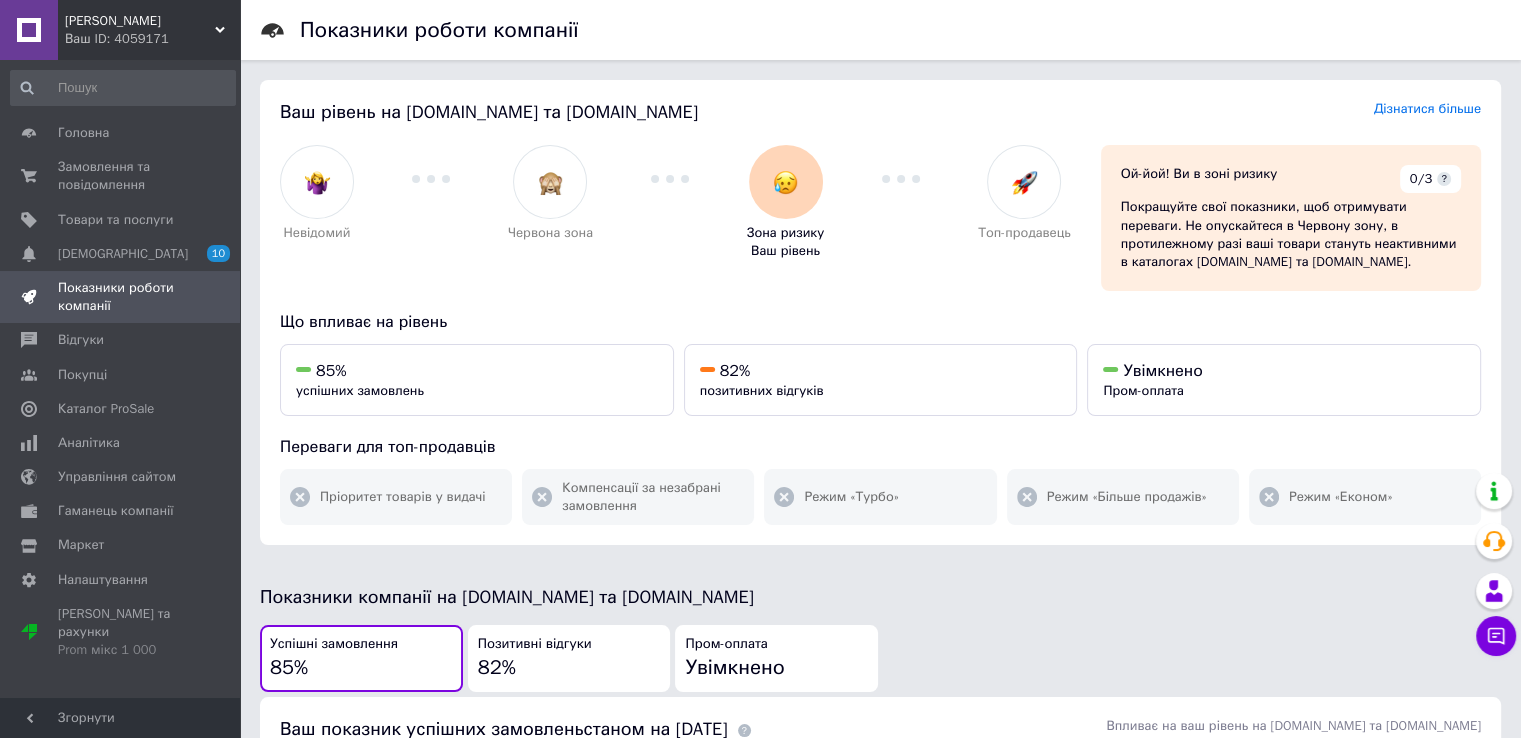 drag, startPoint x: 692, startPoint y: 338, endPoint x: 922, endPoint y: 416, distance: 242.86621 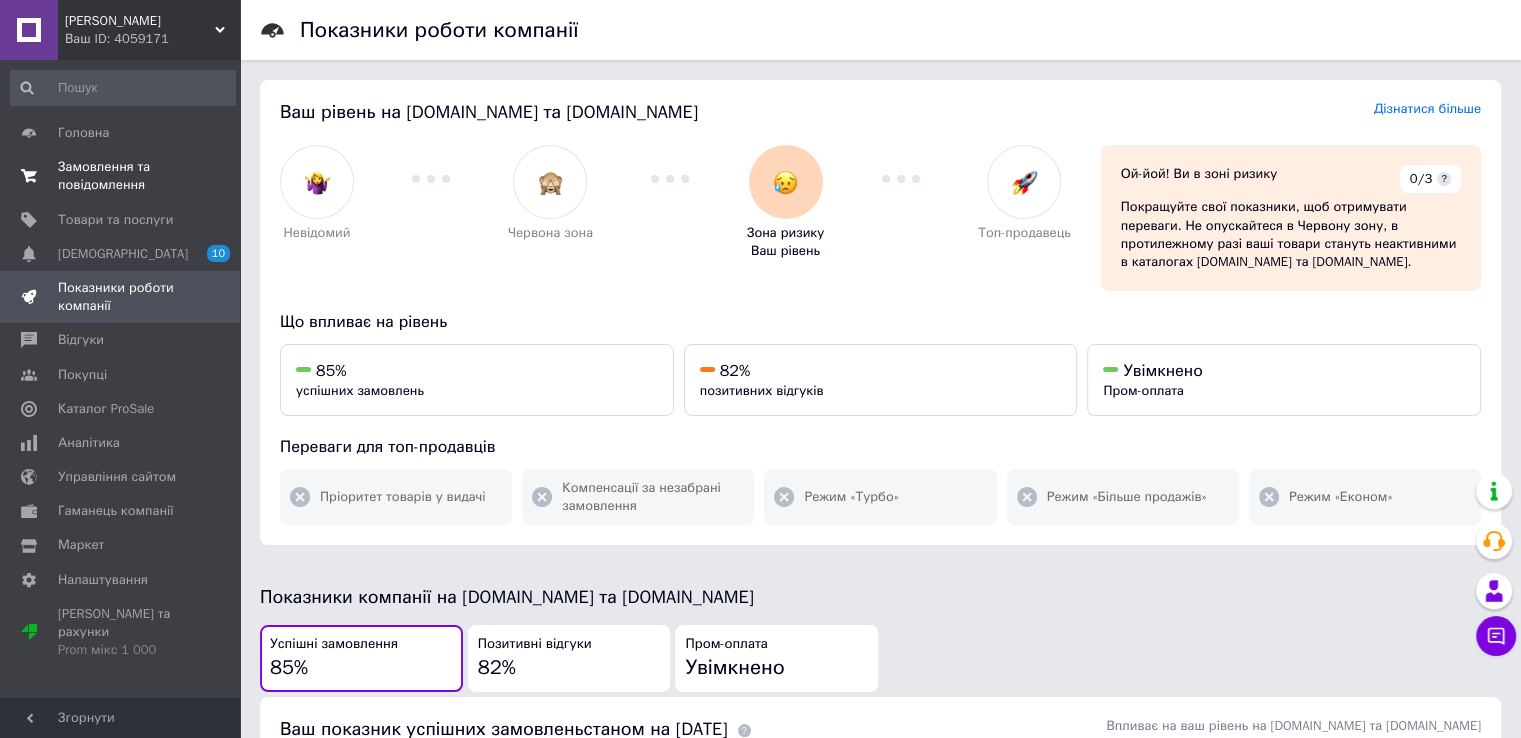 click on "Замовлення та повідомлення" at bounding box center (121, 176) 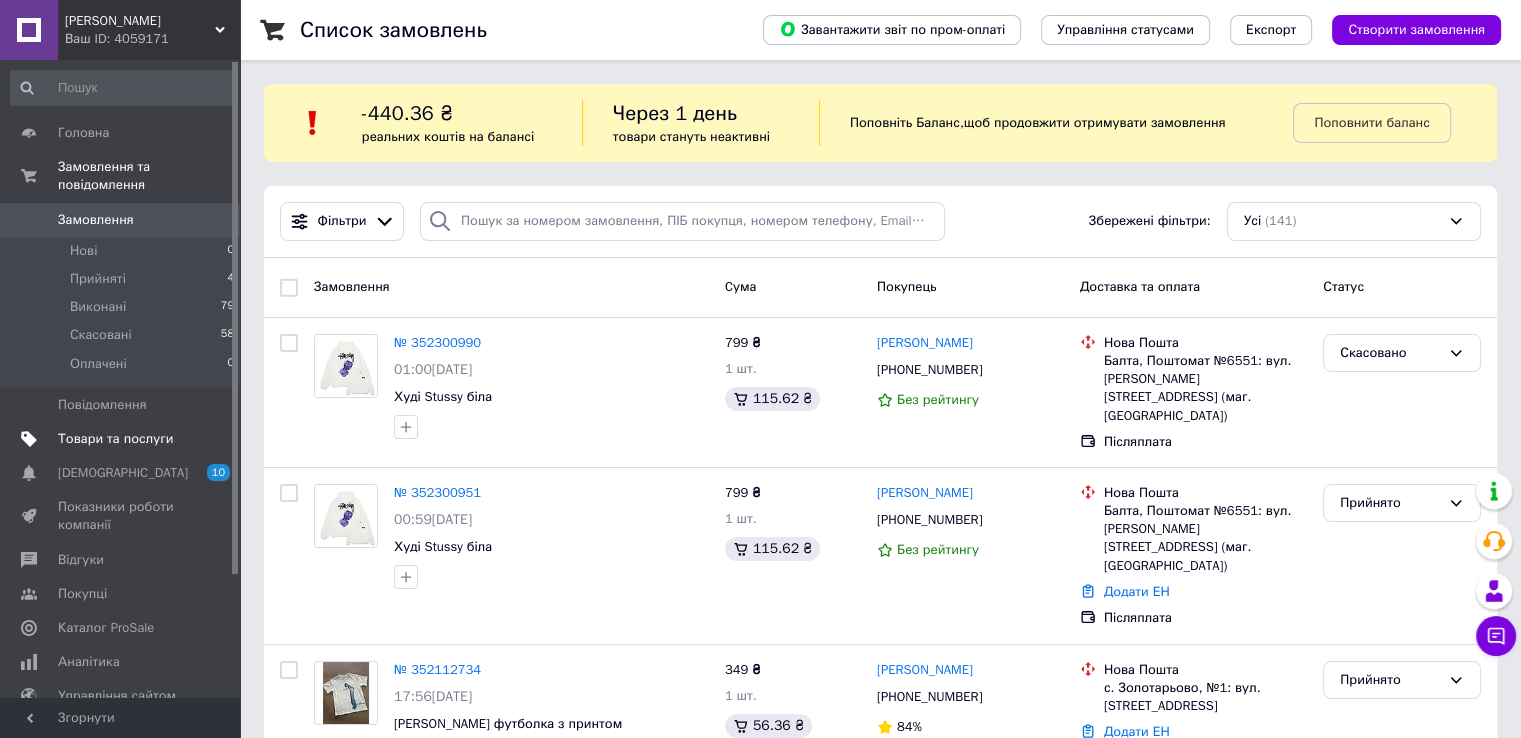 click on "Товари та послуги" at bounding box center (123, 439) 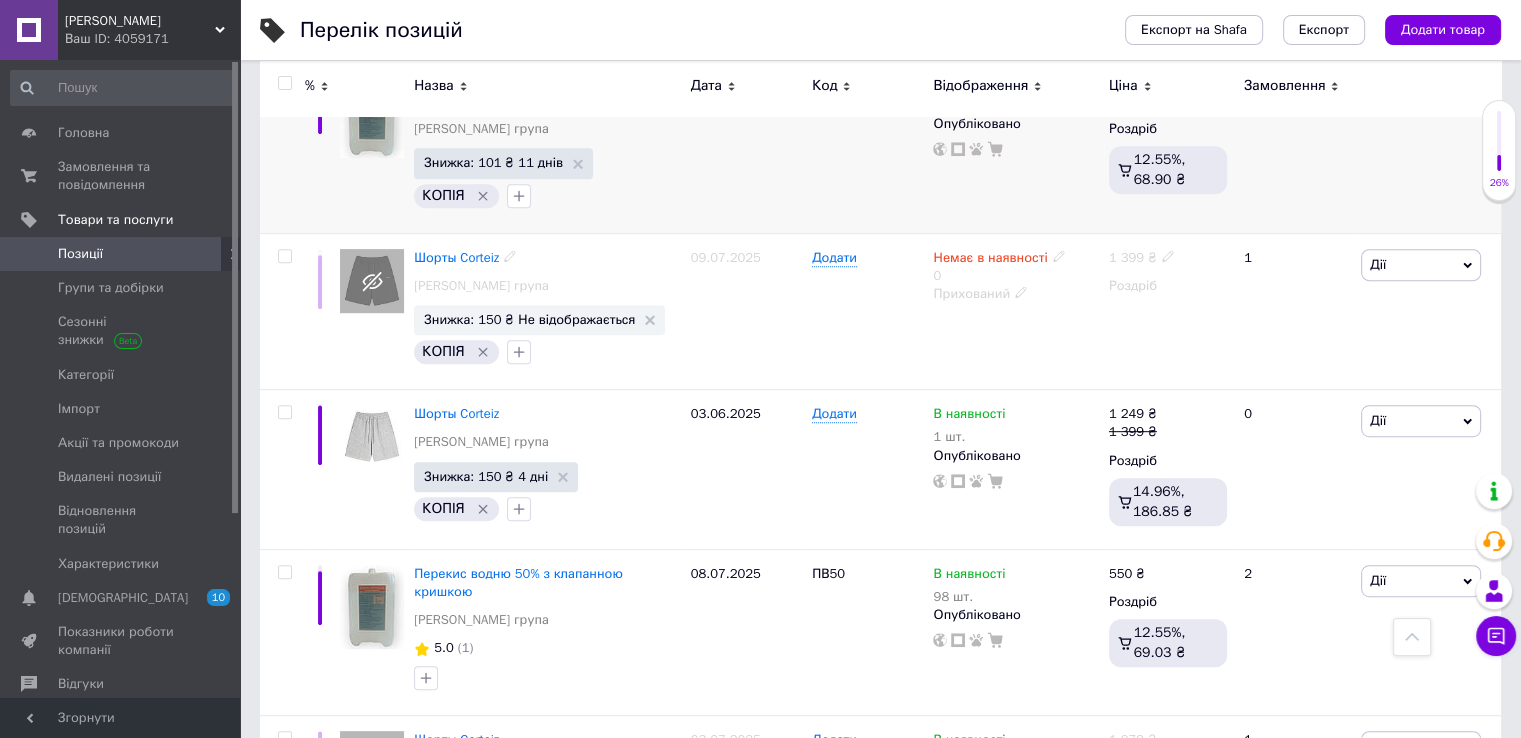 scroll, scrollTop: 1000, scrollLeft: 0, axis: vertical 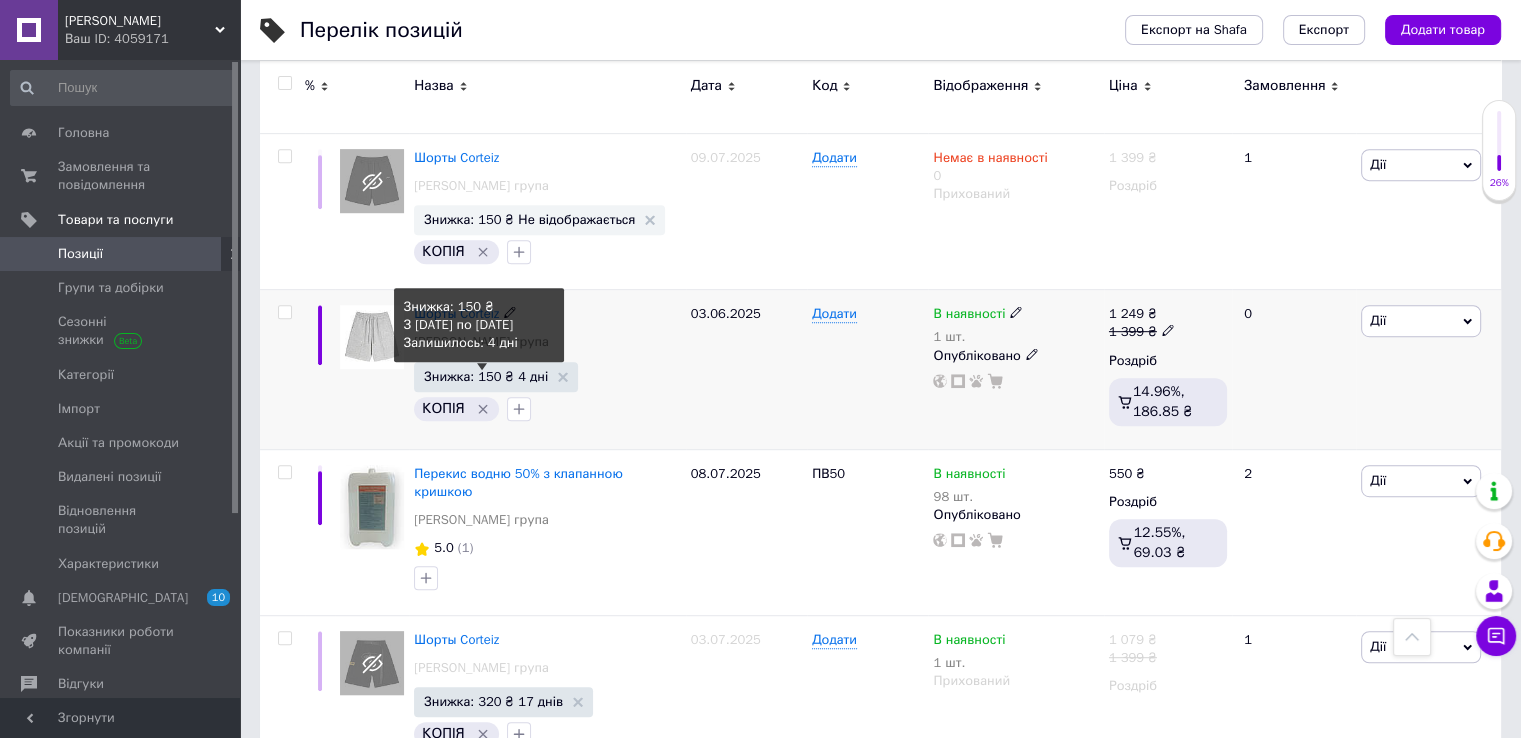 click on "Знижка: 150 ₴ 4 дні" at bounding box center (486, 376) 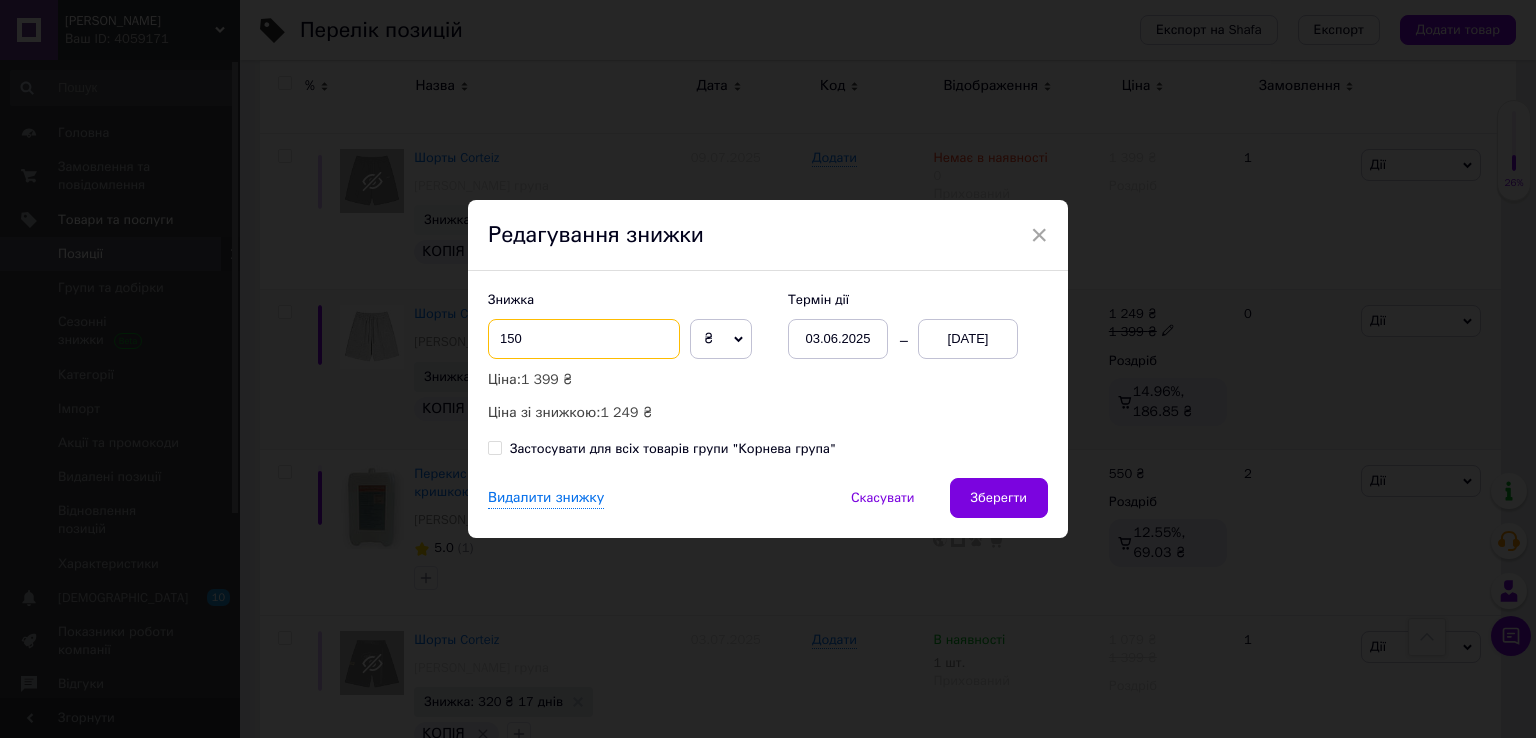 click on "150" at bounding box center [584, 339] 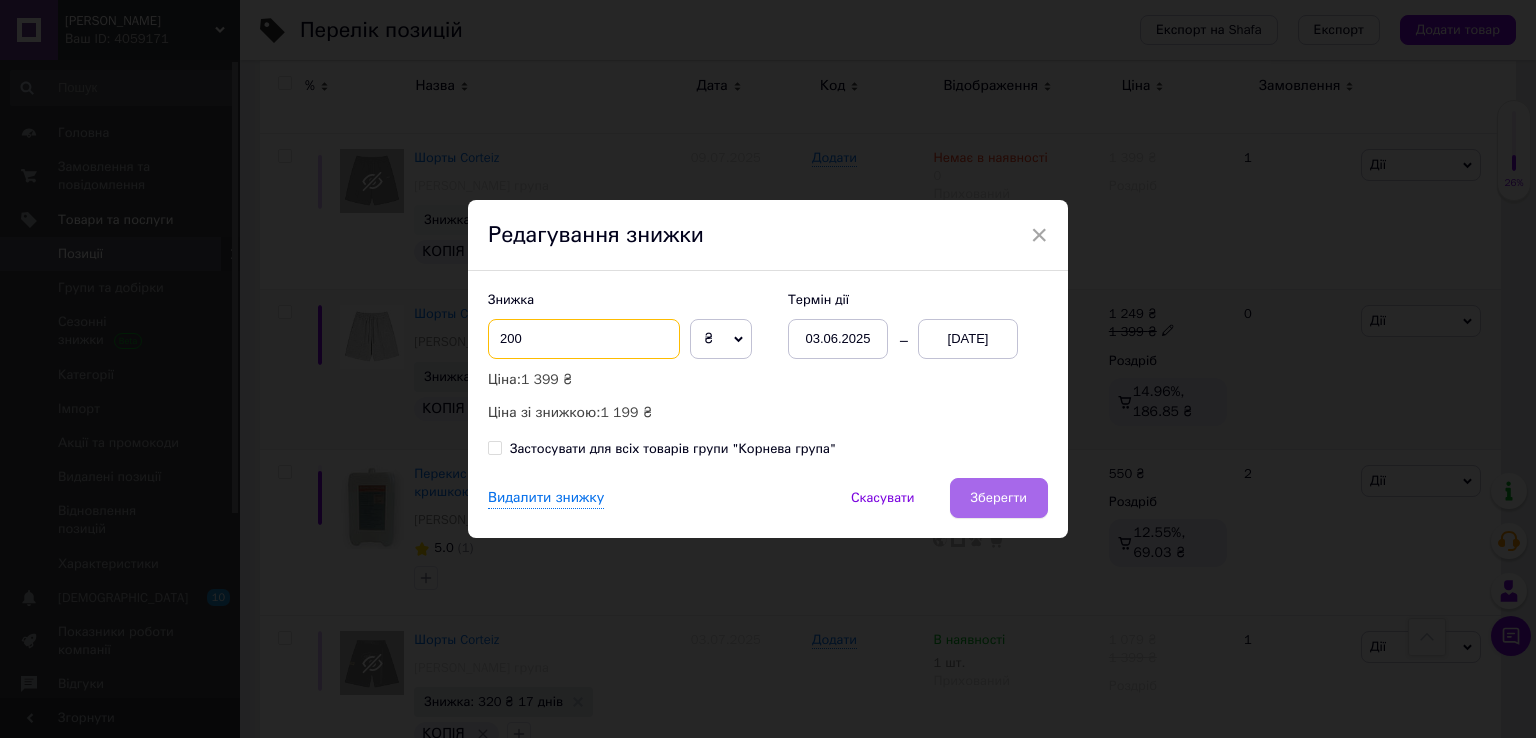 type on "200" 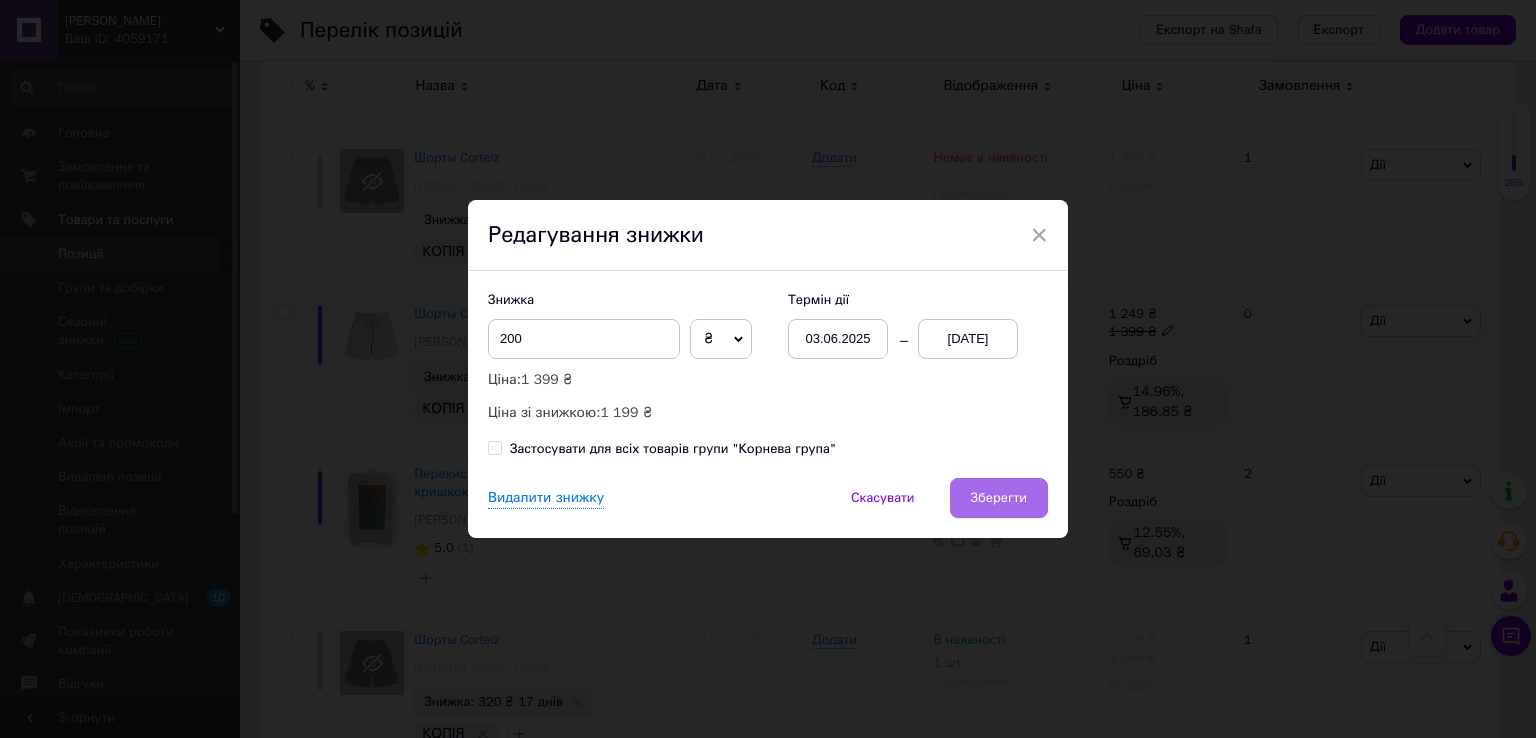 click on "Зберегти" at bounding box center [999, 498] 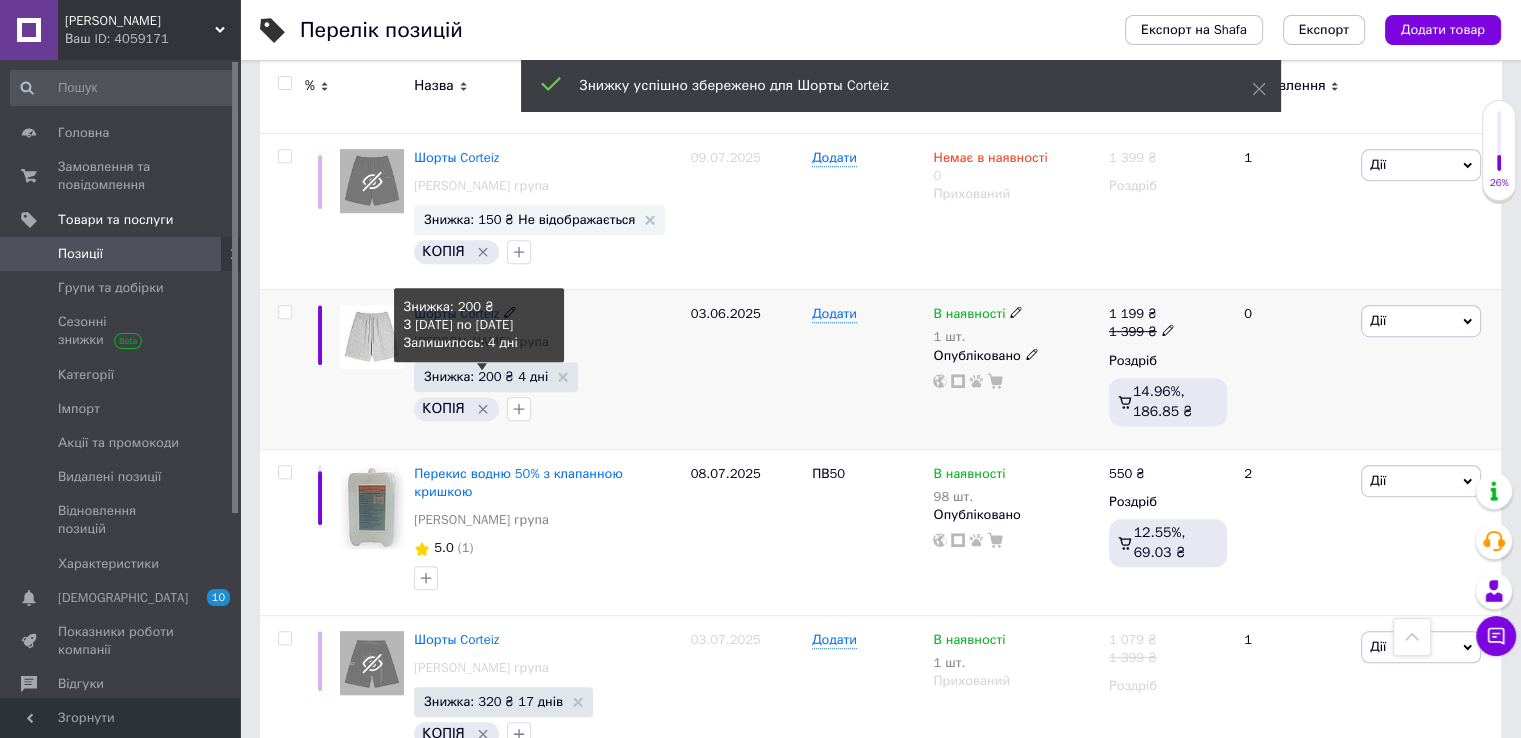 click on "Знижка: 200 ₴ 4 дні" at bounding box center (486, 376) 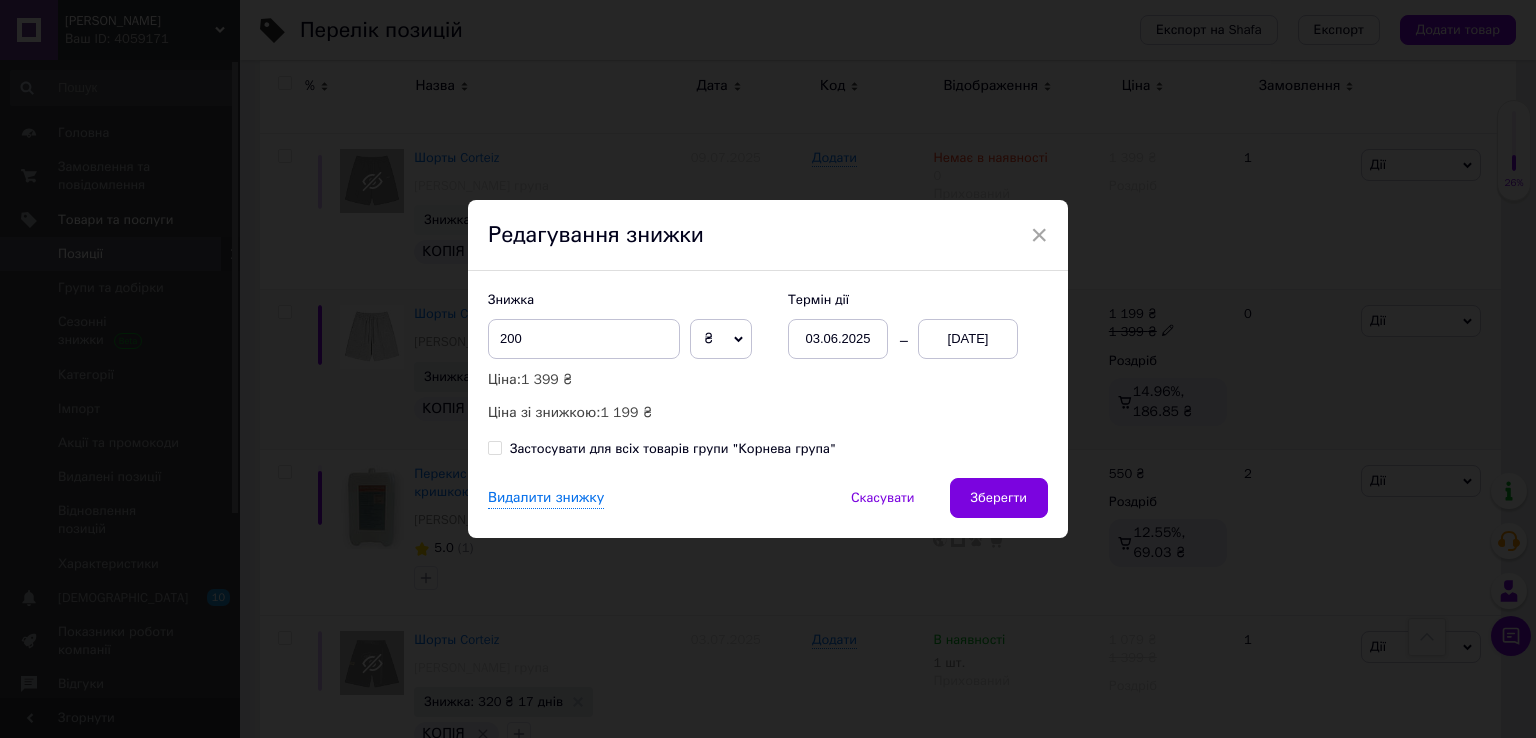 click on "03.06.2025" at bounding box center [838, 339] 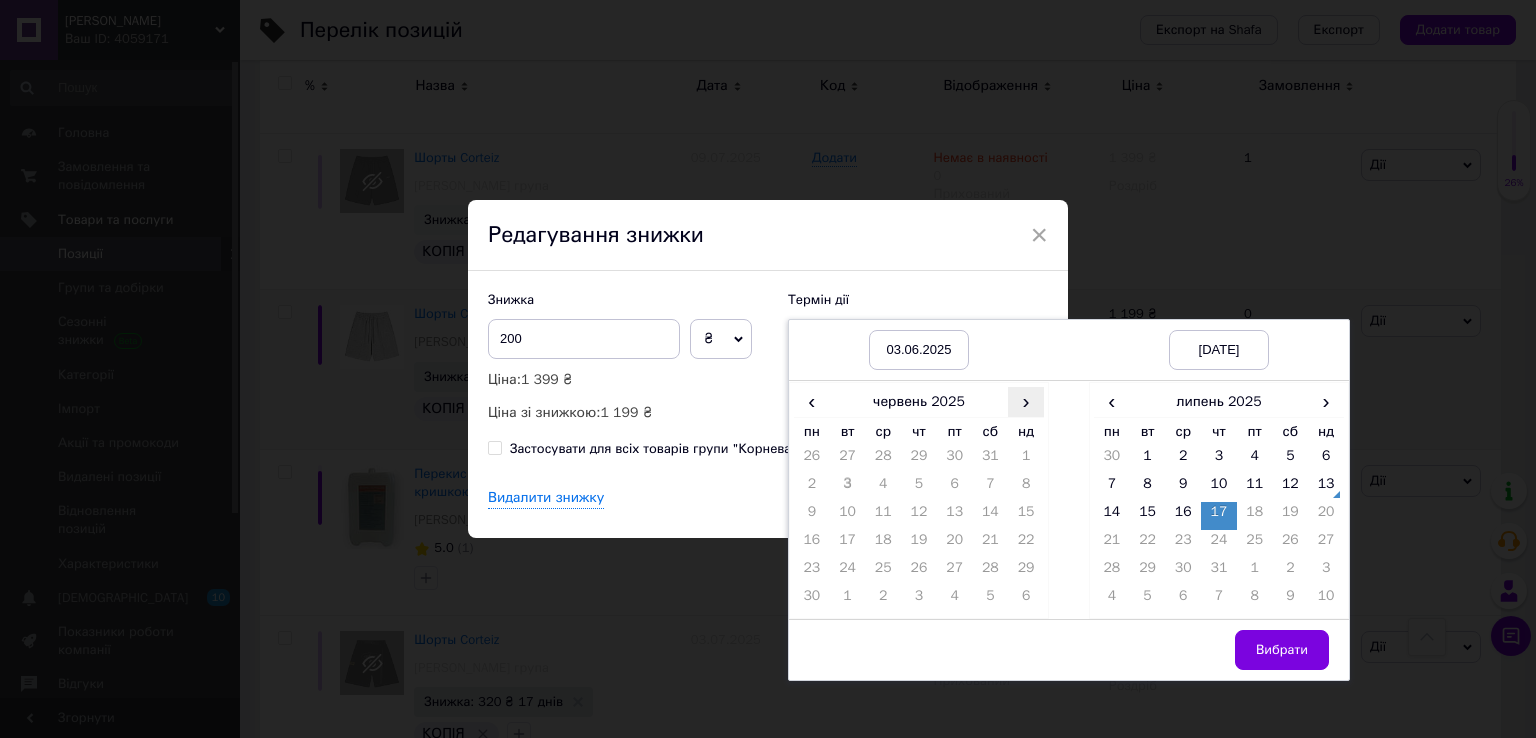 click on "›" at bounding box center (1026, 401) 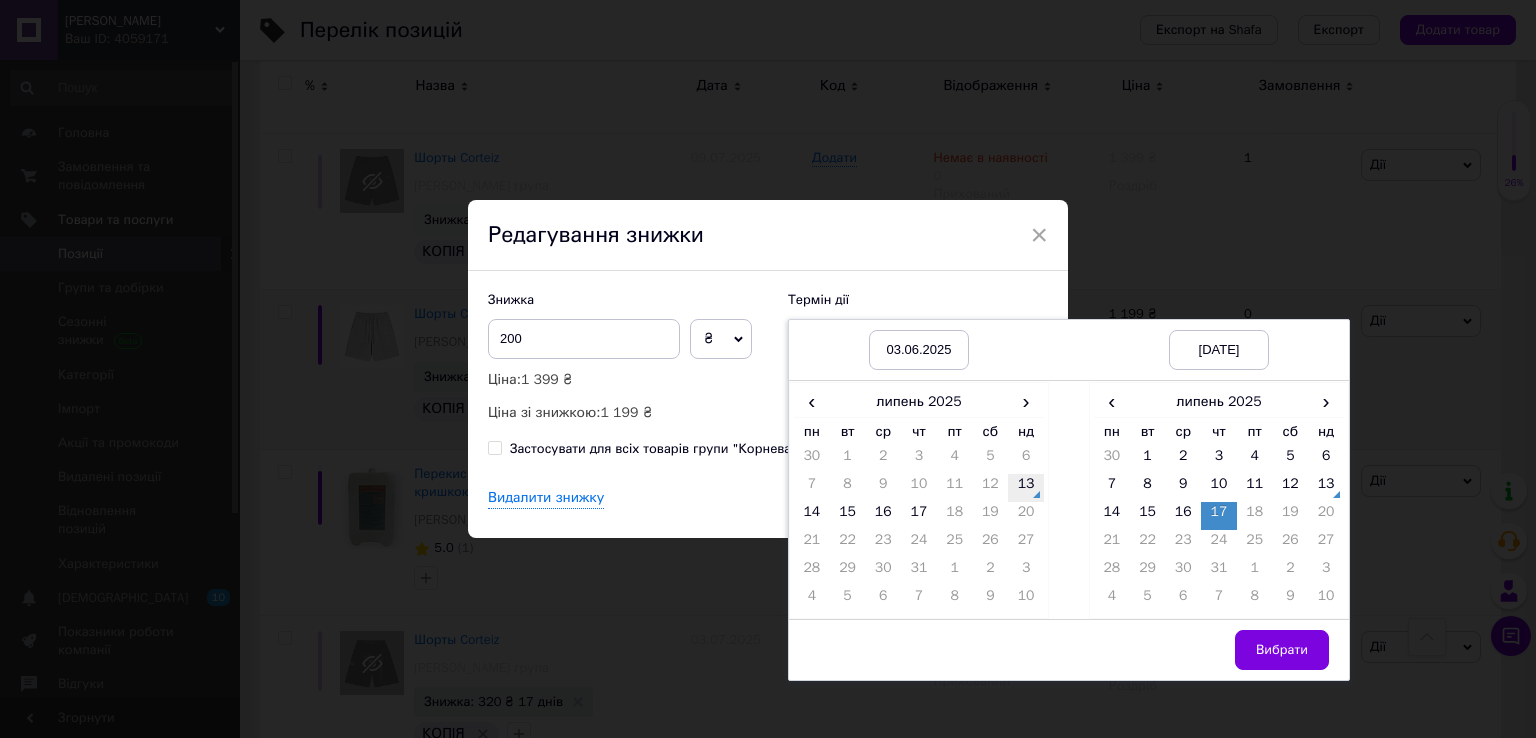 click on "13" at bounding box center (1026, 488) 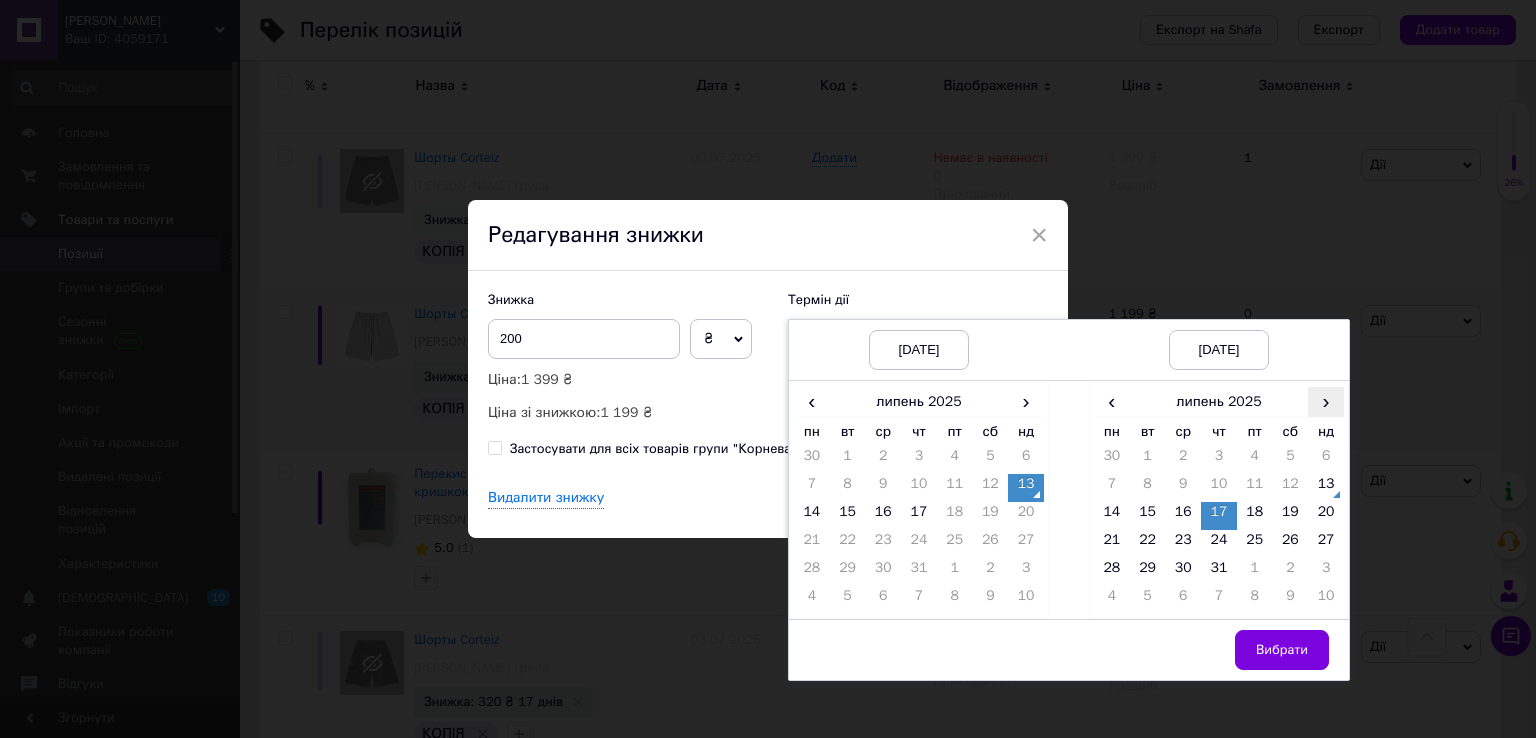 click on "›" at bounding box center [1326, 401] 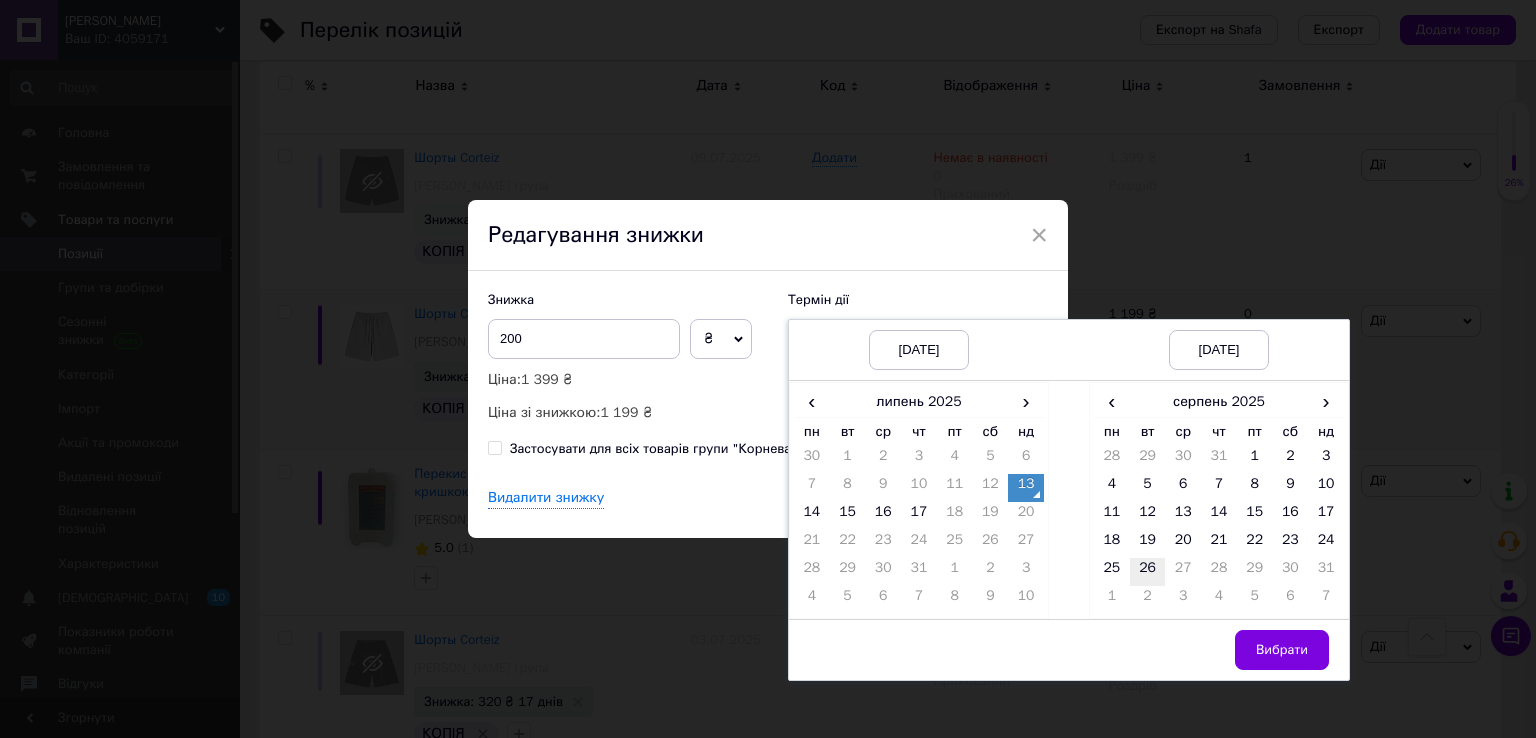 click on "26" at bounding box center [1148, 572] 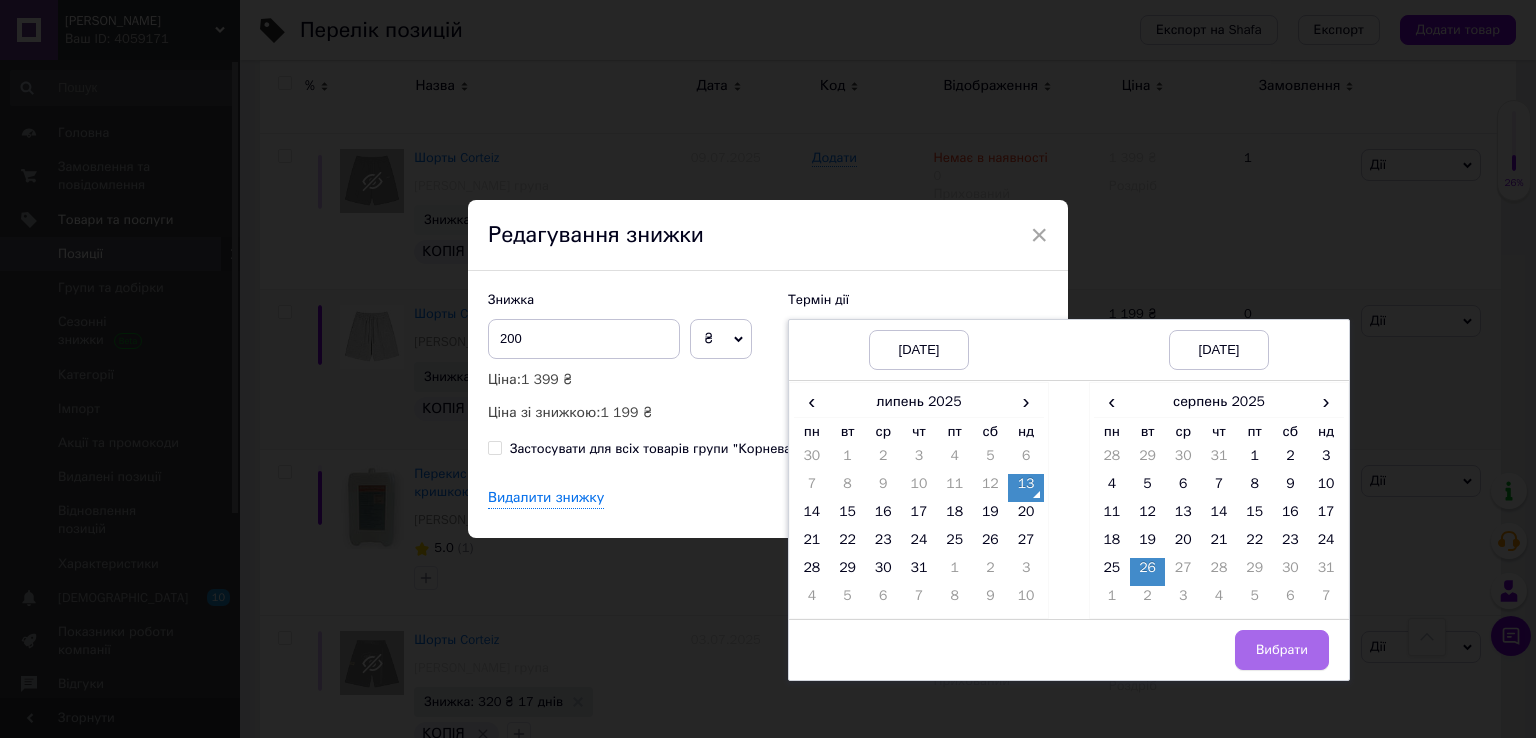 click on "Вибрати" at bounding box center (1282, 650) 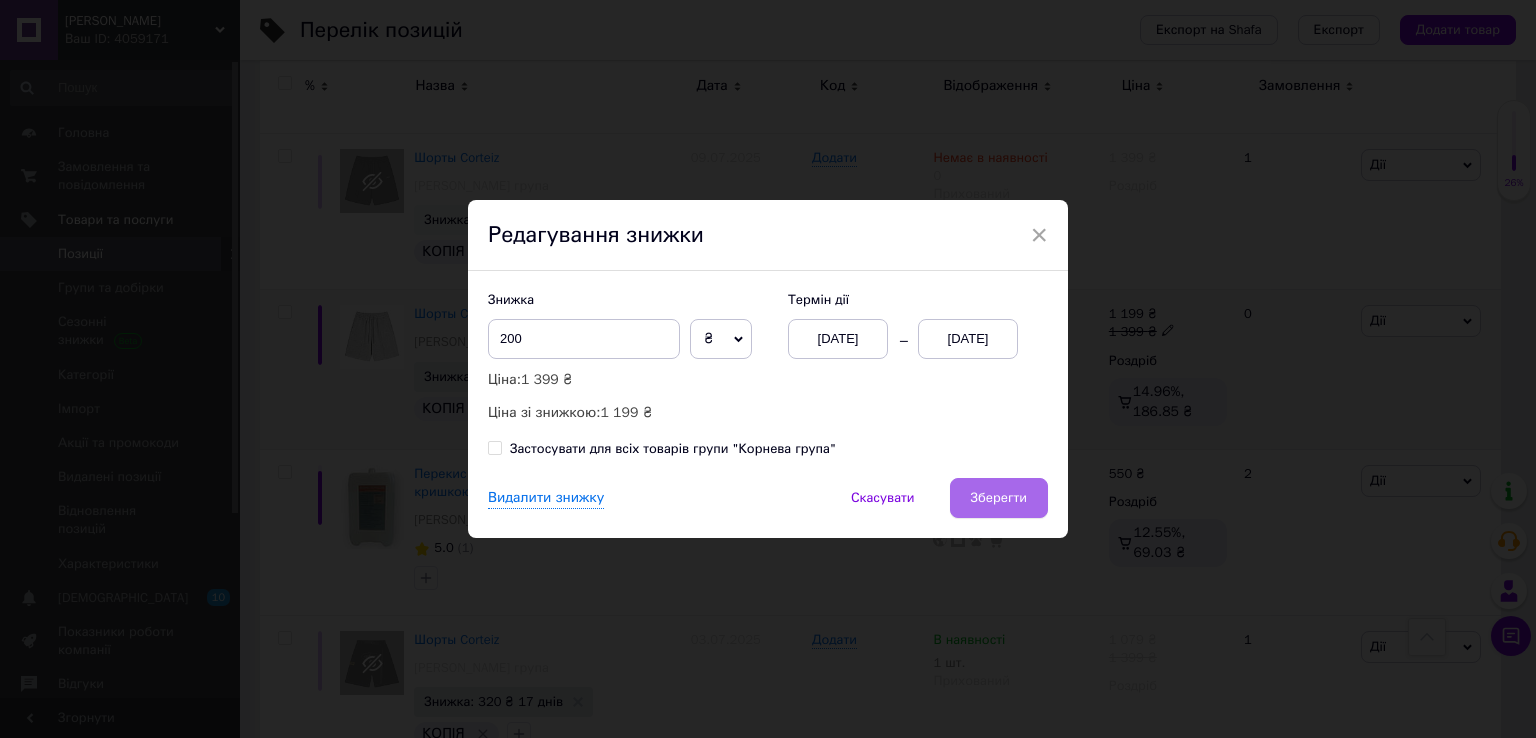 click on "Зберегти" at bounding box center [999, 498] 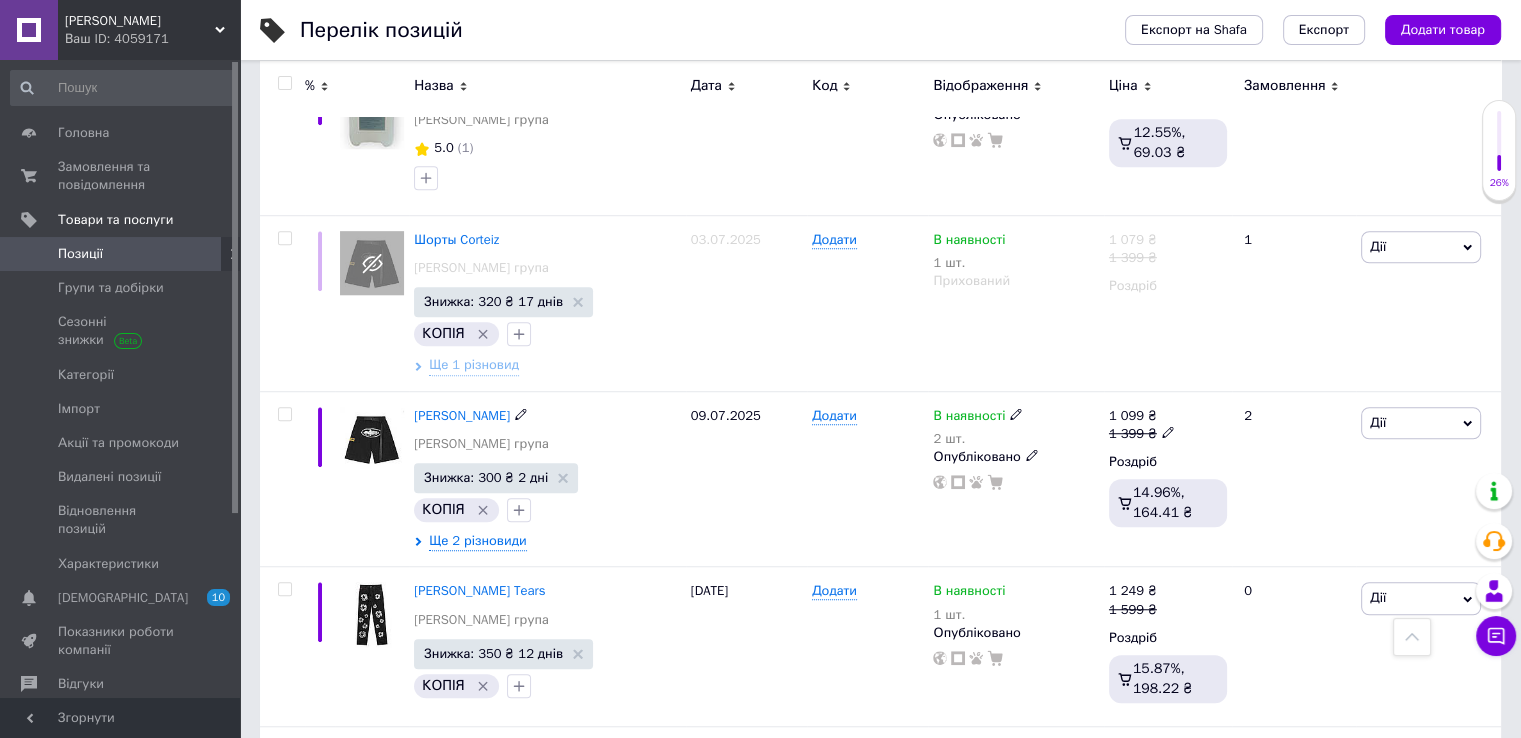 scroll, scrollTop: 1500, scrollLeft: 0, axis: vertical 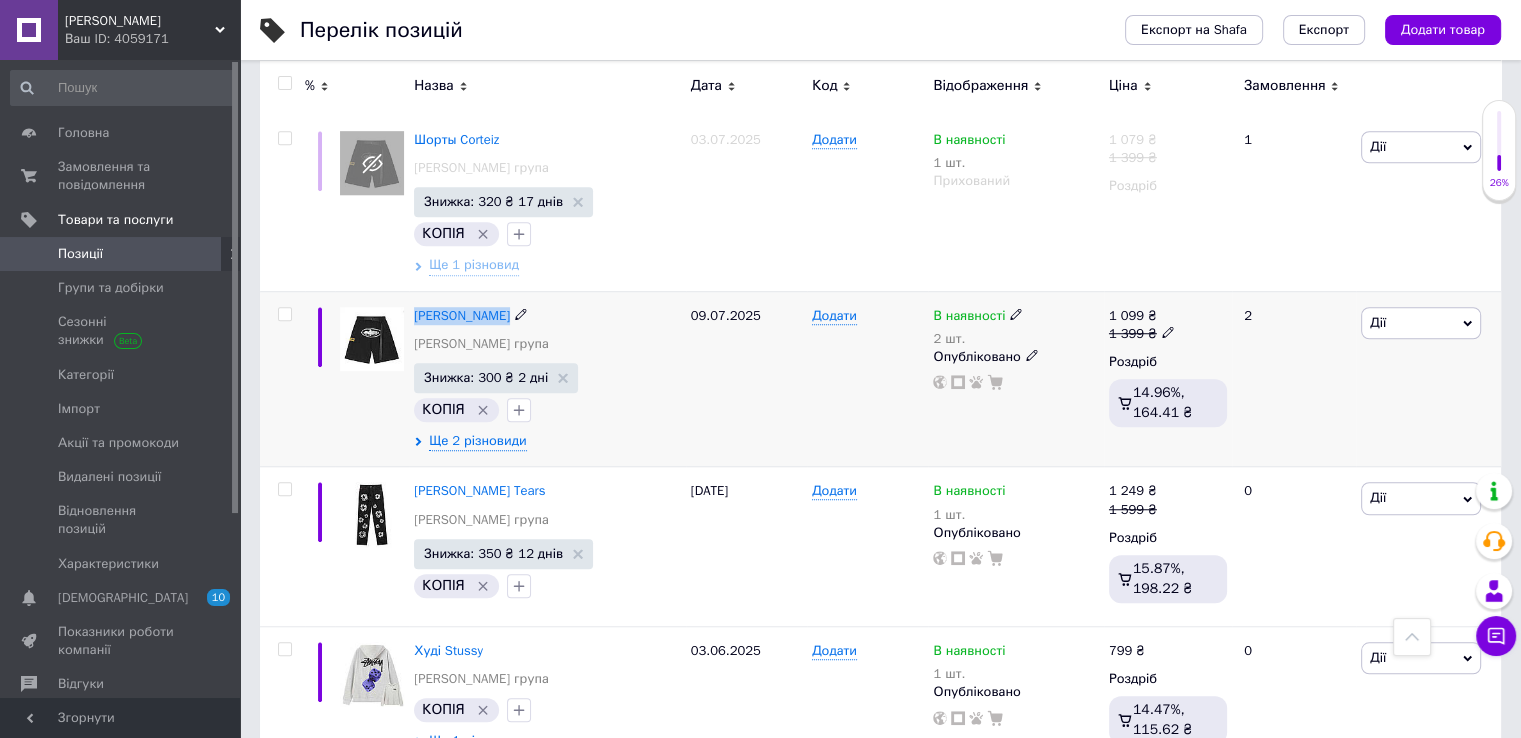 drag, startPoint x: 411, startPoint y: 340, endPoint x: 499, endPoint y: 342, distance: 88.02273 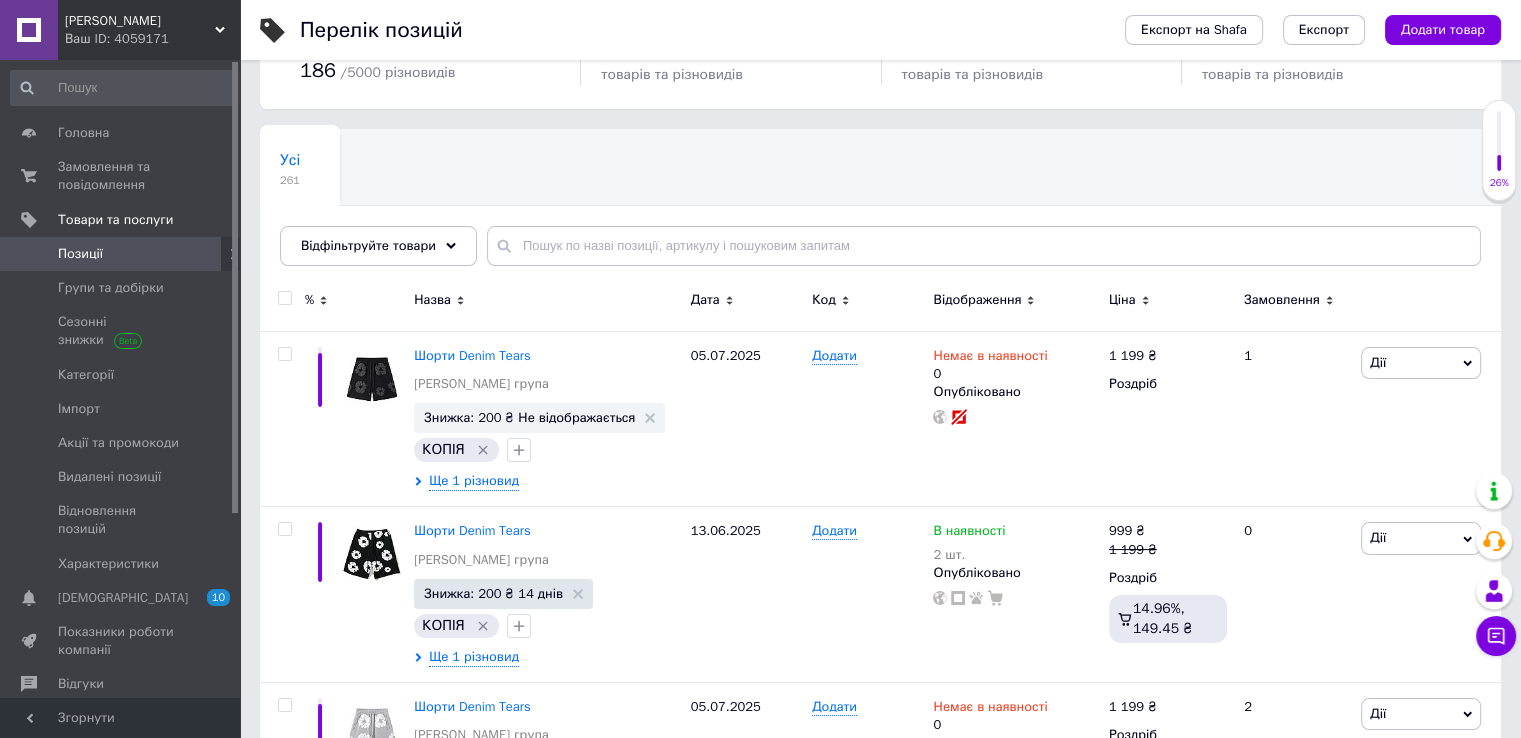 scroll, scrollTop: 0, scrollLeft: 0, axis: both 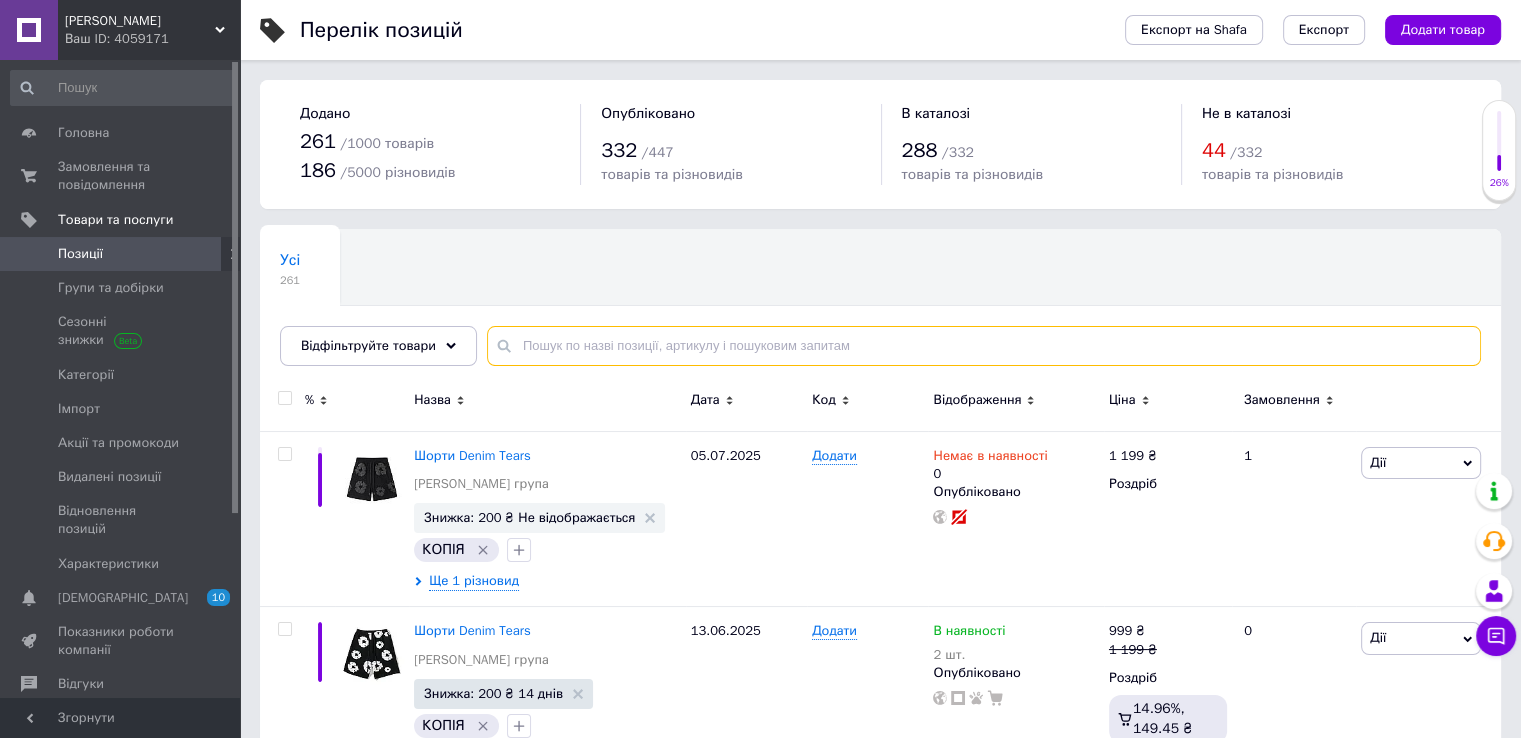 click at bounding box center (984, 346) 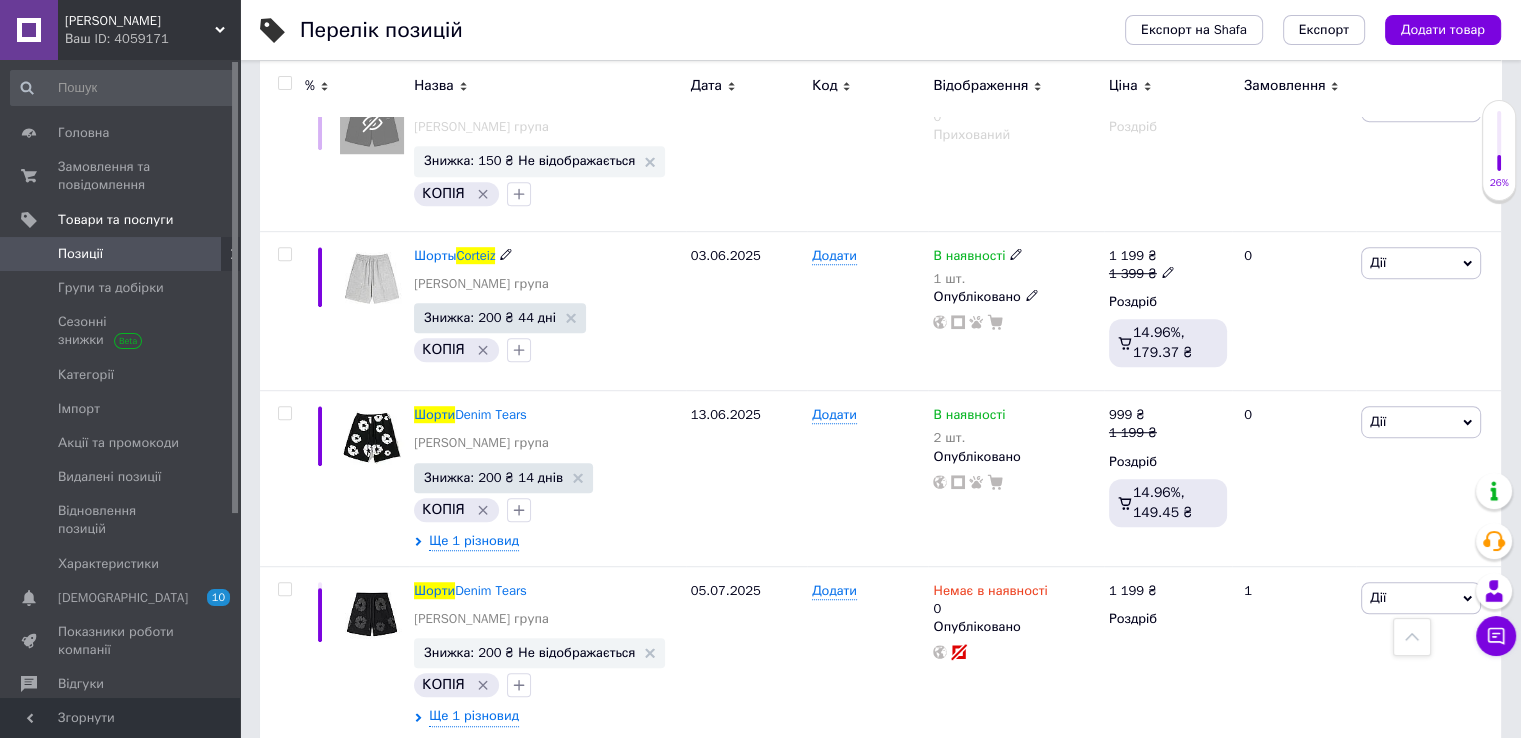 scroll, scrollTop: 1500, scrollLeft: 0, axis: vertical 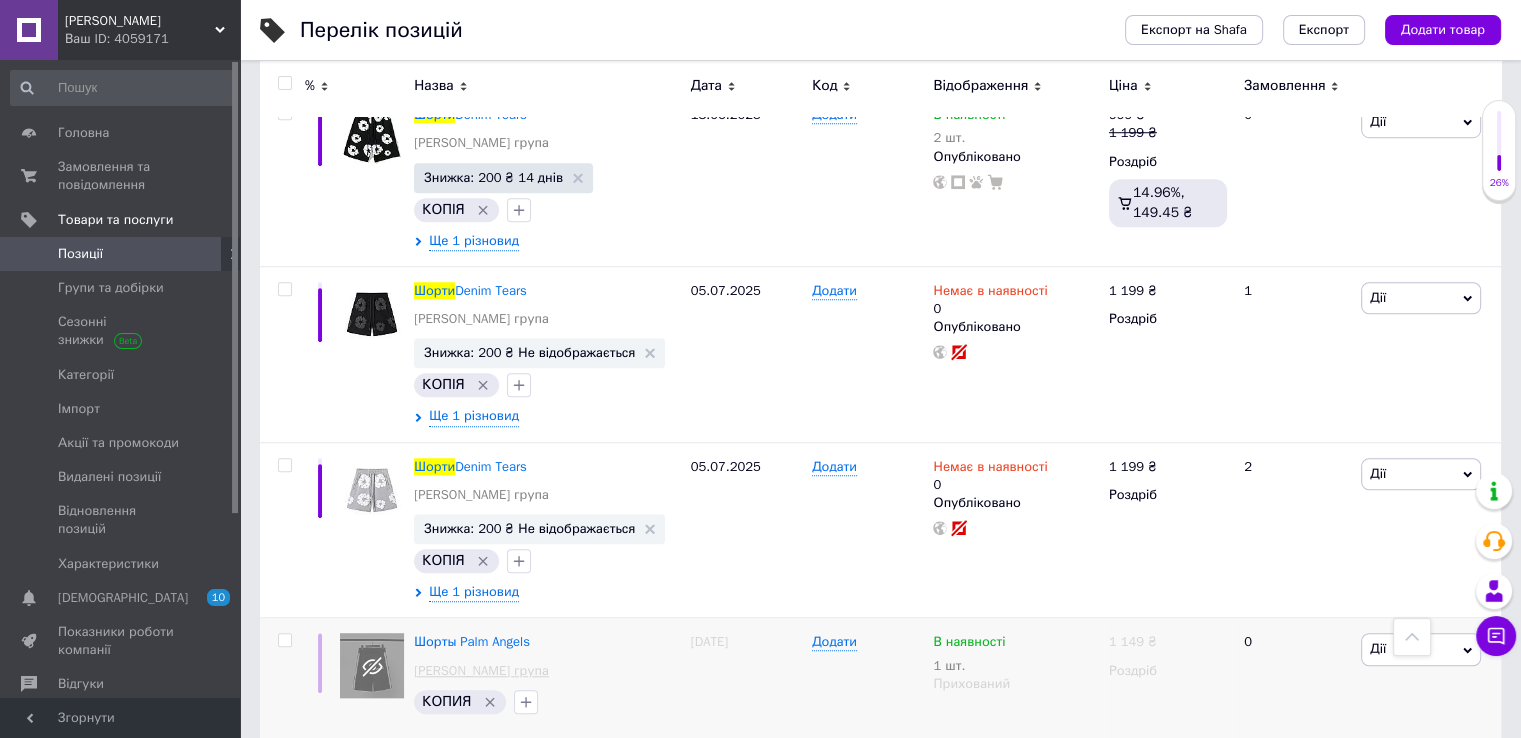 type on "[PERSON_NAME]" 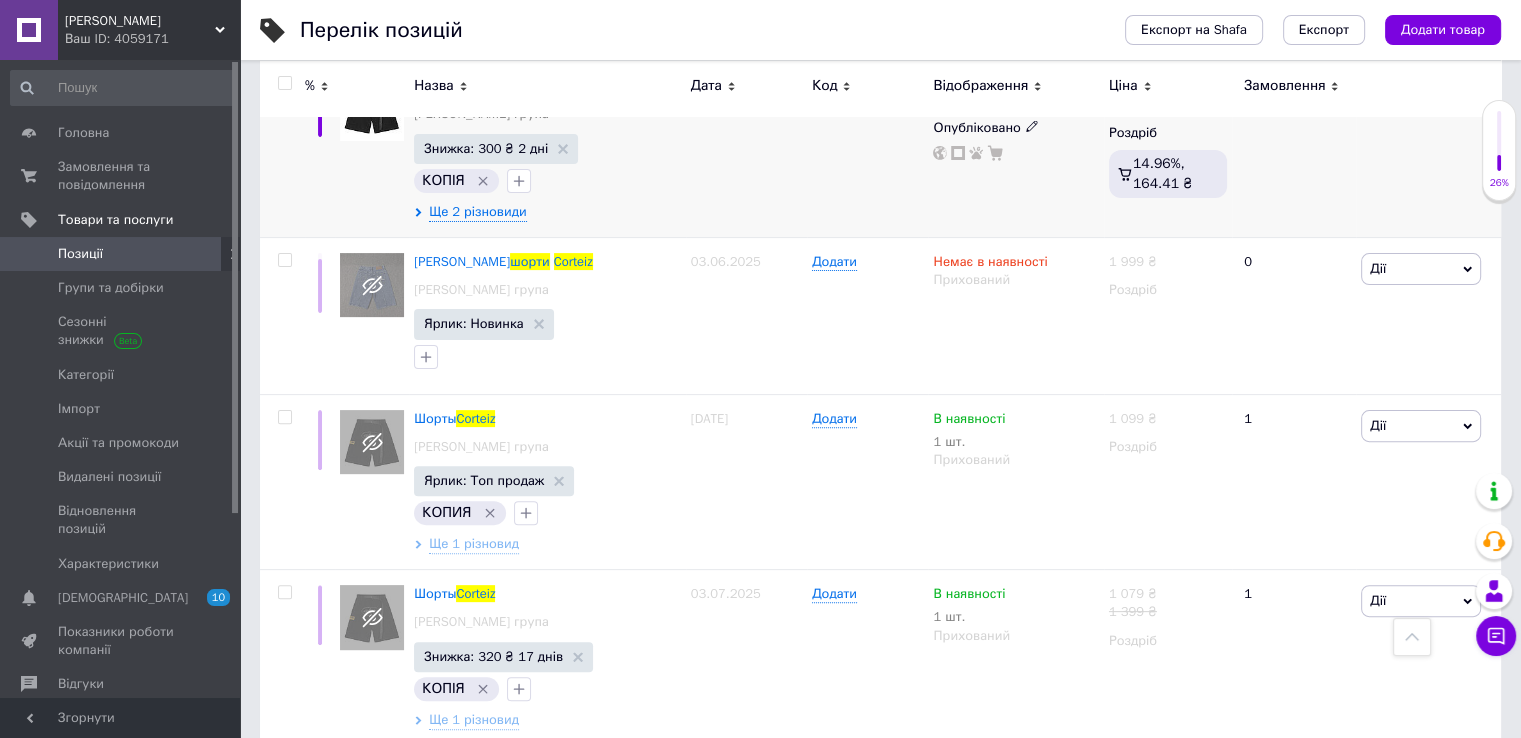 scroll, scrollTop: 29, scrollLeft: 0, axis: vertical 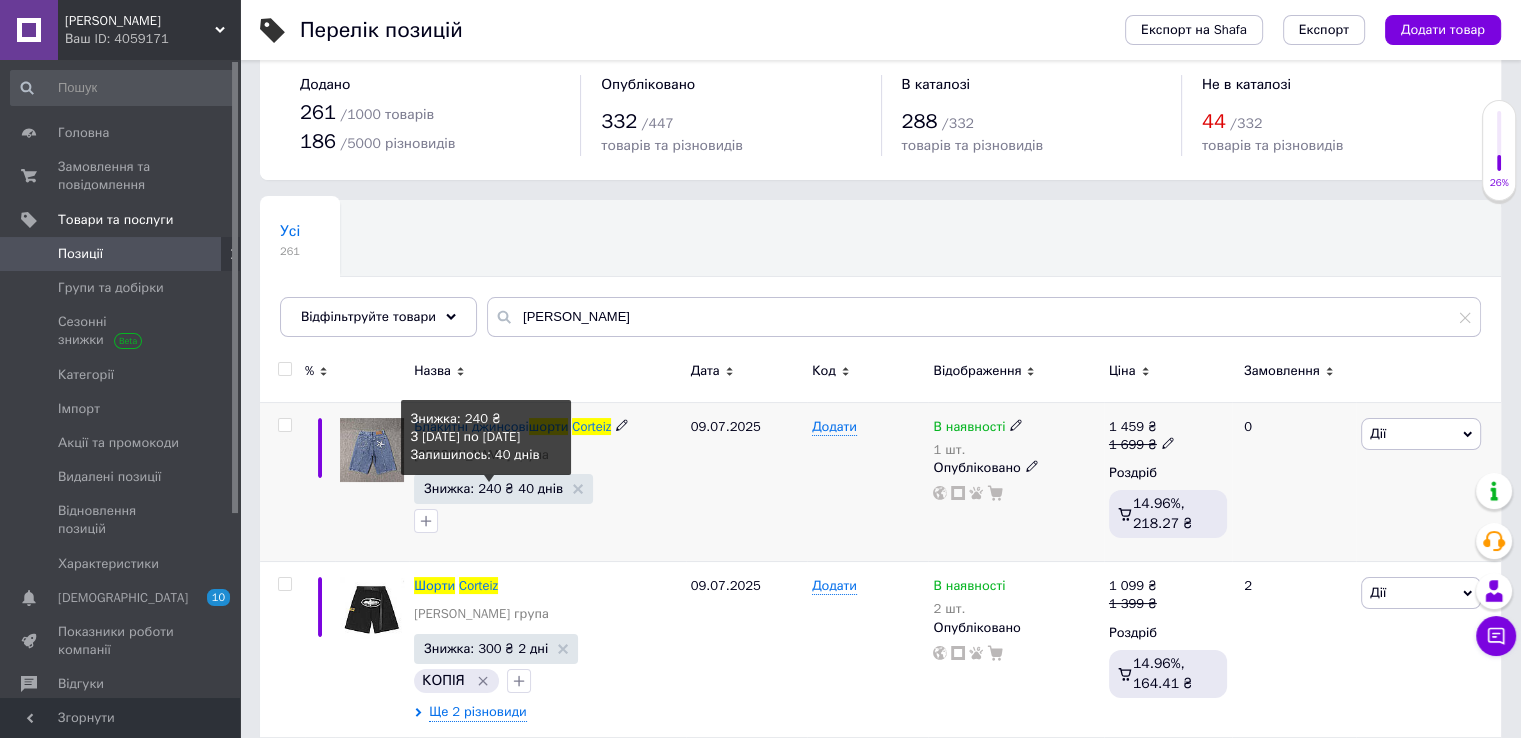 click on "Знижка: 240 ₴ 40 днів" at bounding box center [493, 488] 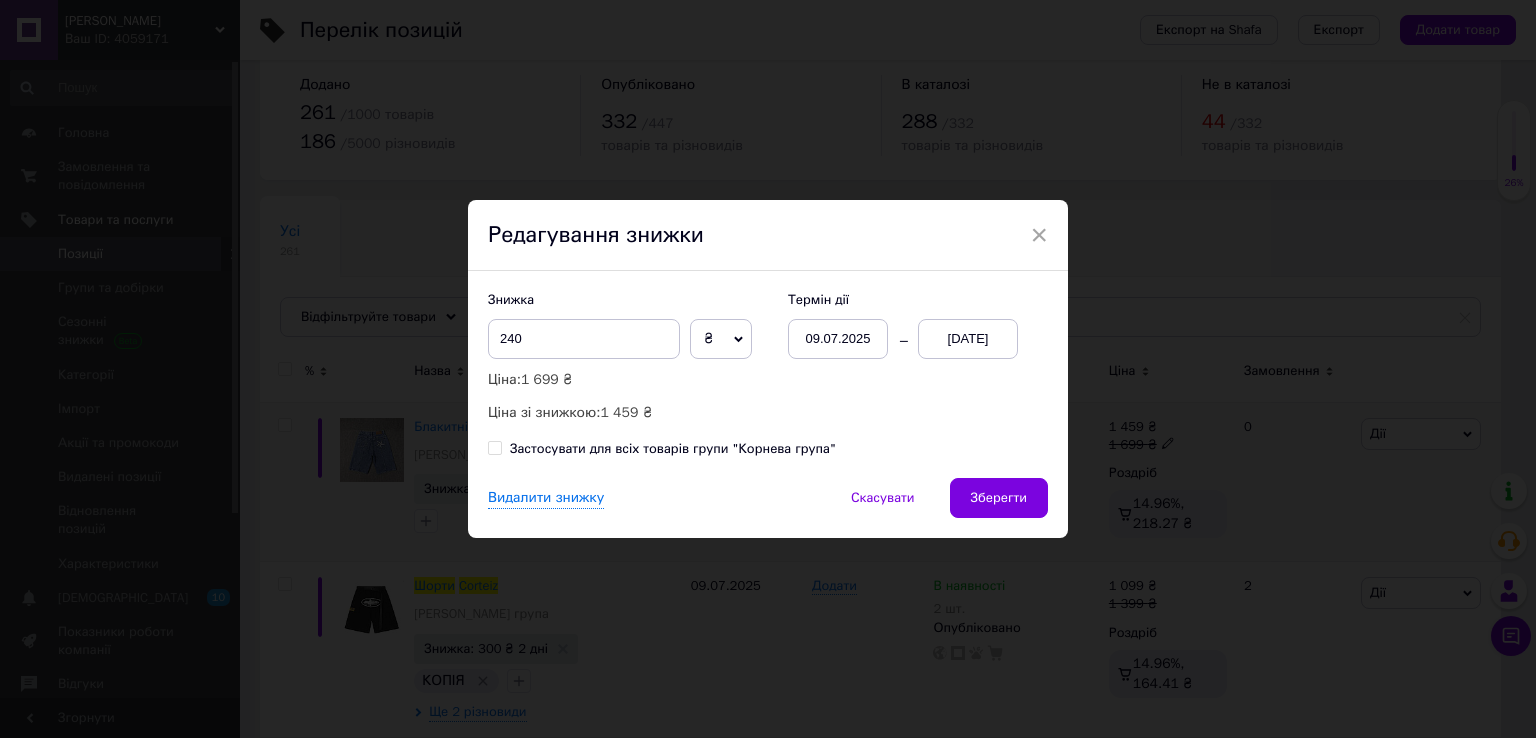 click on "09.07.2025" at bounding box center (838, 339) 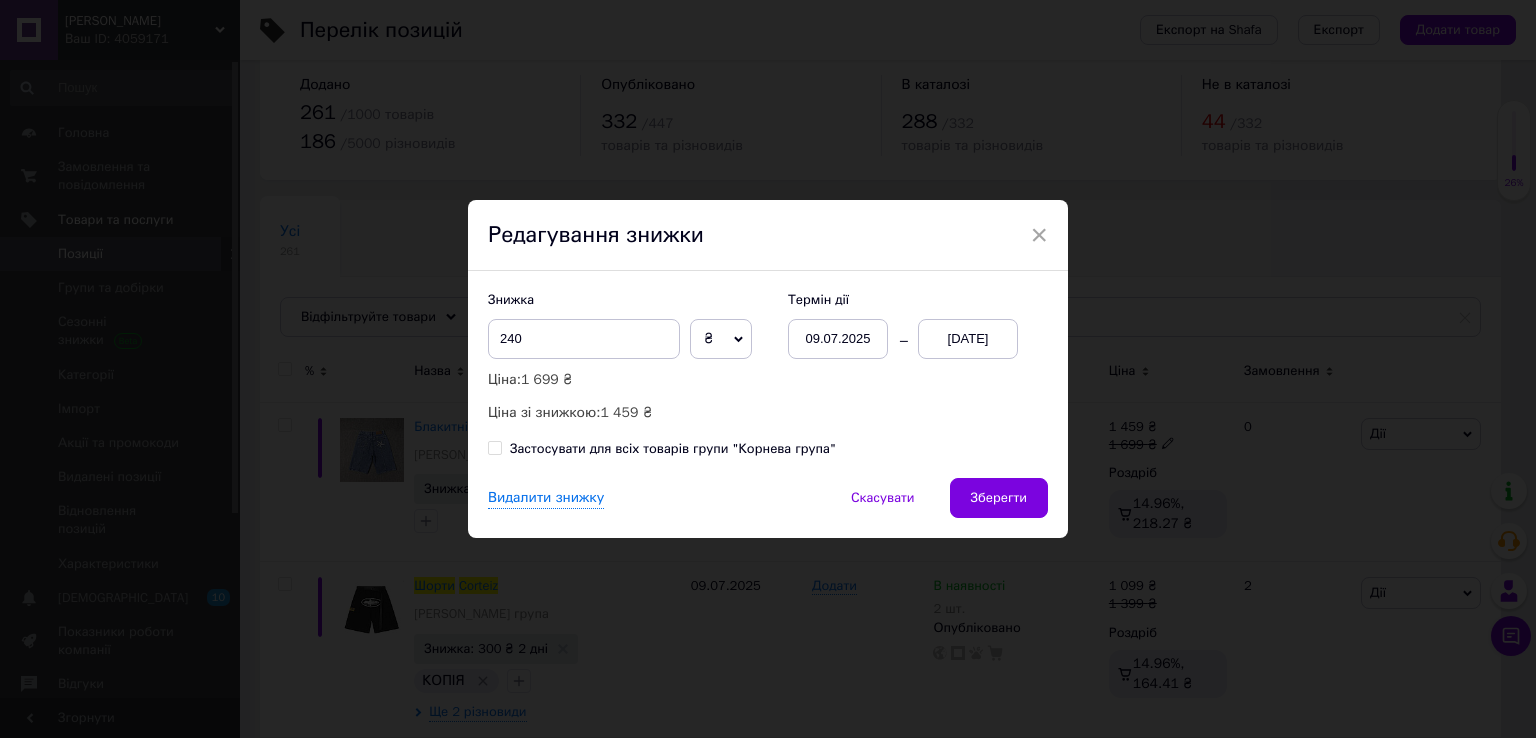 click on "×" at bounding box center [1039, 235] 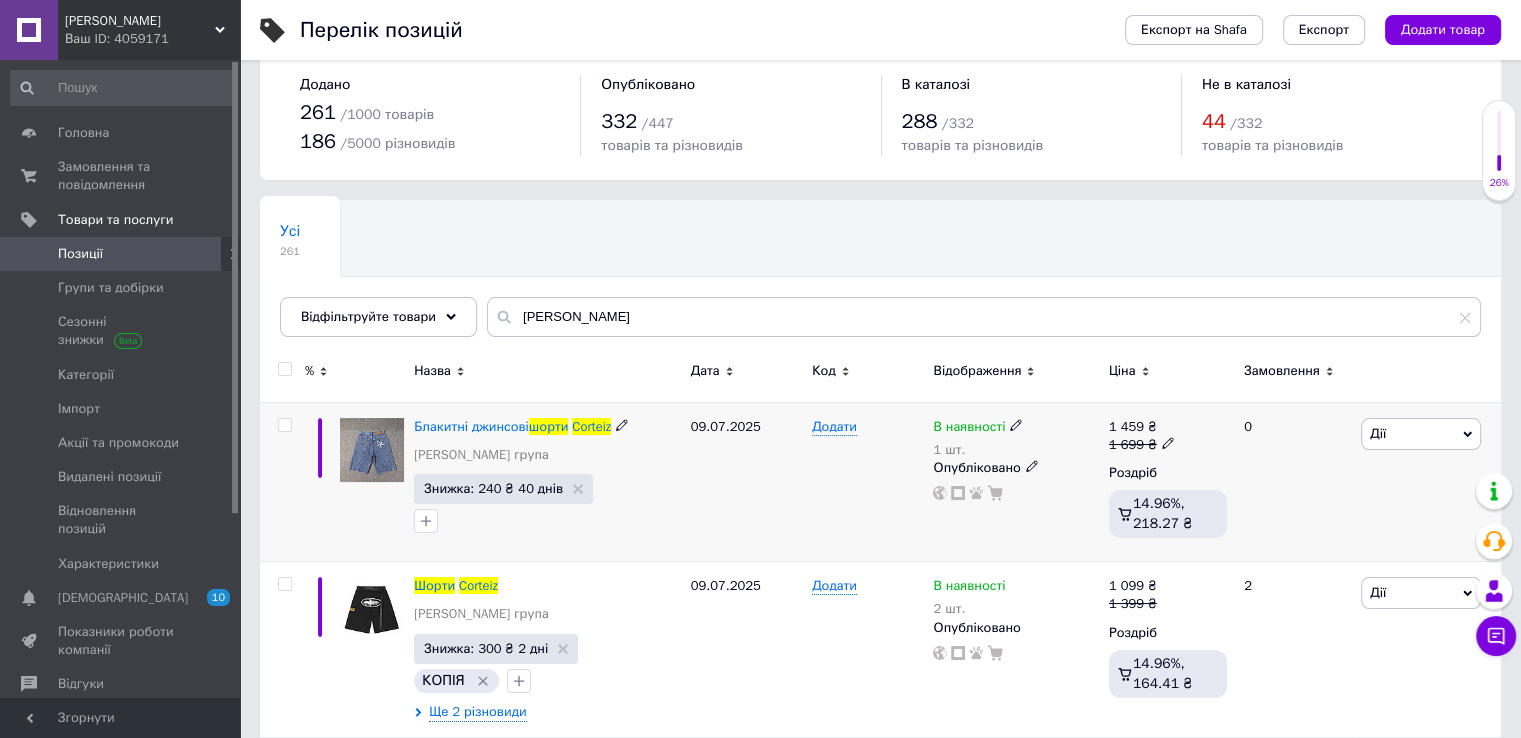 click 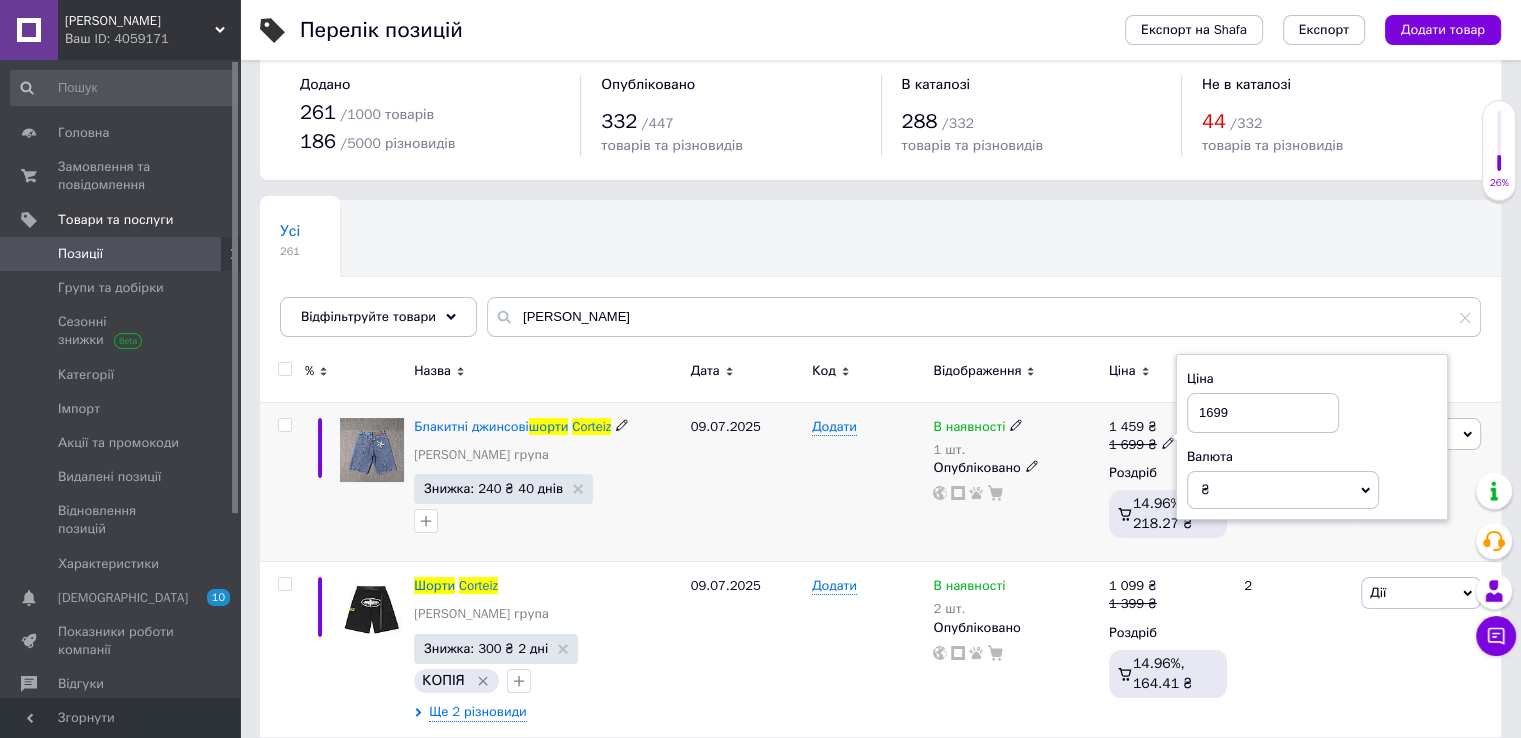click on "1699" at bounding box center [1263, 413] 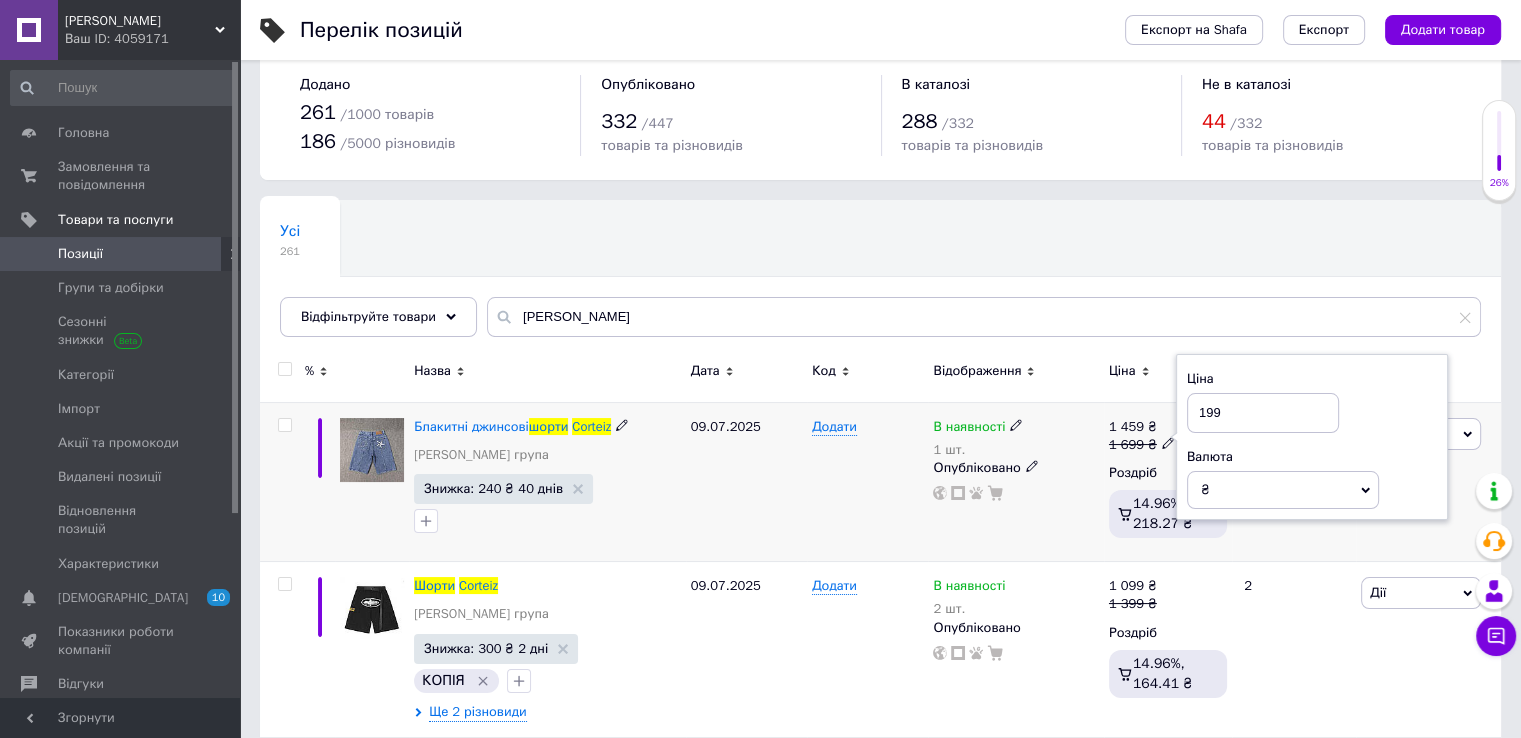 type on "1499" 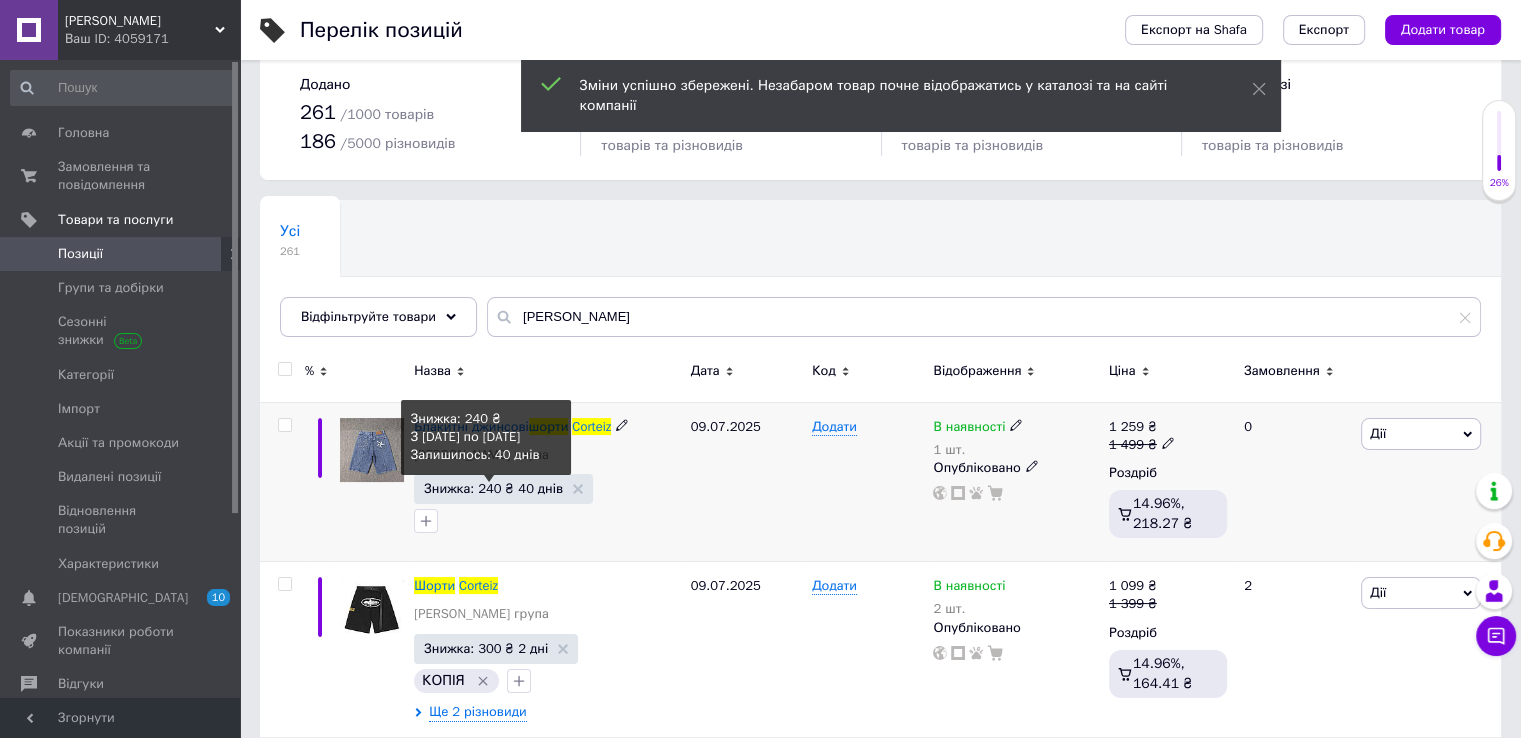click on "Знижка: 240 ₴ 40 днів" at bounding box center [493, 488] 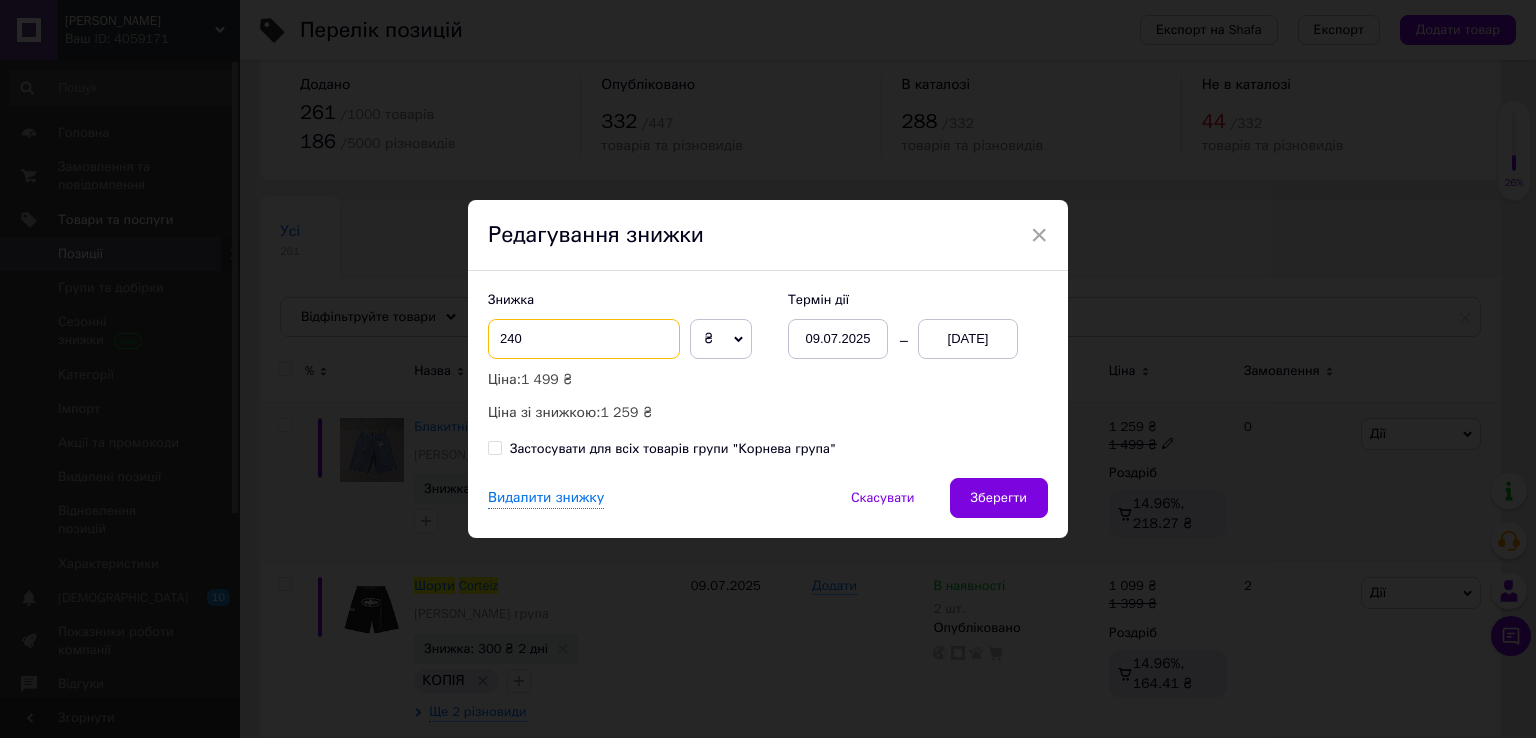 click on "240" at bounding box center [584, 339] 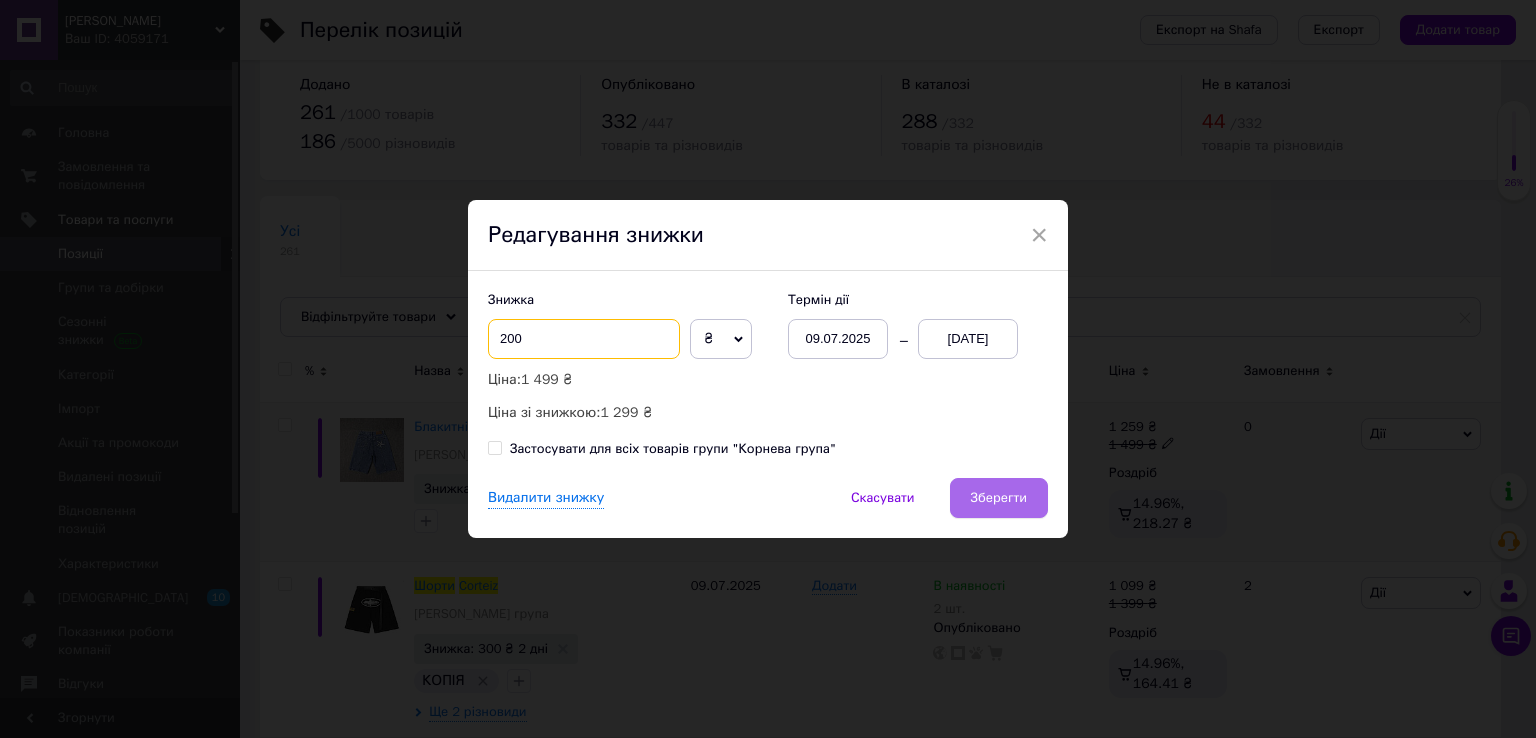type on "200" 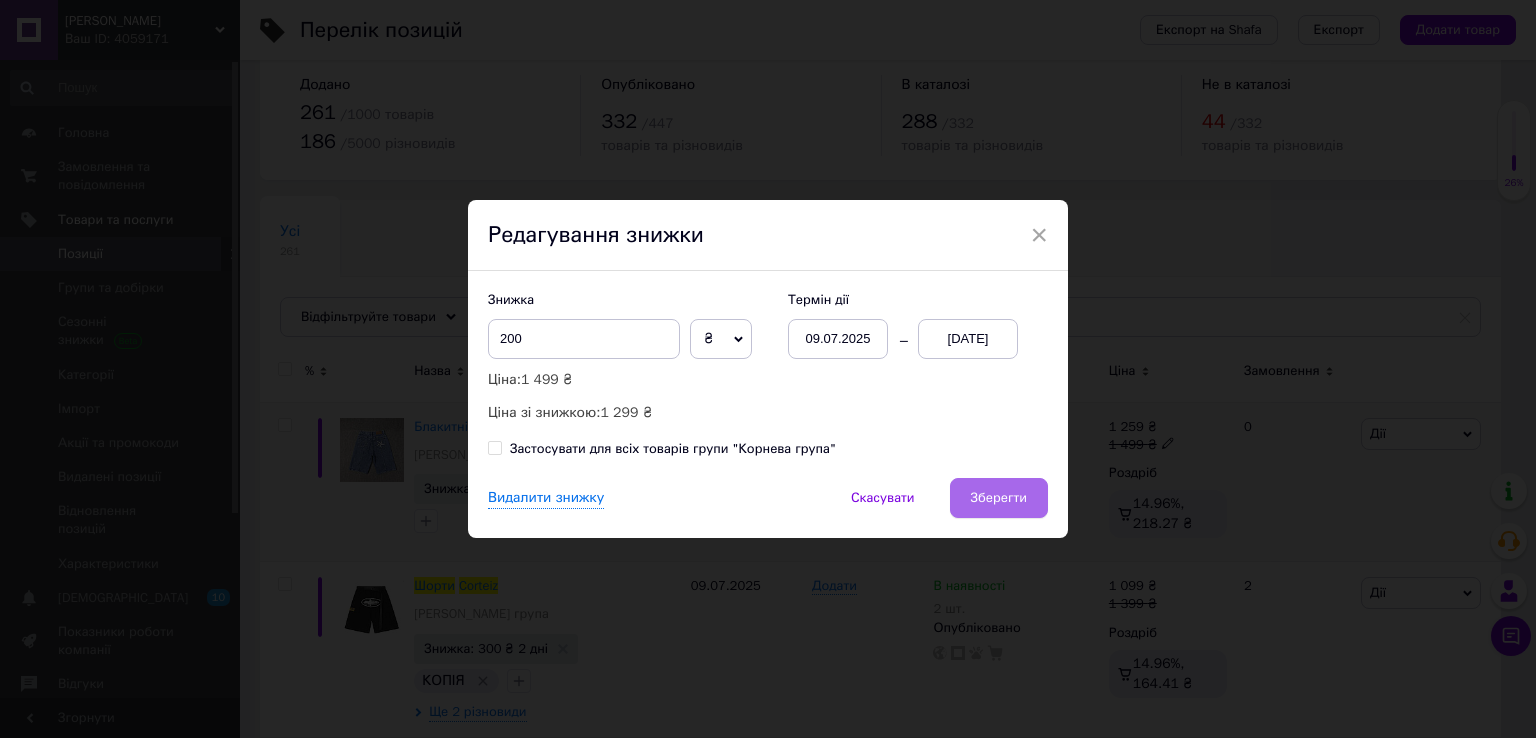 click on "Зберегти" at bounding box center [999, 498] 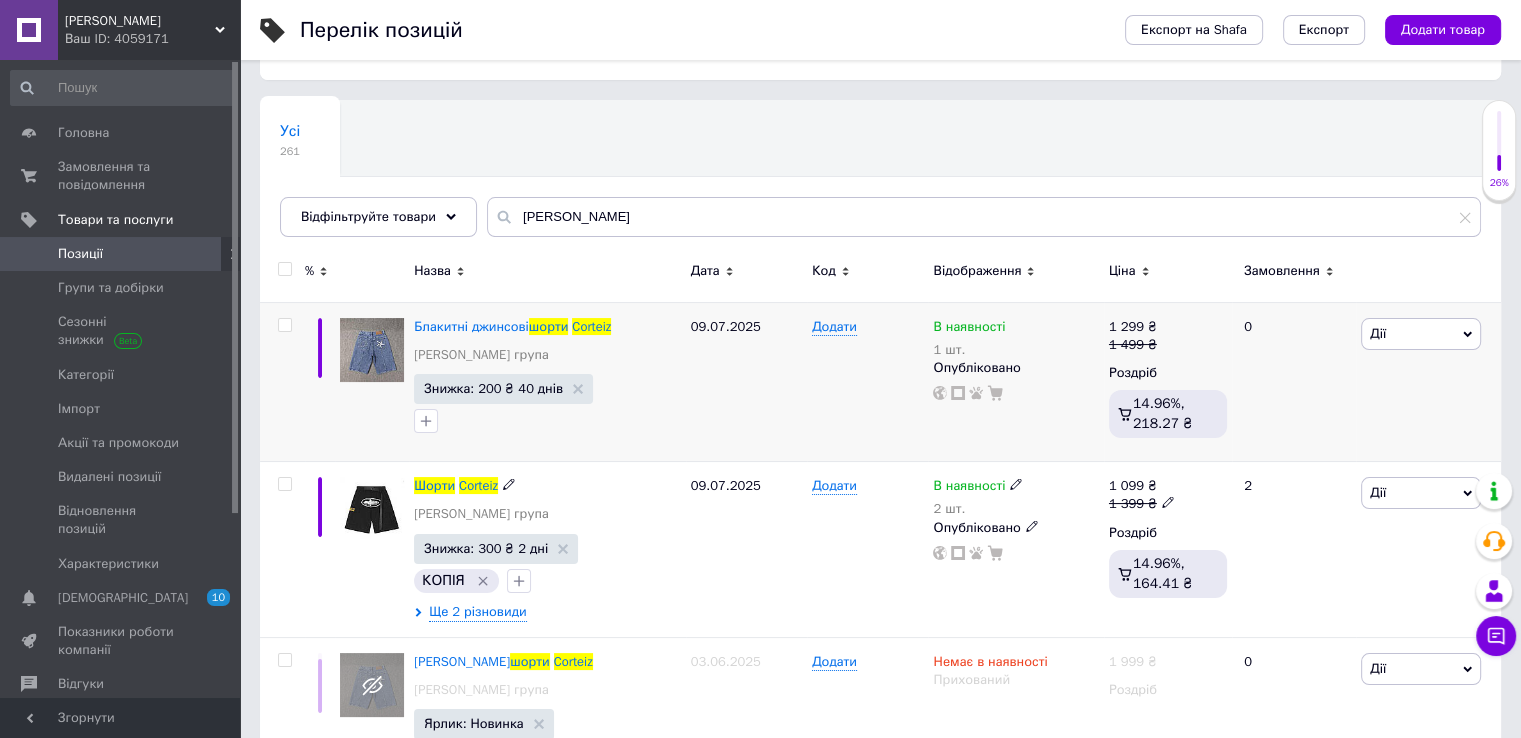 scroll, scrollTop: 0, scrollLeft: 0, axis: both 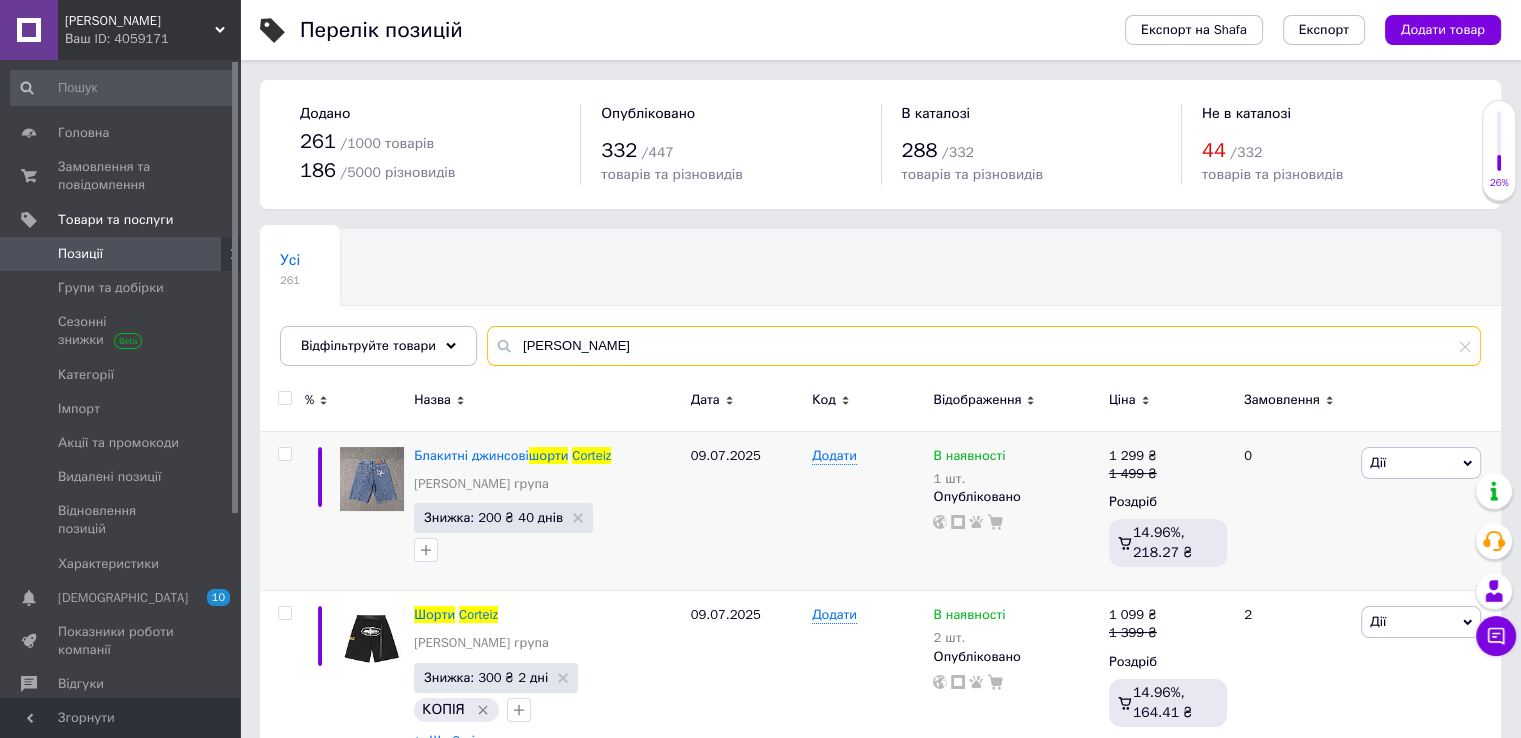 drag, startPoint x: 615, startPoint y: 354, endPoint x: 436, endPoint y: 386, distance: 181.83784 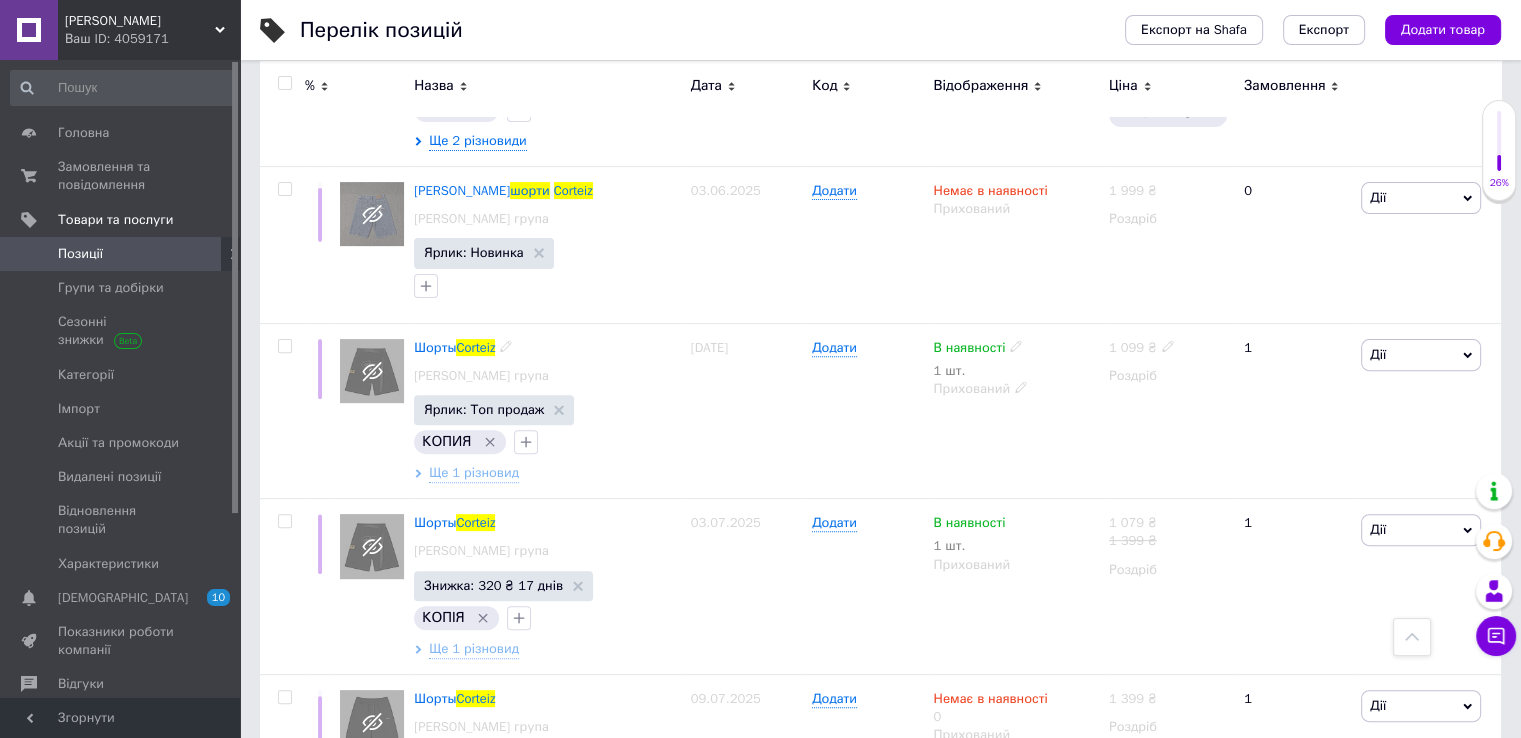 scroll, scrollTop: 800, scrollLeft: 0, axis: vertical 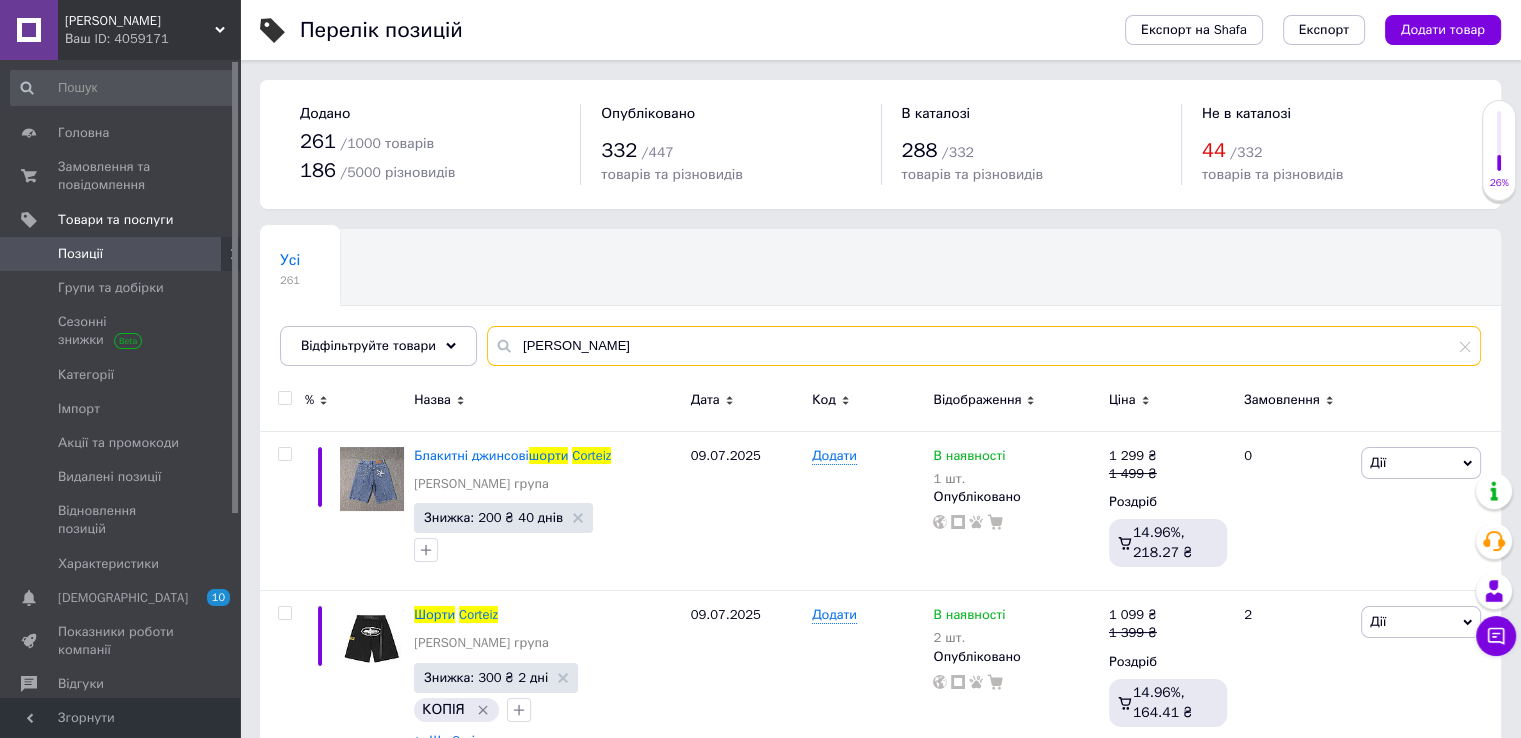 click on "[PERSON_NAME]" at bounding box center (984, 346) 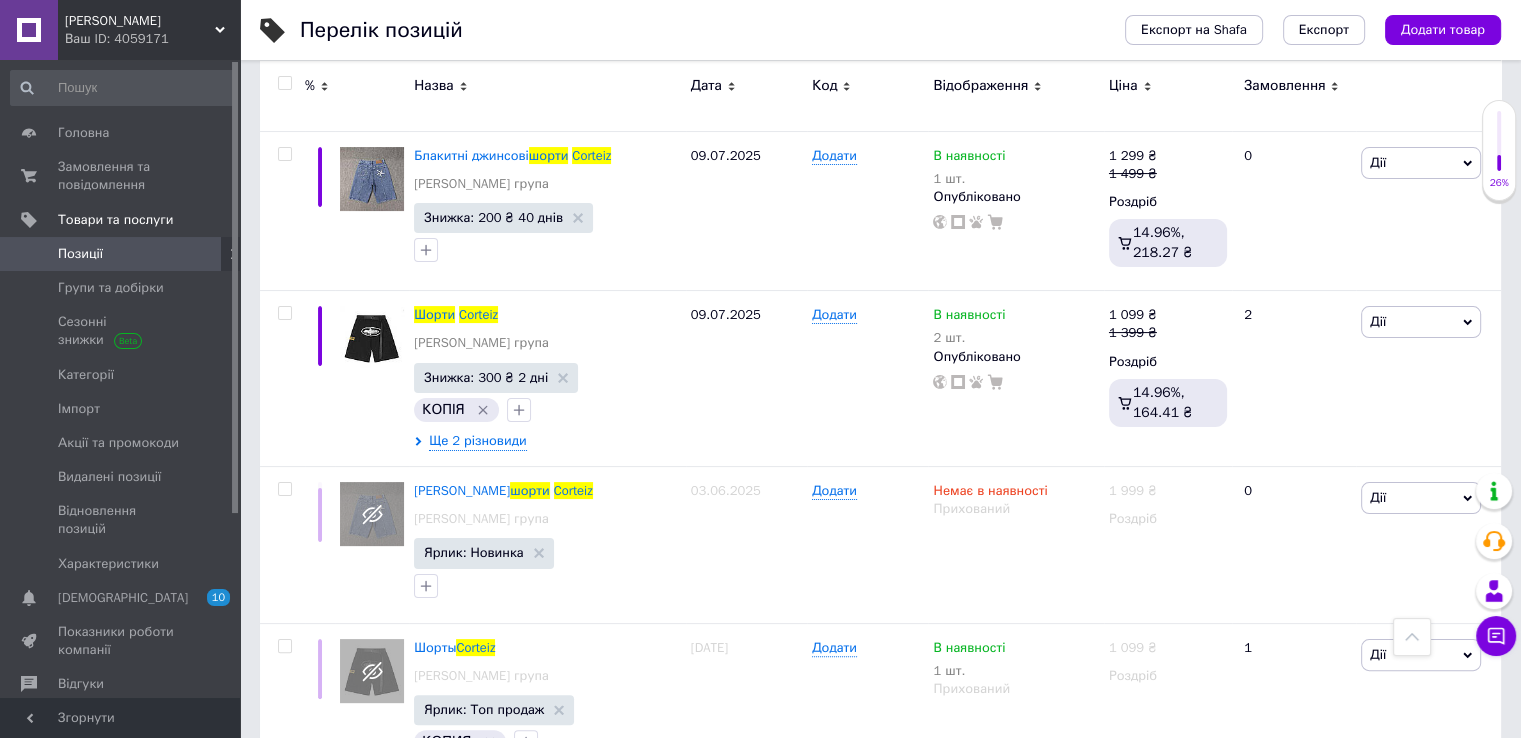 scroll, scrollTop: 200, scrollLeft: 0, axis: vertical 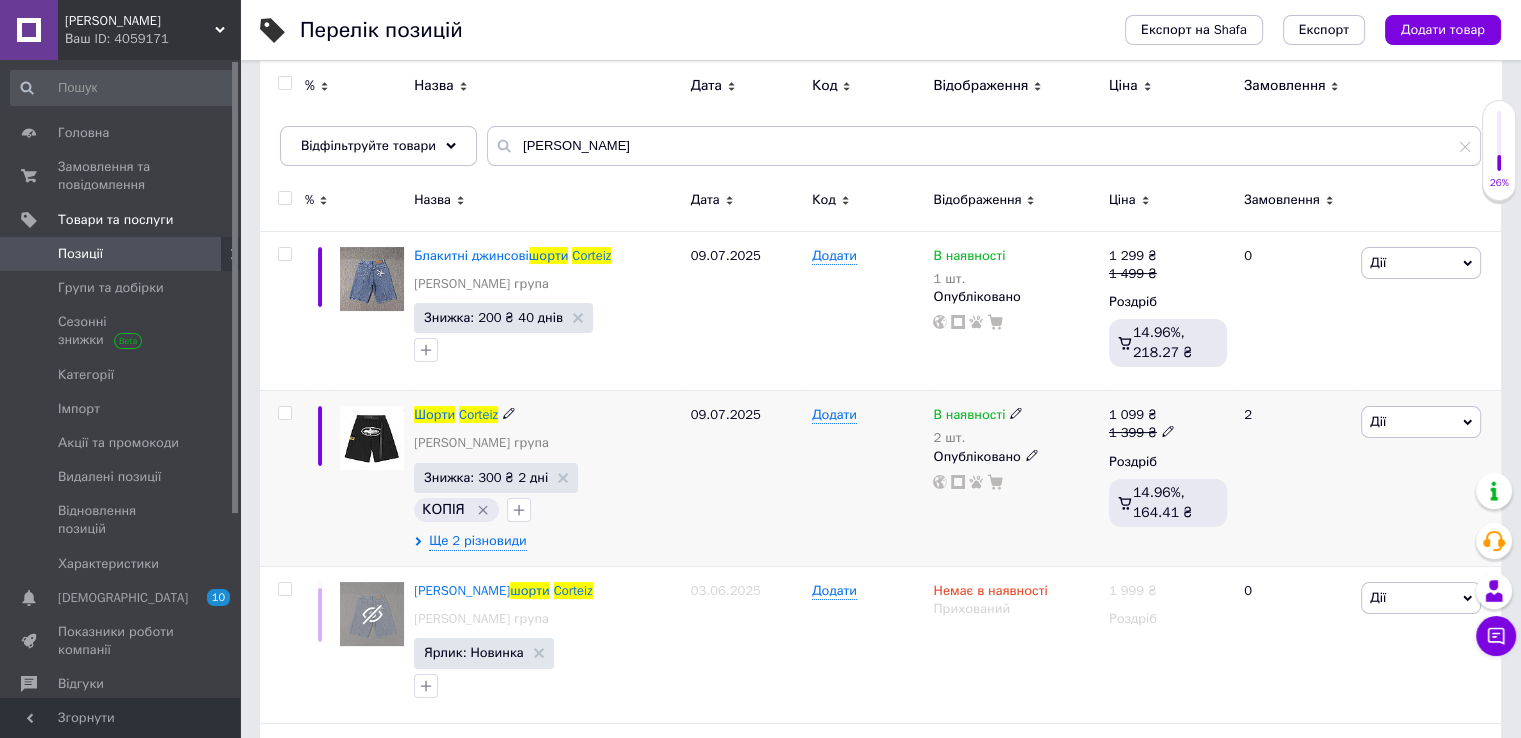 click at bounding box center (372, 438) 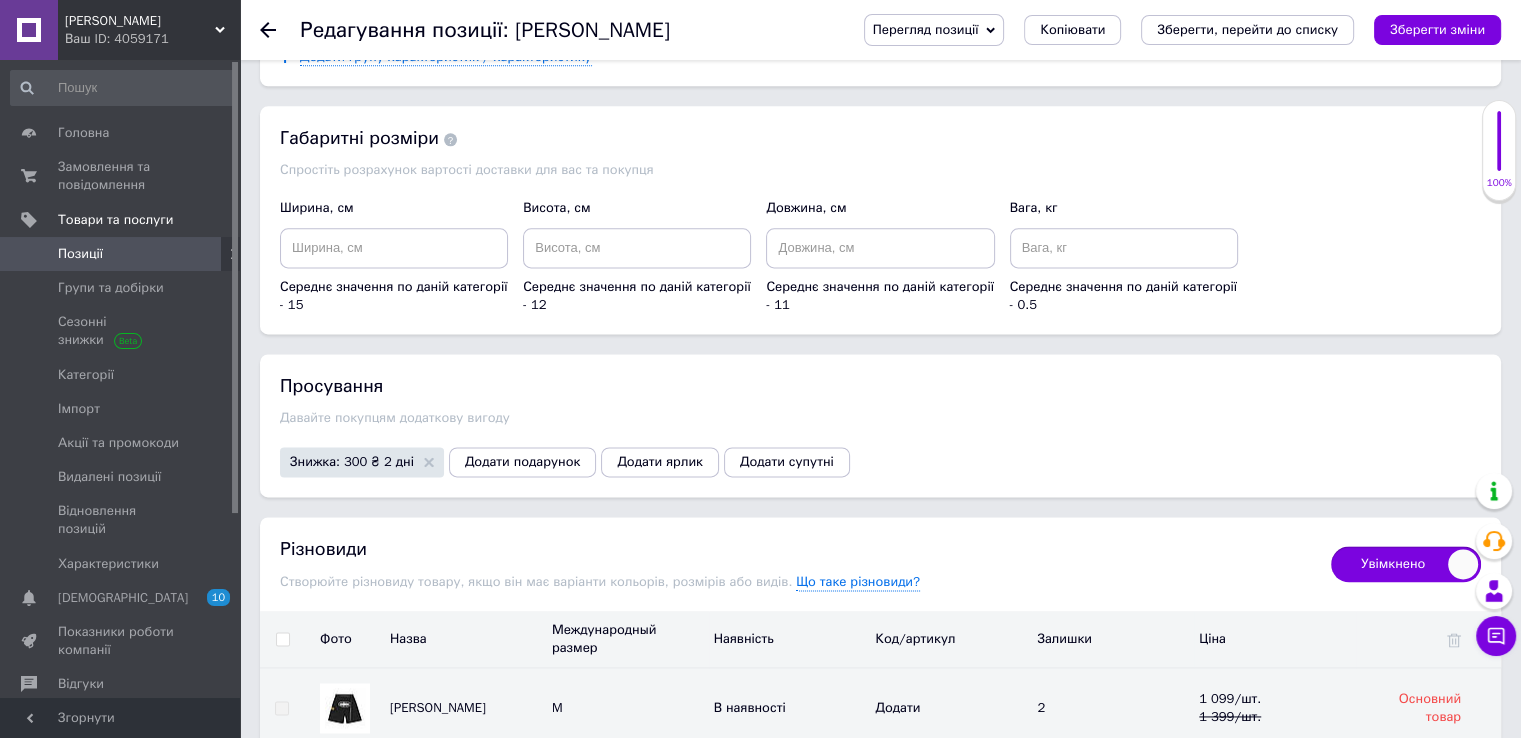 scroll, scrollTop: 3000, scrollLeft: 0, axis: vertical 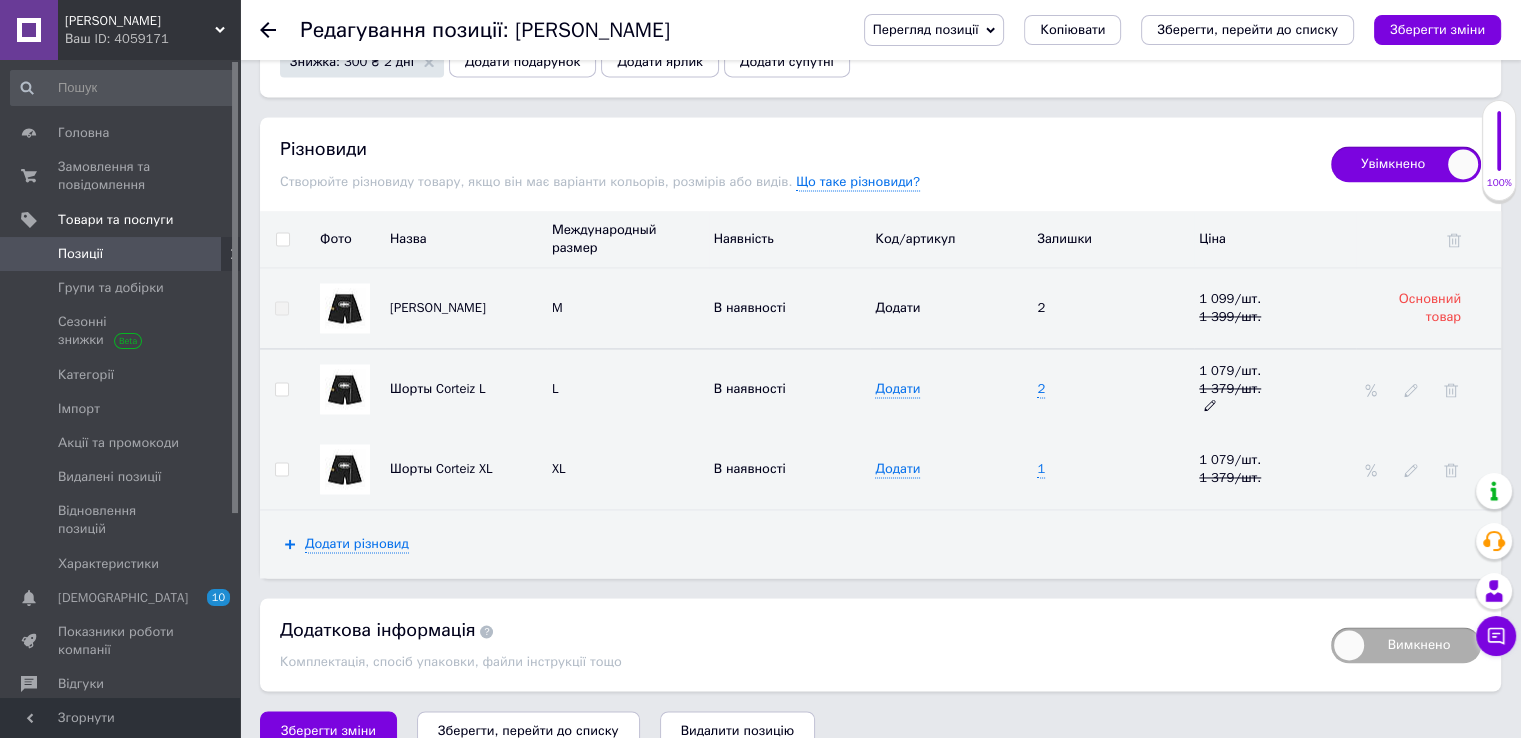 click 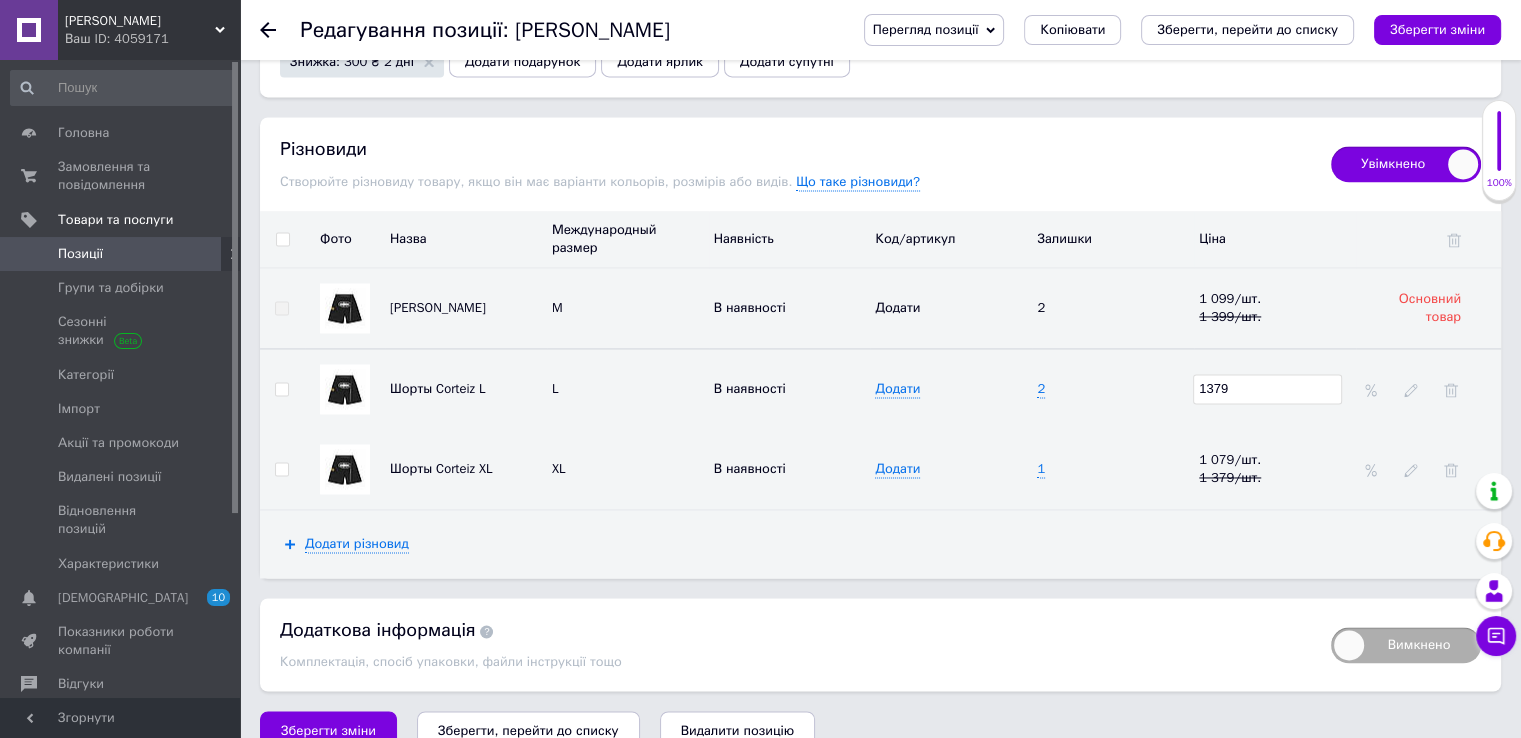 click on "1379" at bounding box center [1267, 389] 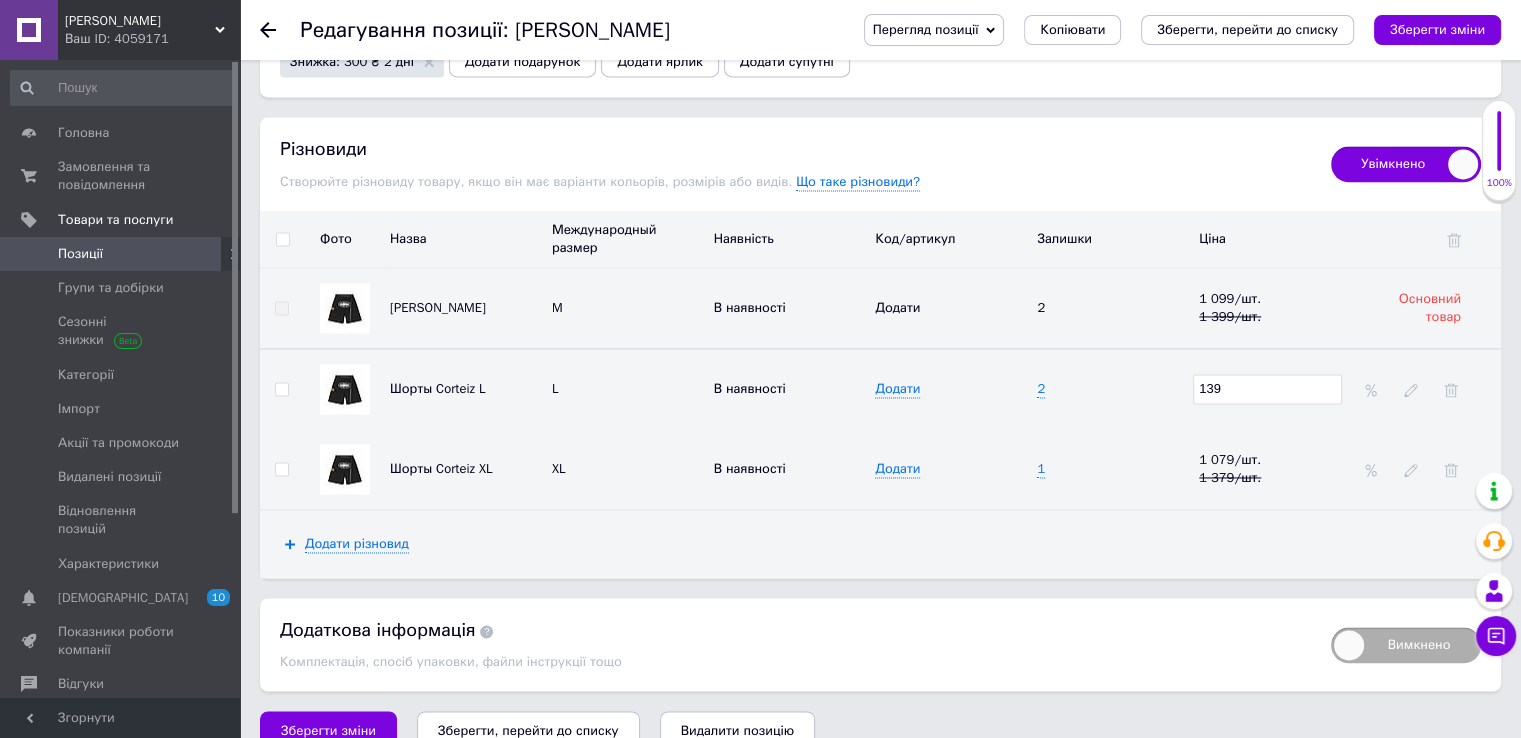 type on "1349" 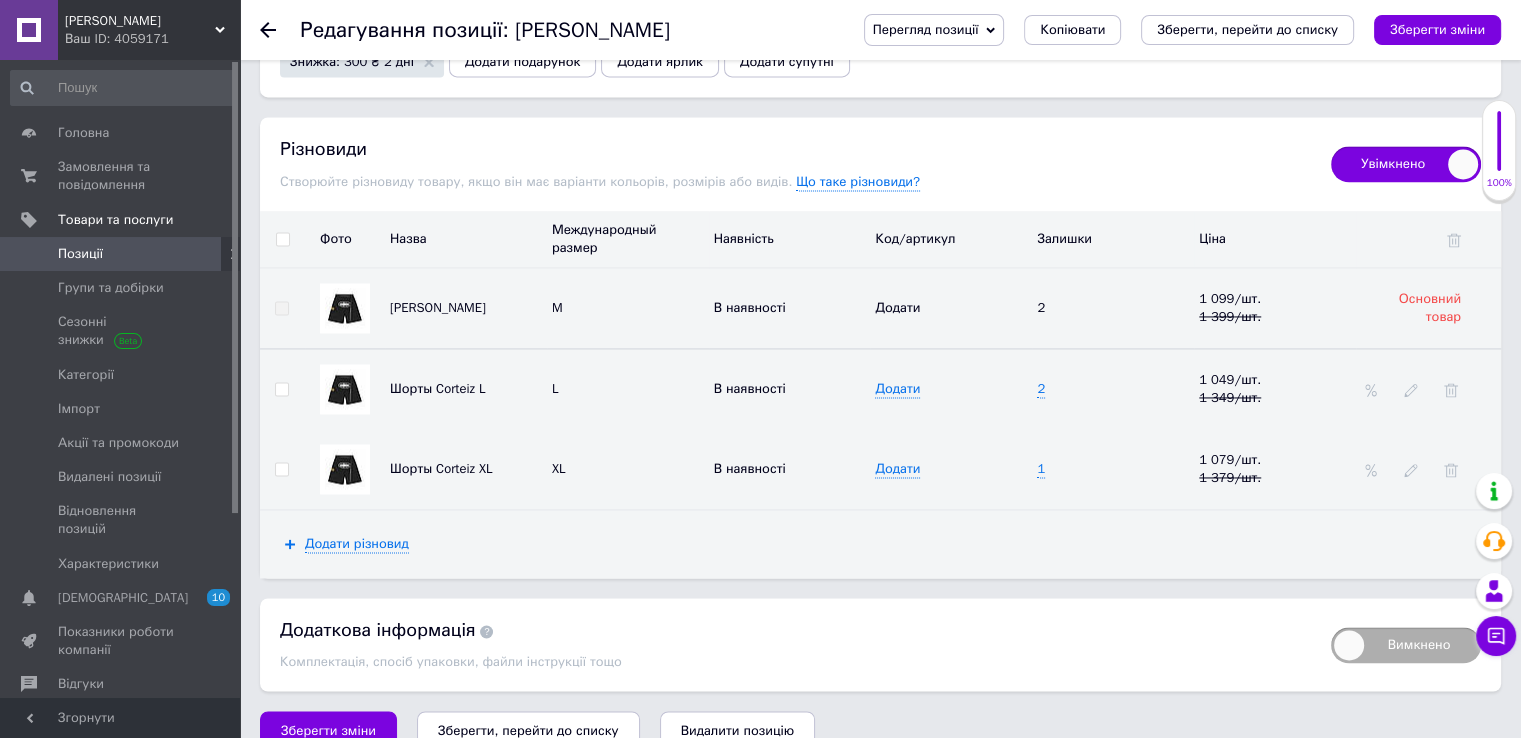 click on "1 079  / шт. 1 379  / шт." at bounding box center [1275, 469] 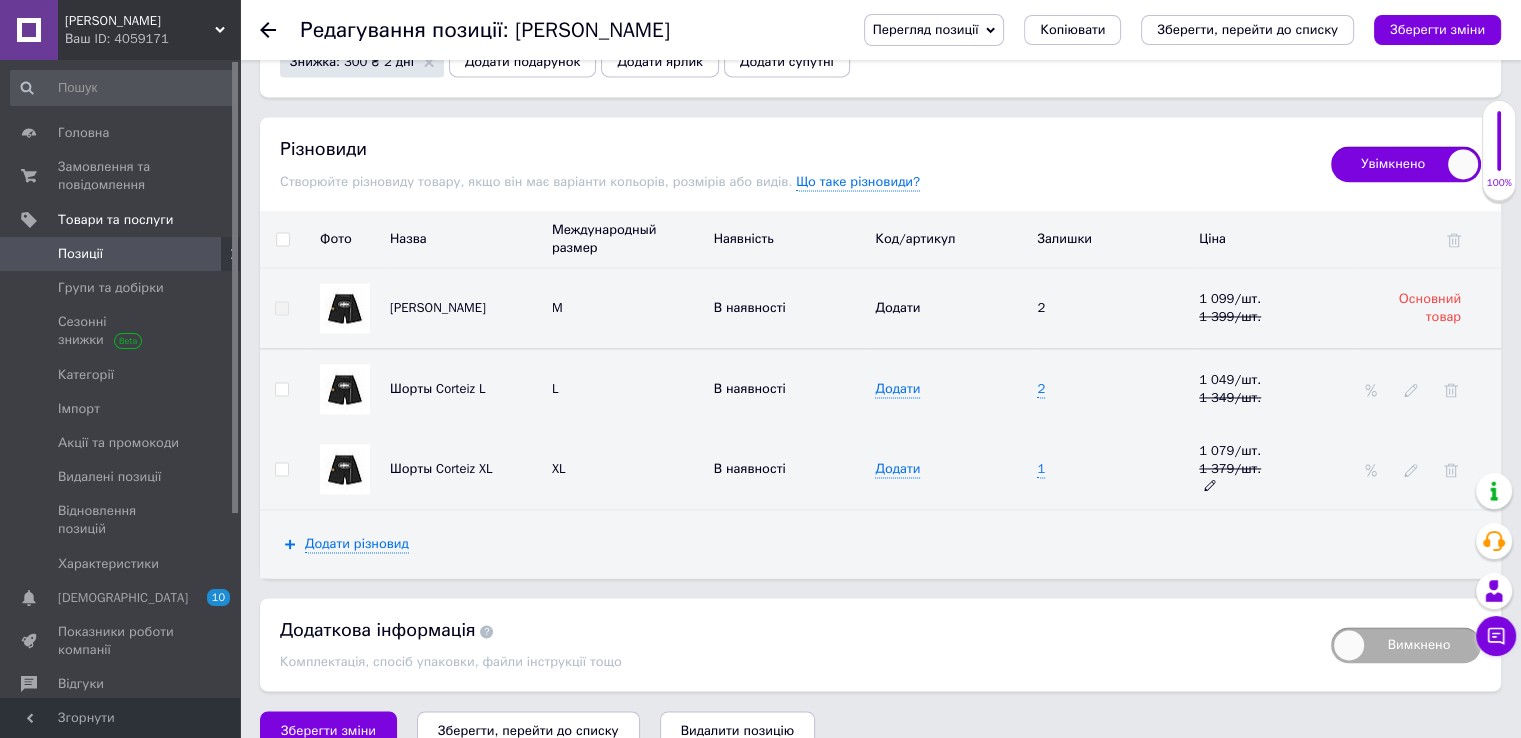 click 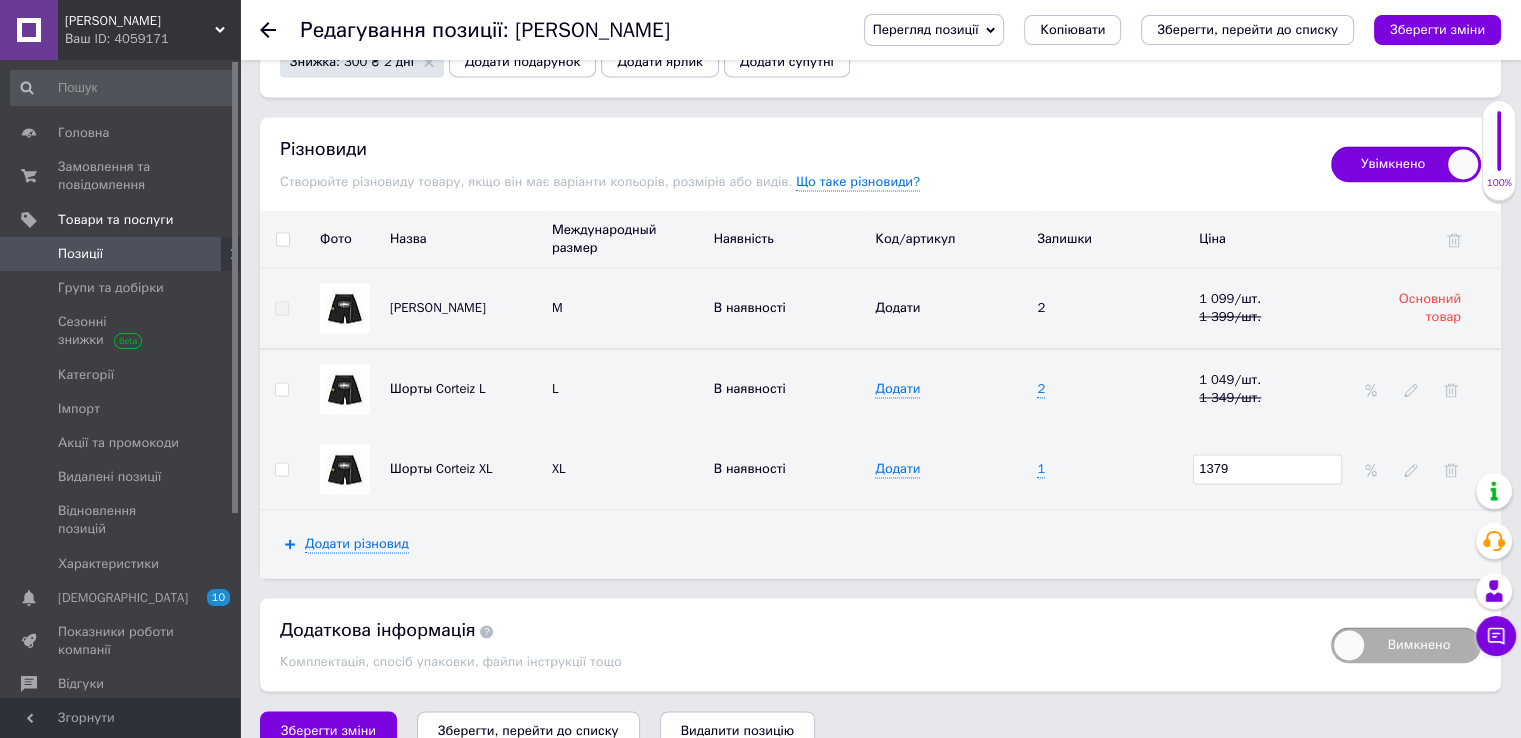 click on "1379" at bounding box center (1267, 469) 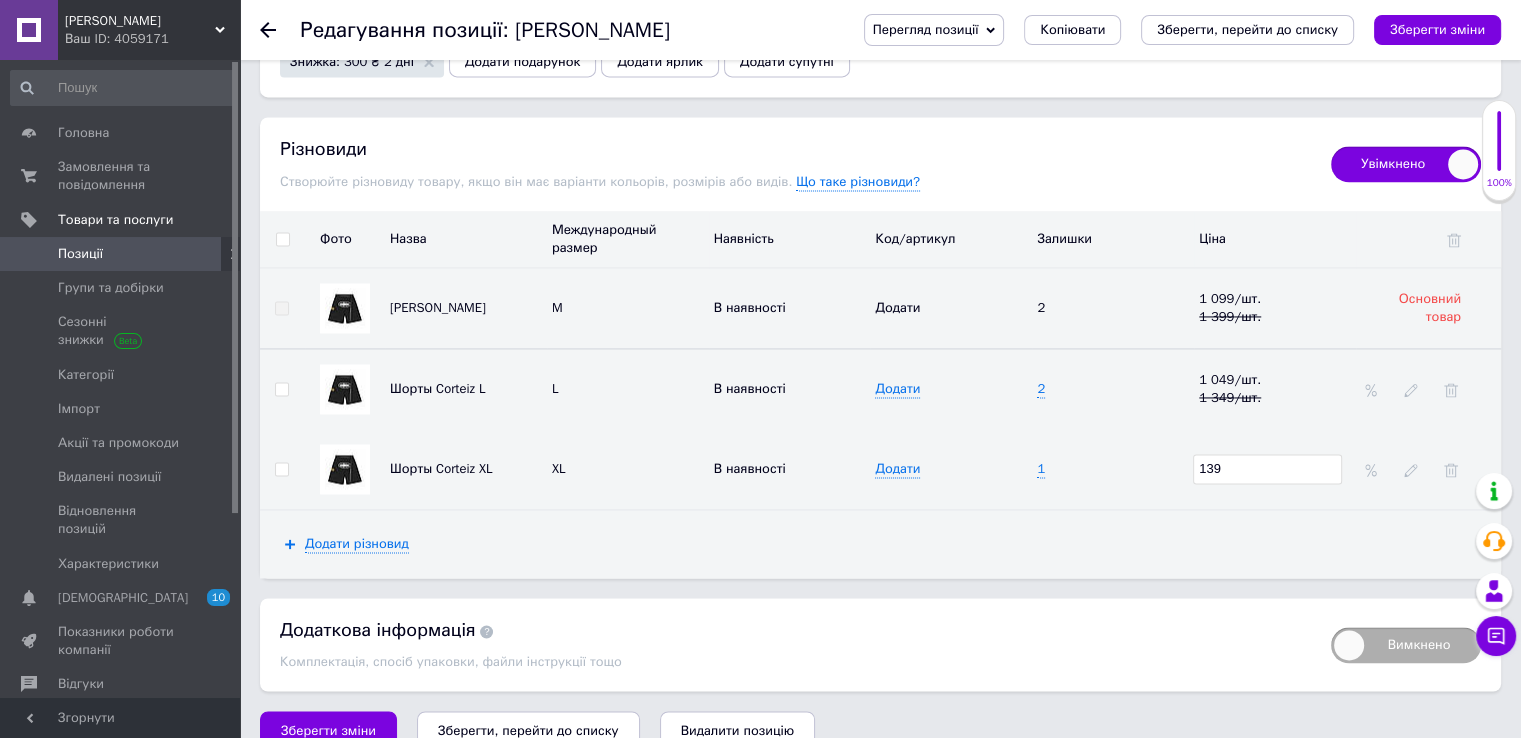 type on "1349" 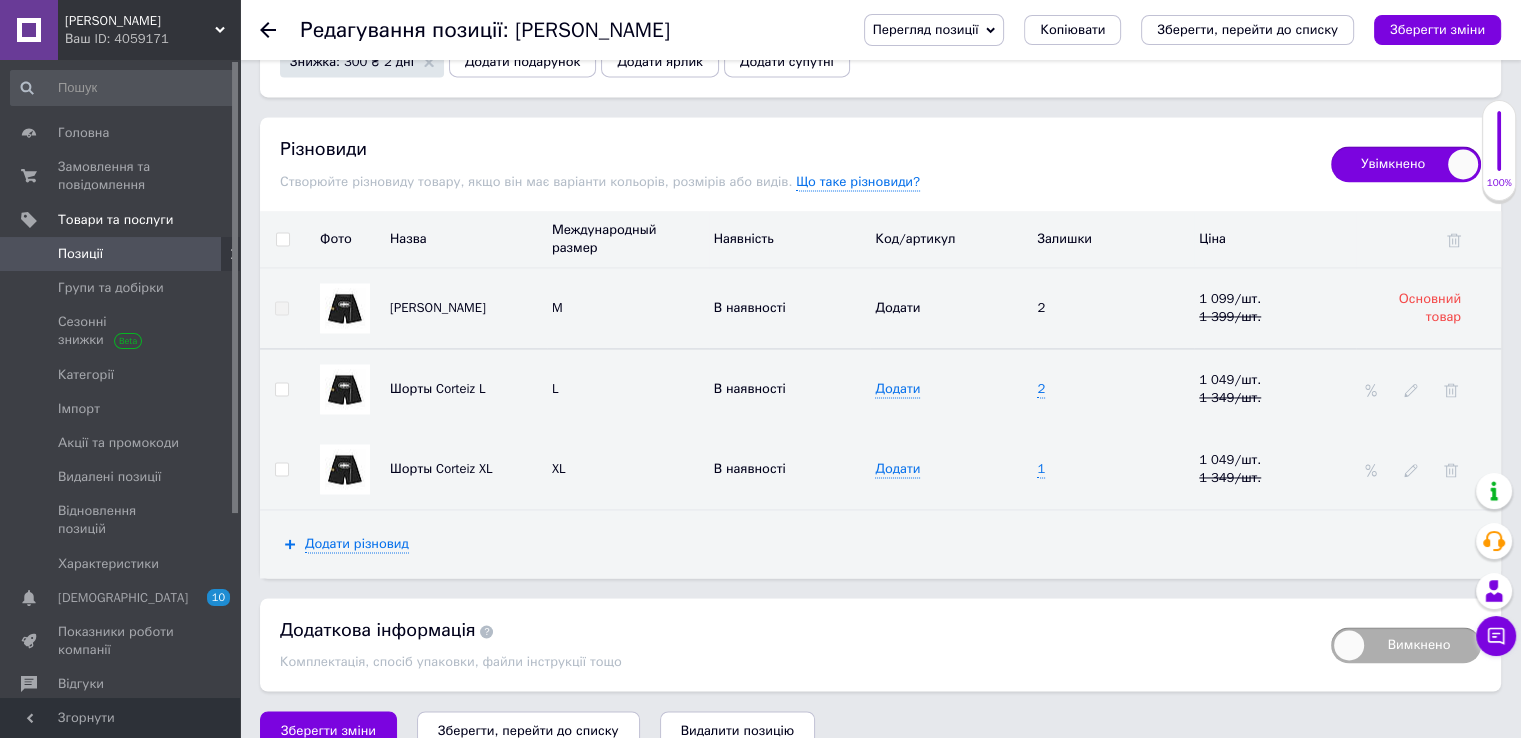 click 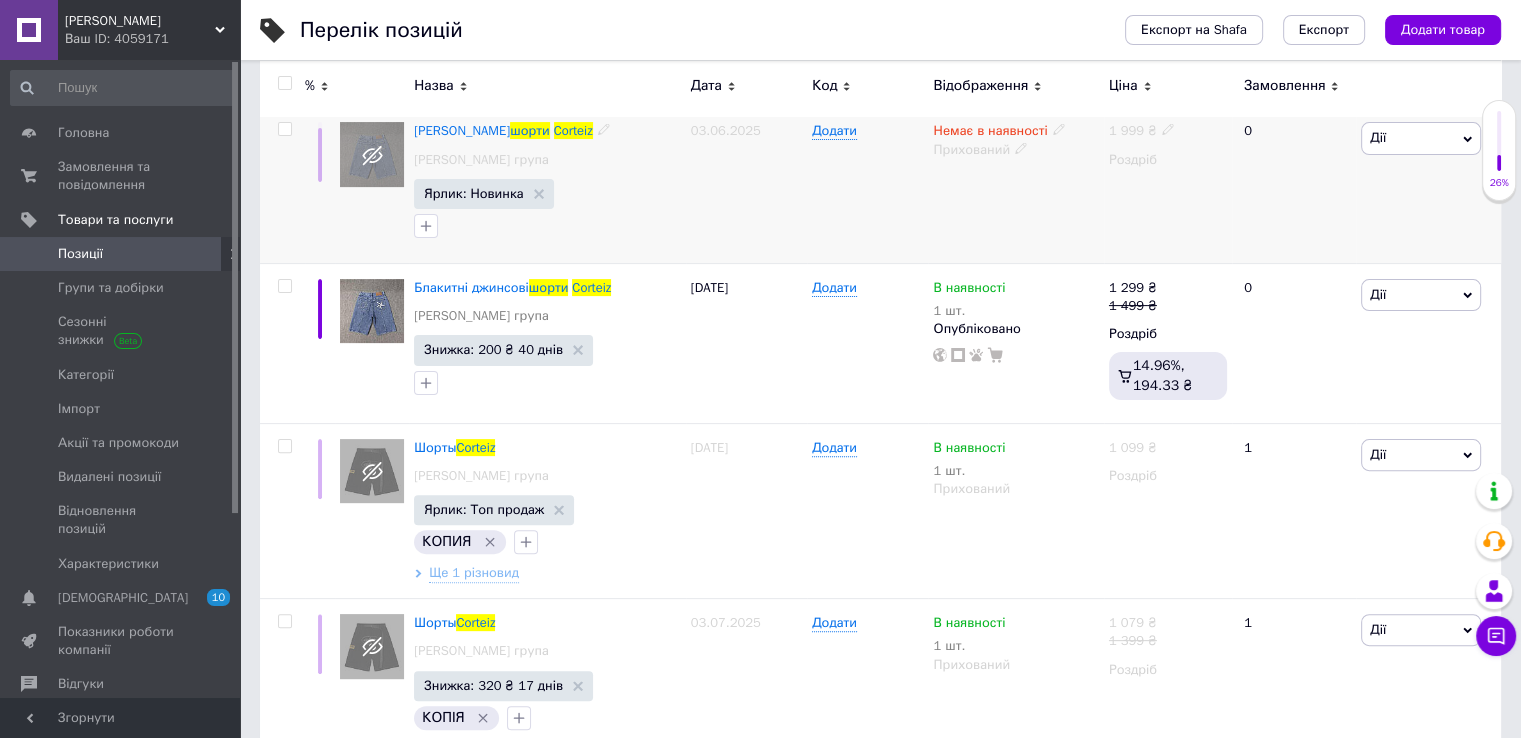 scroll, scrollTop: 600, scrollLeft: 0, axis: vertical 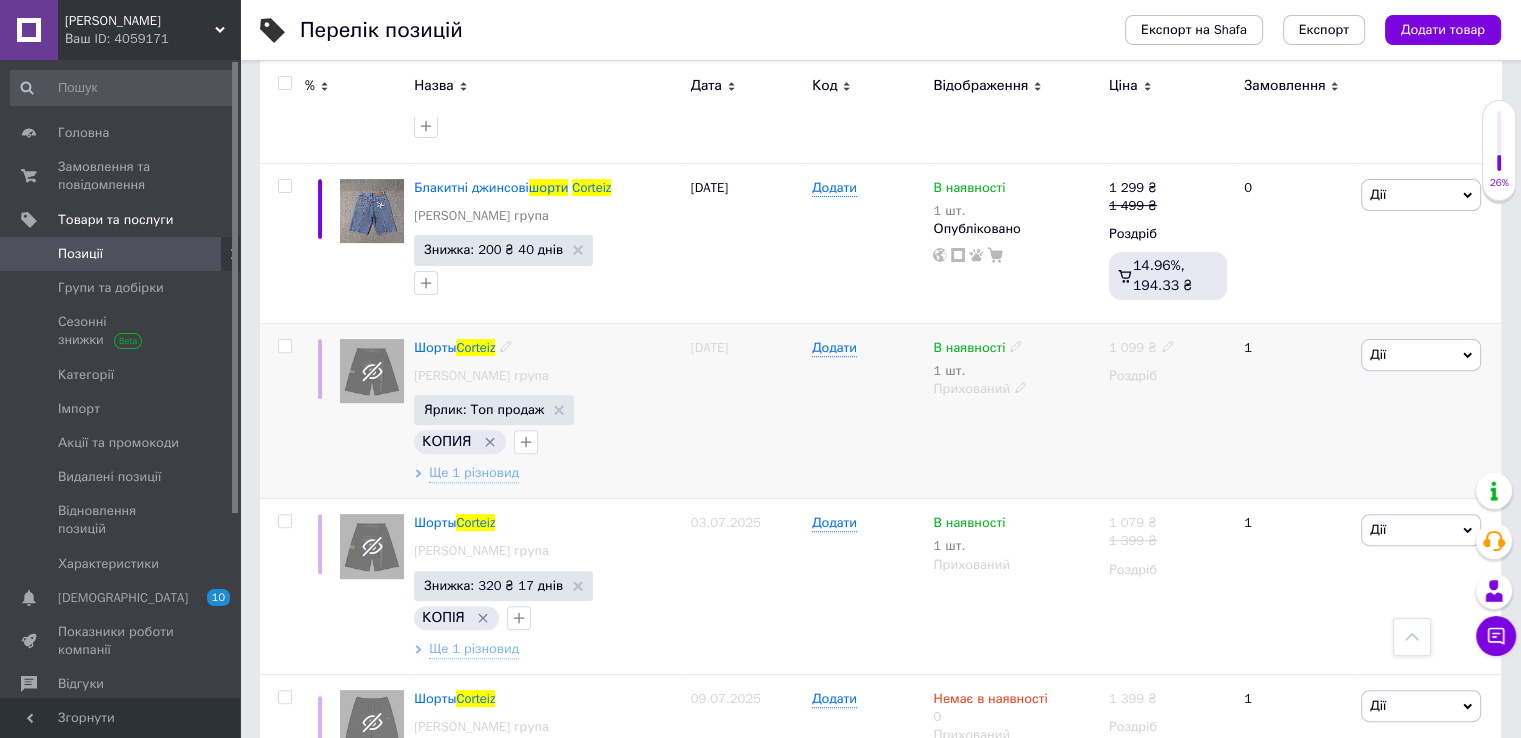 click at bounding box center [372, 371] 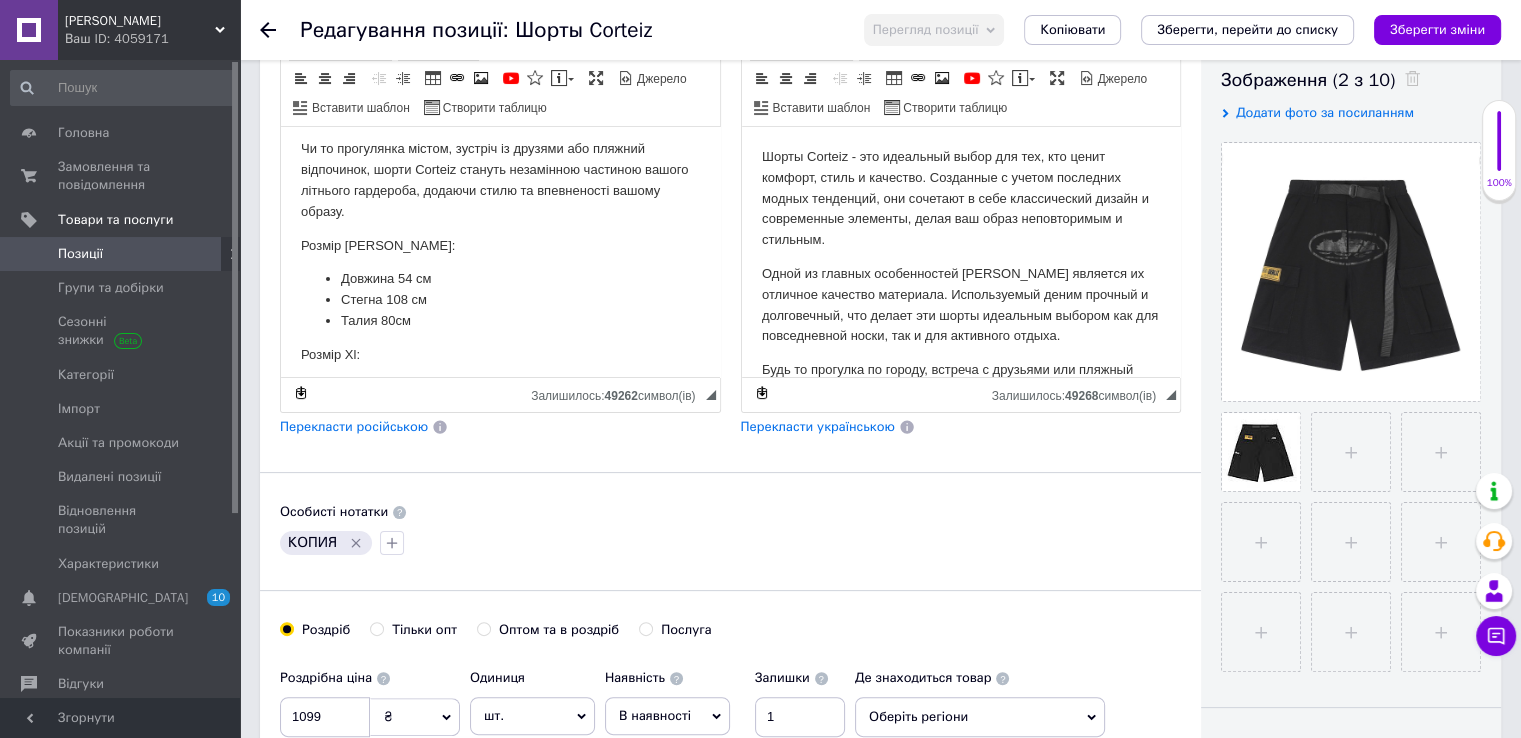 scroll, scrollTop: 284, scrollLeft: 0, axis: vertical 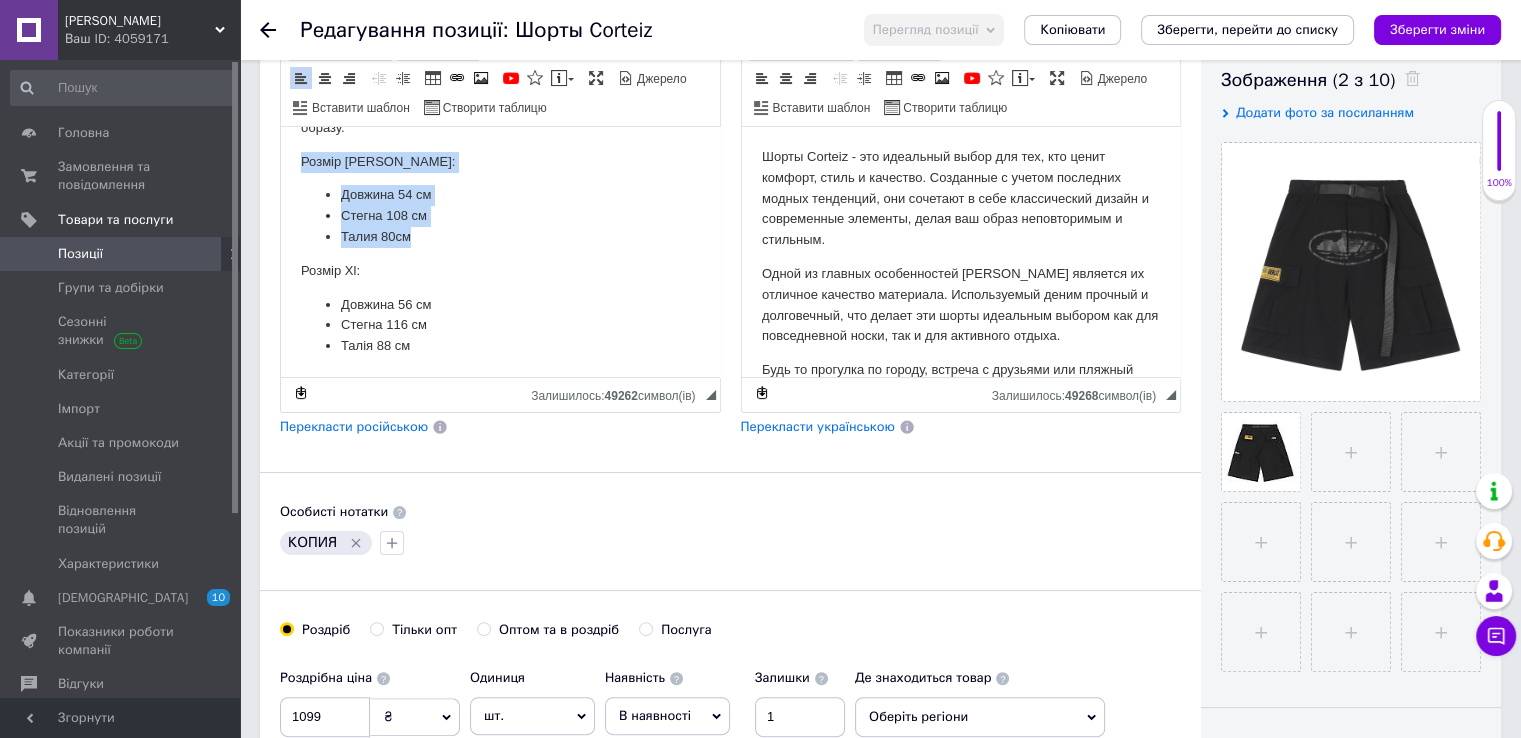 drag, startPoint x: 434, startPoint y: 237, endPoint x: 290, endPoint y: 167, distance: 160.11246 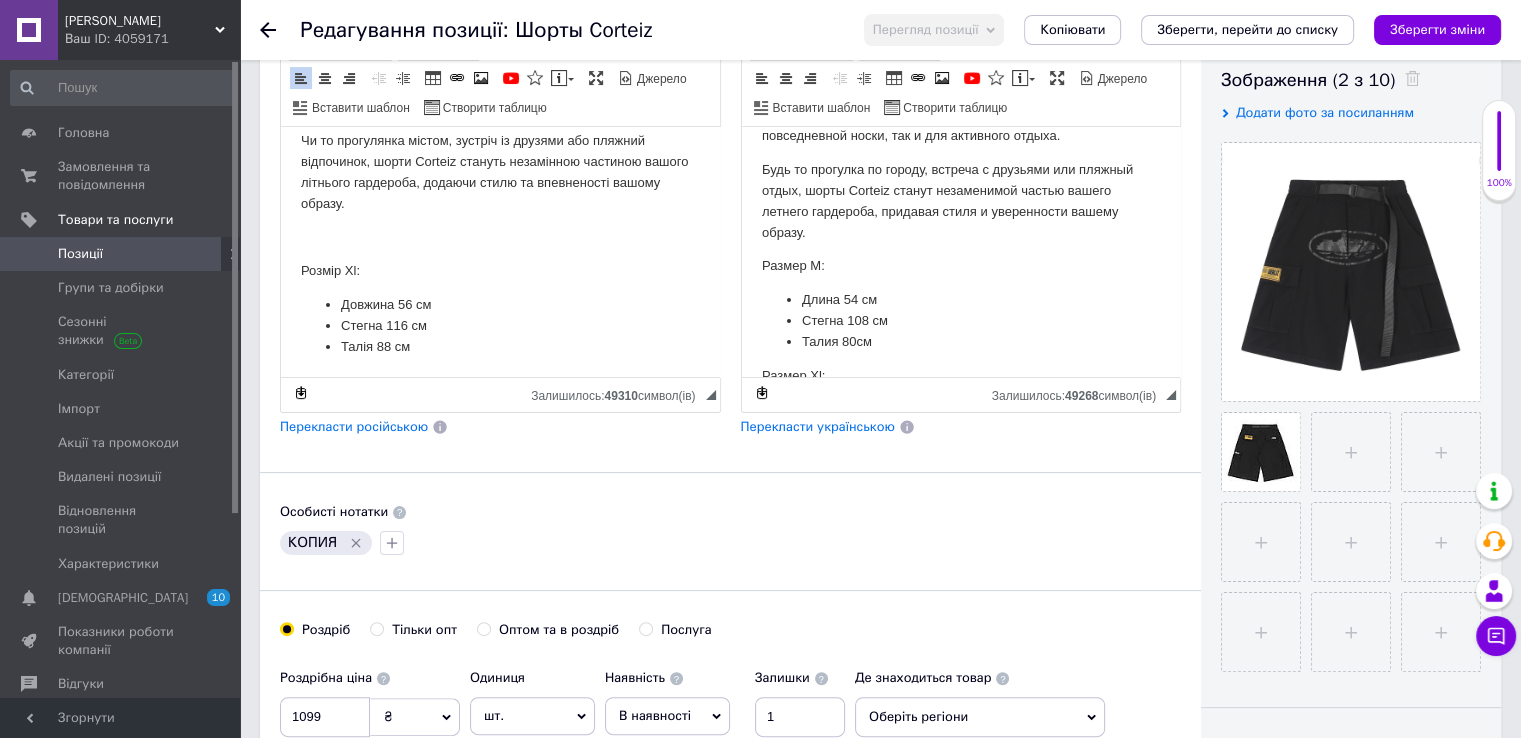 scroll, scrollTop: 304, scrollLeft: 0, axis: vertical 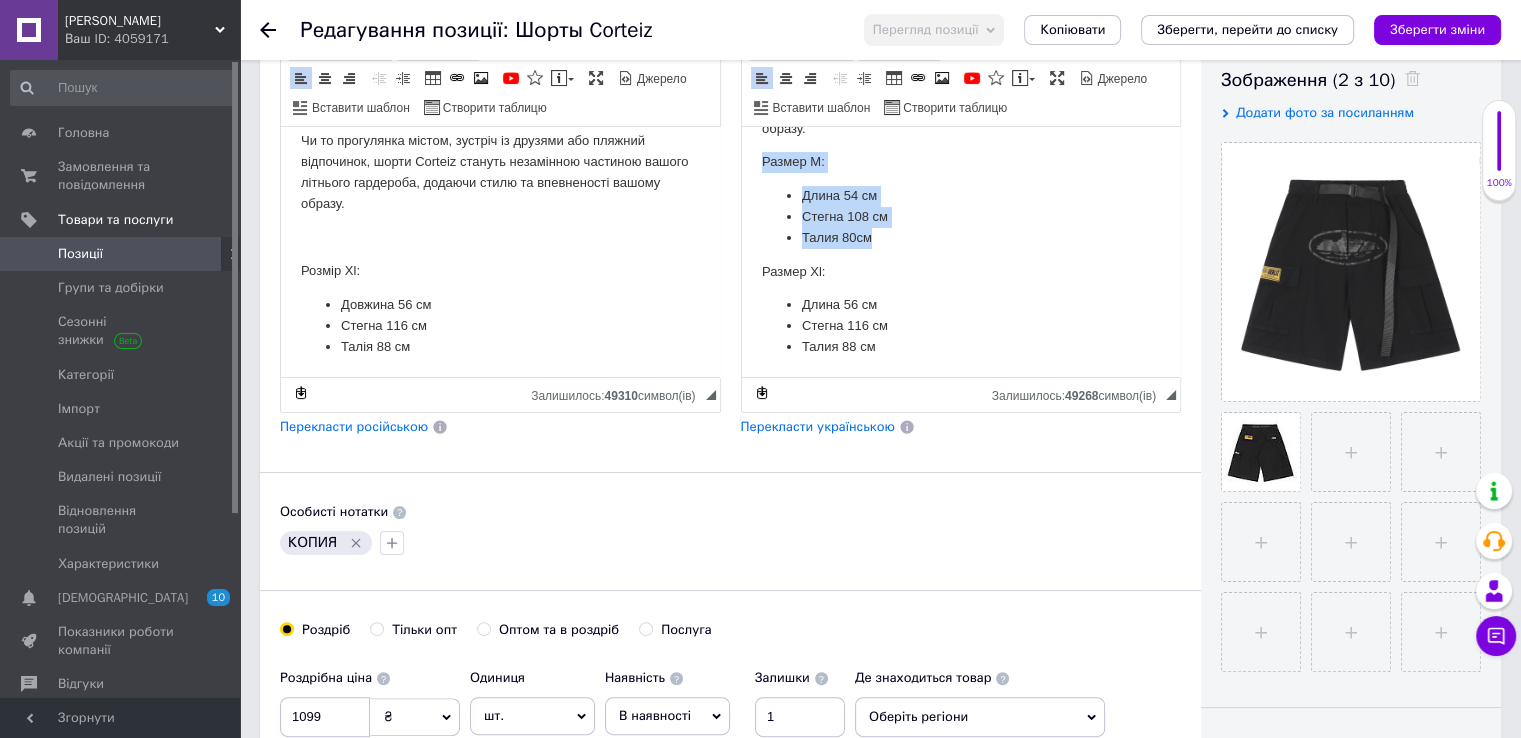 drag, startPoint x: 903, startPoint y: 240, endPoint x: 1172, endPoint y: 156, distance: 281.8102 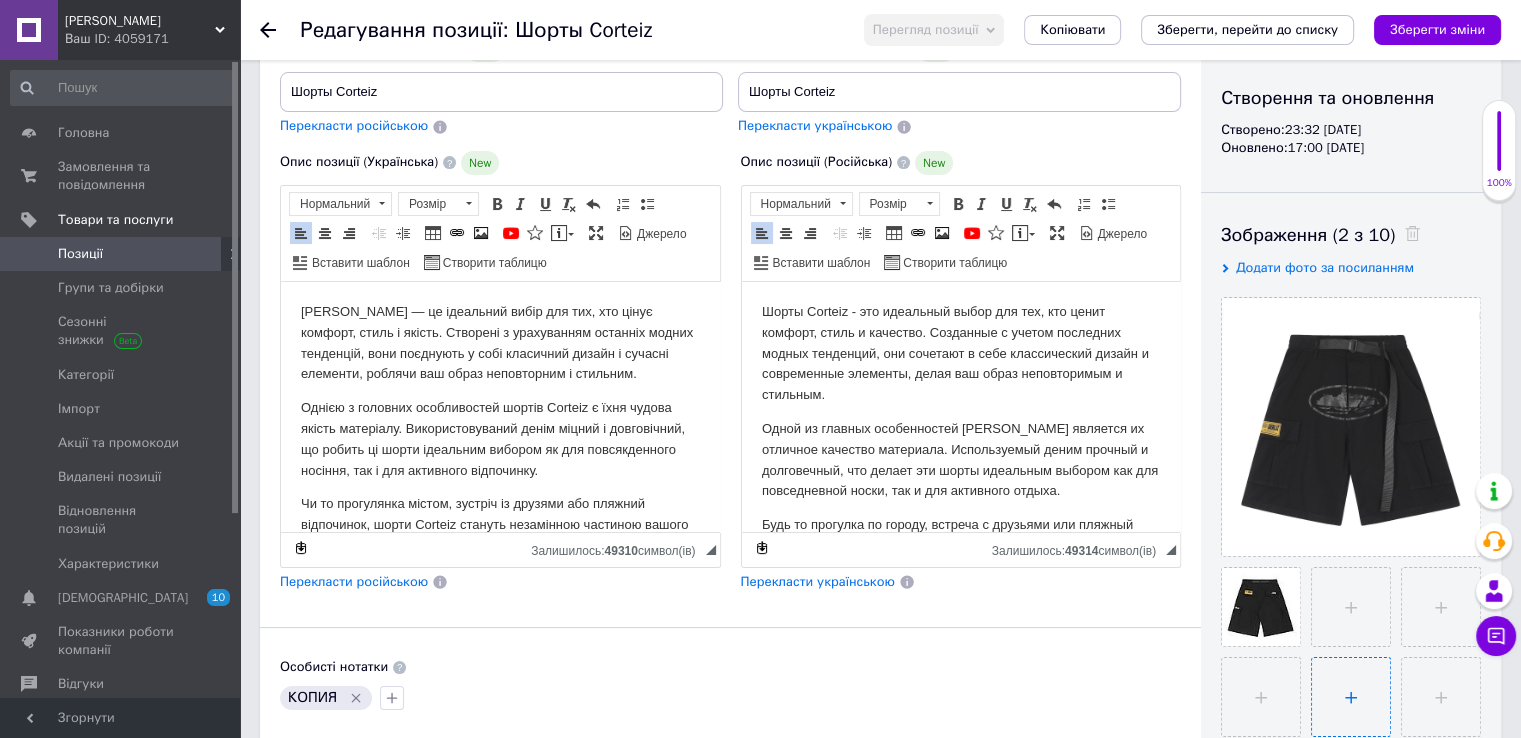 scroll, scrollTop: 0, scrollLeft: 0, axis: both 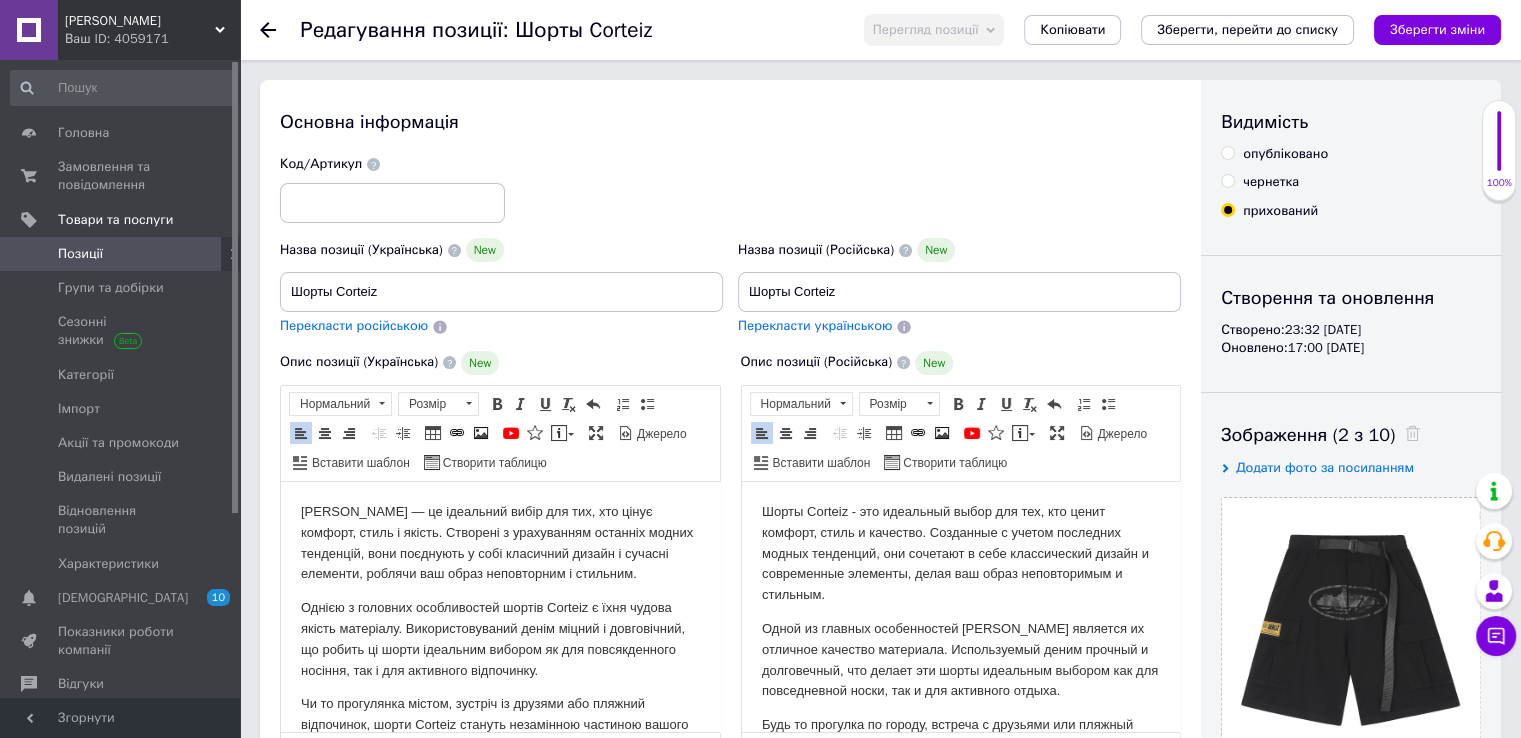 click on "опубліковано" at bounding box center [1285, 154] 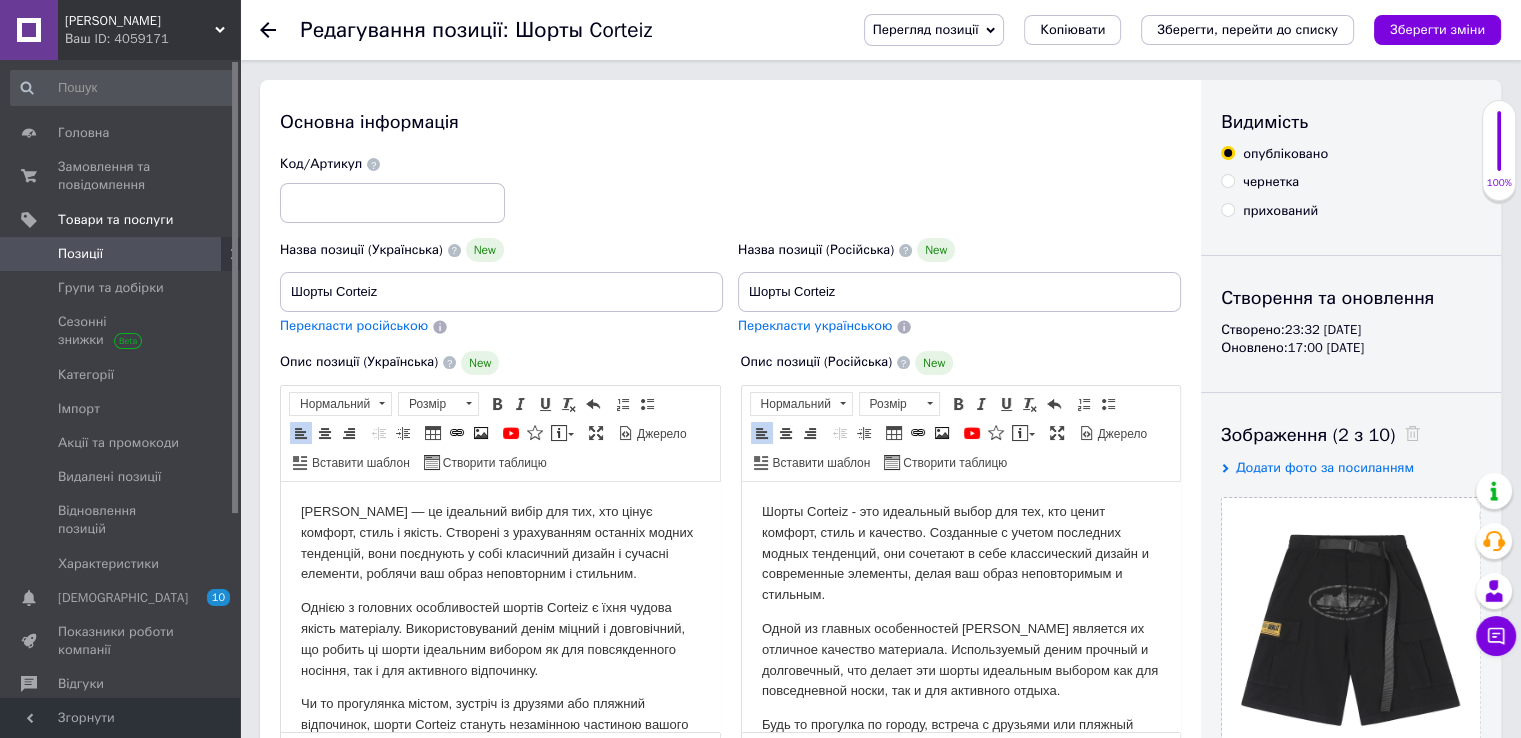 click on "Зберегти зміни" at bounding box center (1437, 29) 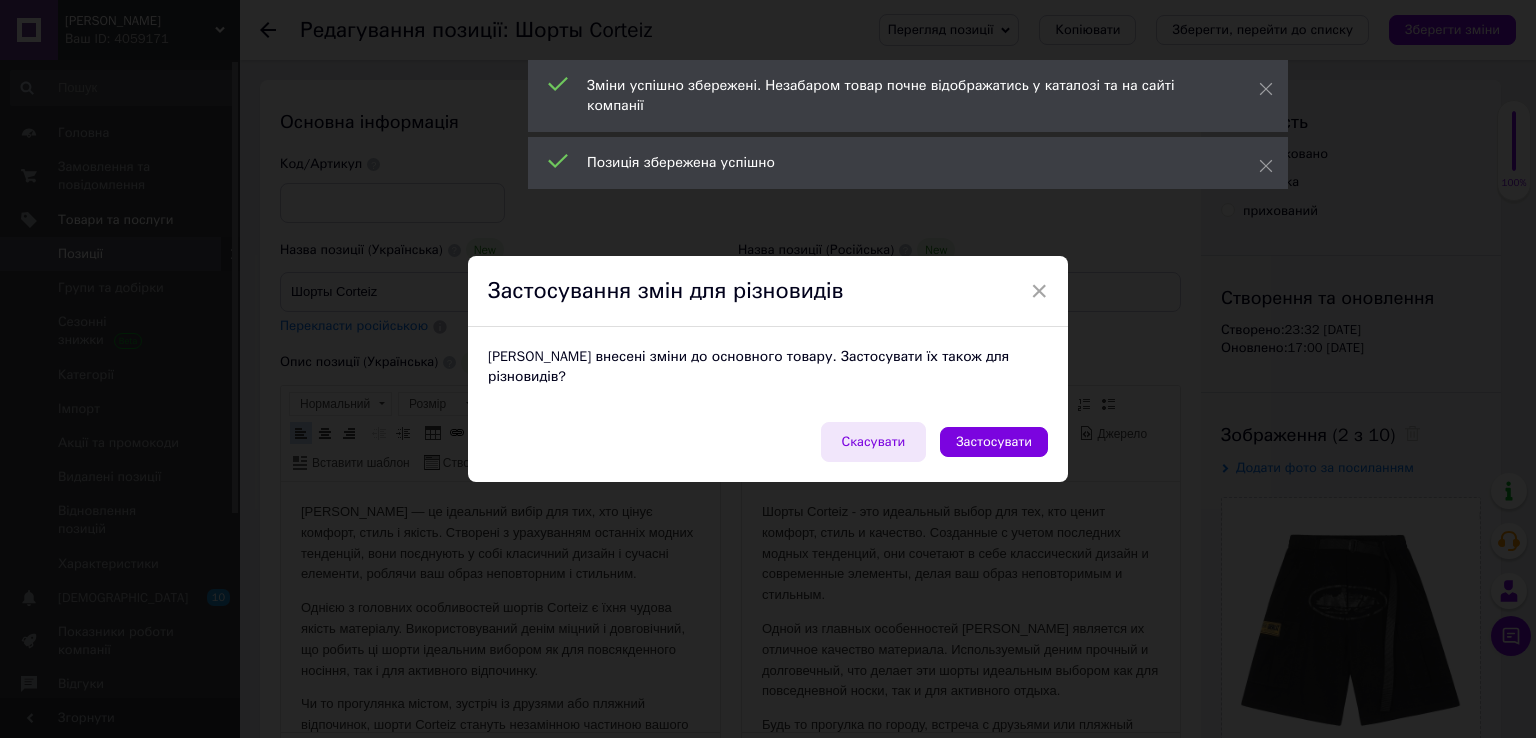click on "Скасувати" at bounding box center (874, 442) 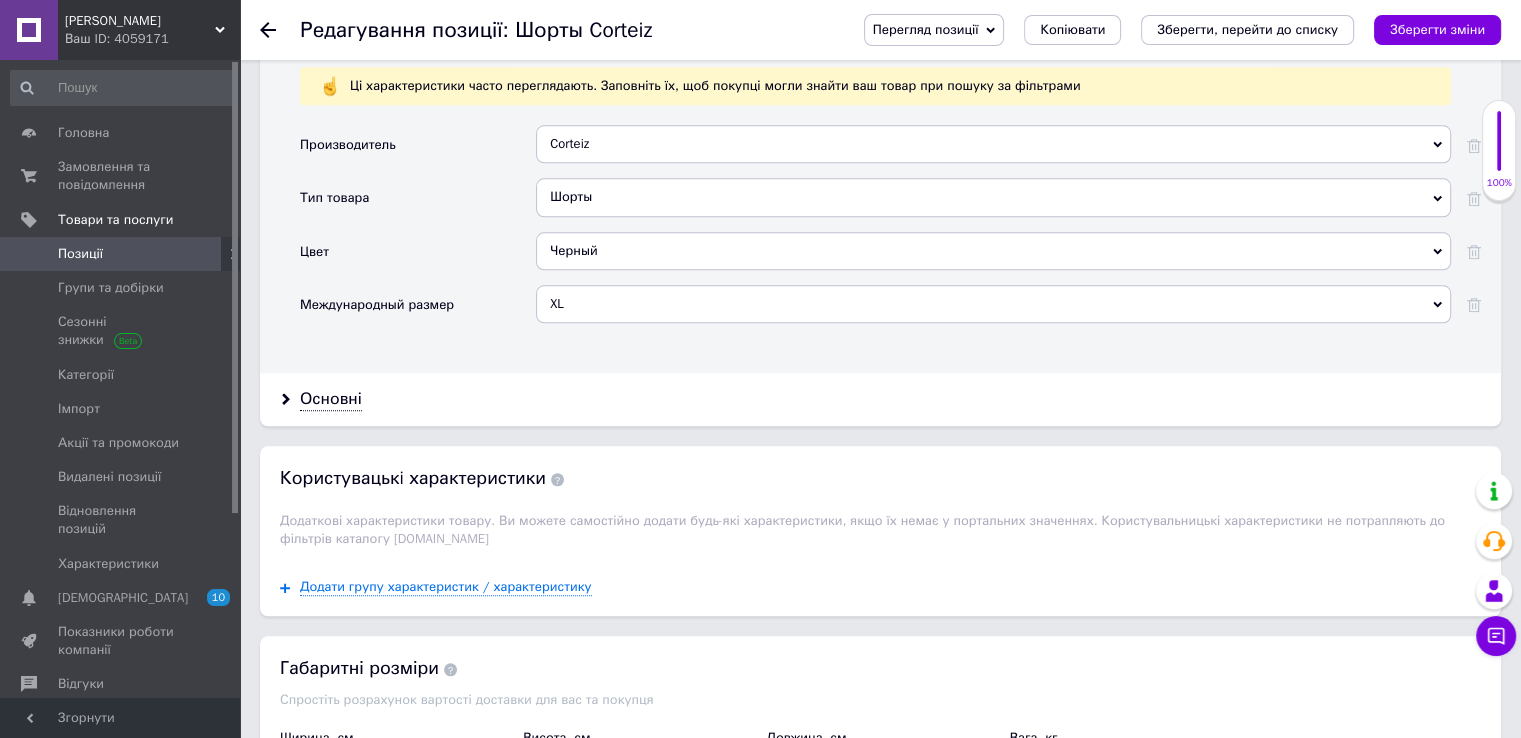 scroll, scrollTop: 2655, scrollLeft: 0, axis: vertical 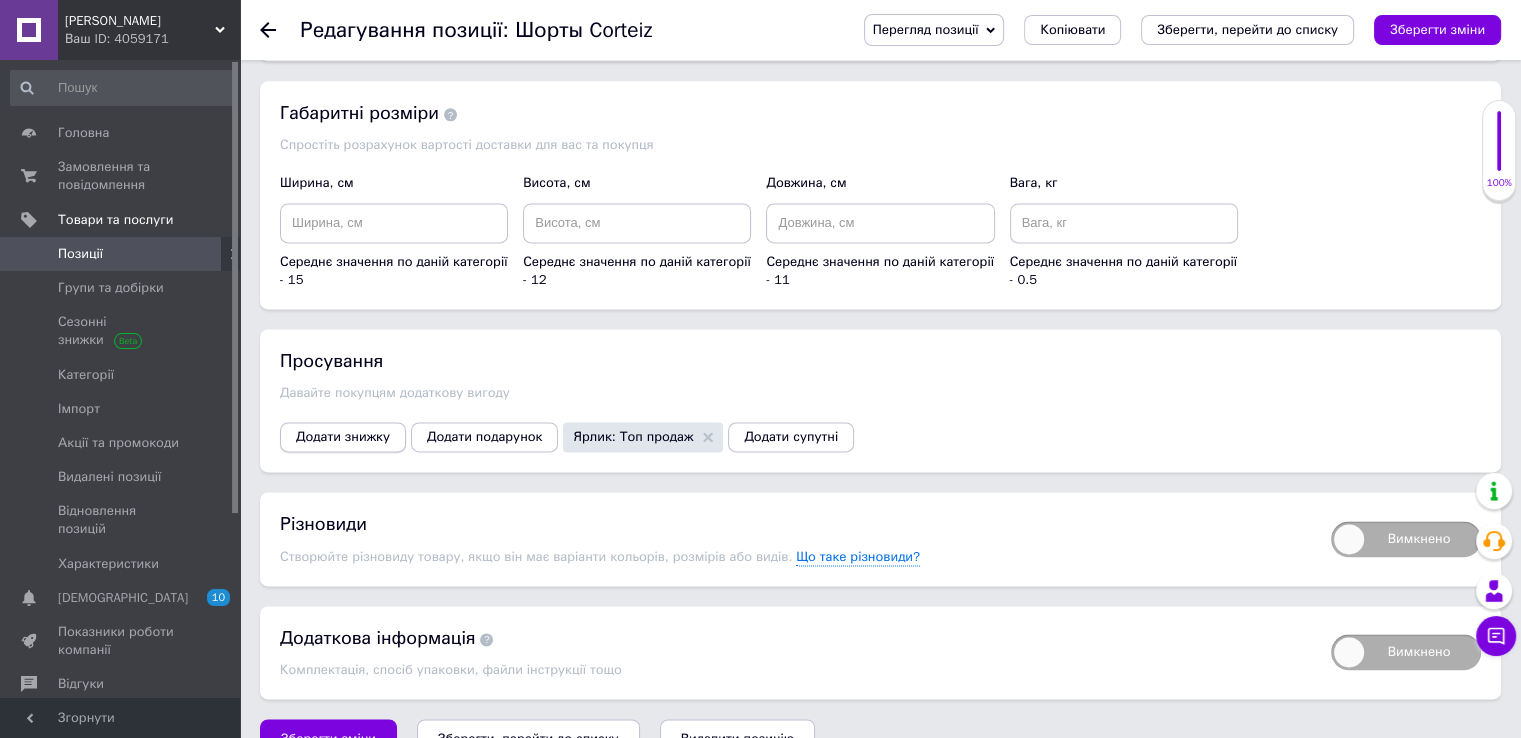 click on "Додати знижку" at bounding box center [343, 437] 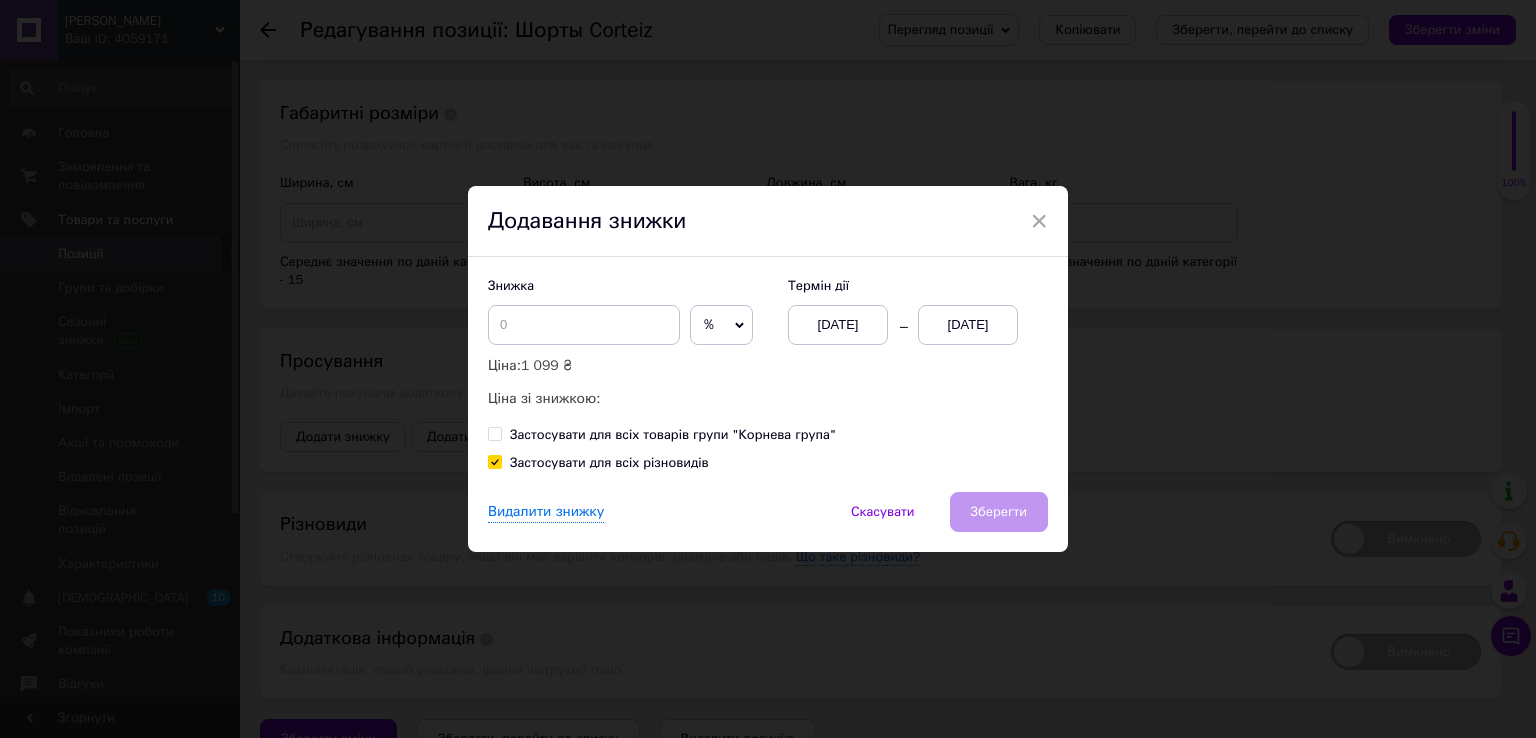 click on "%" at bounding box center (721, 325) 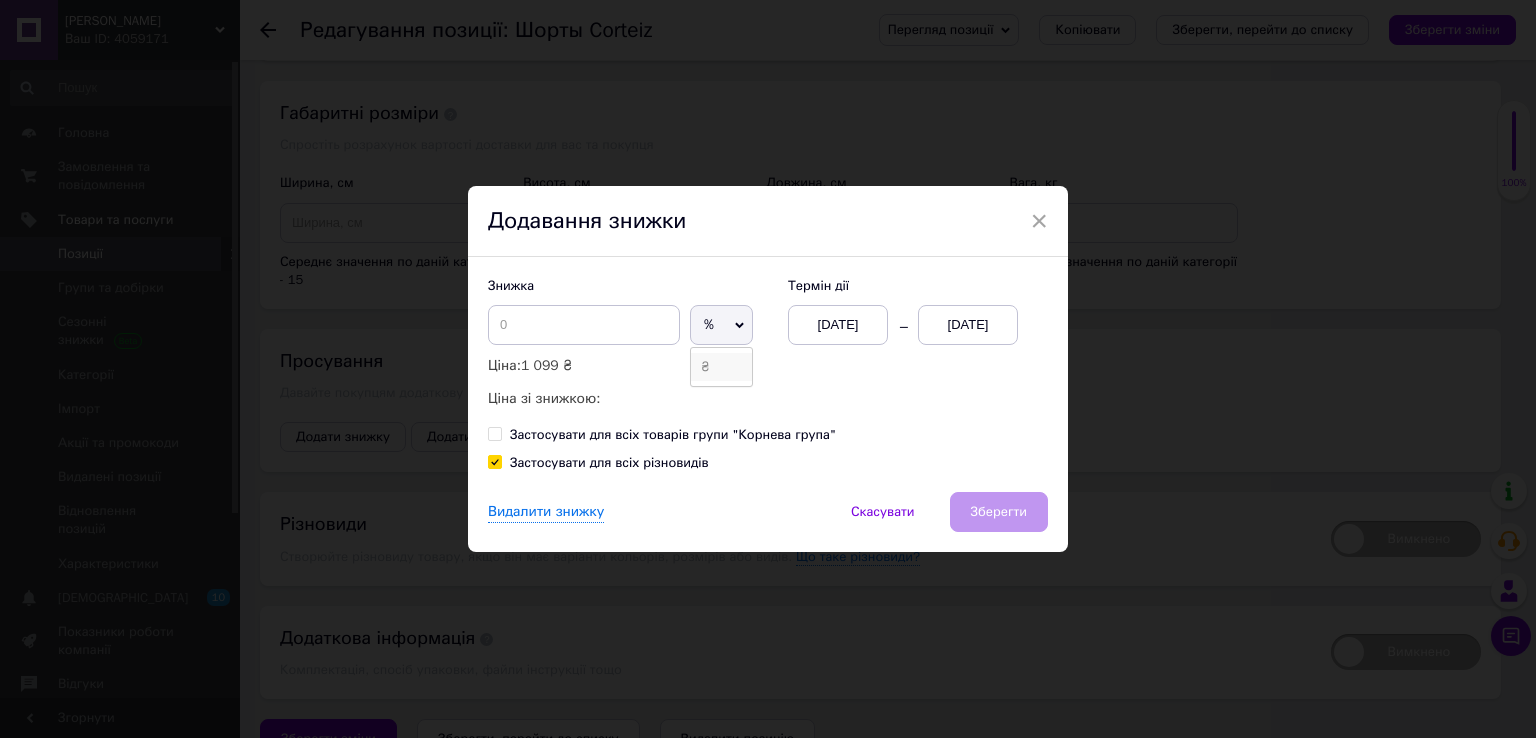 click on "₴" at bounding box center (721, 367) 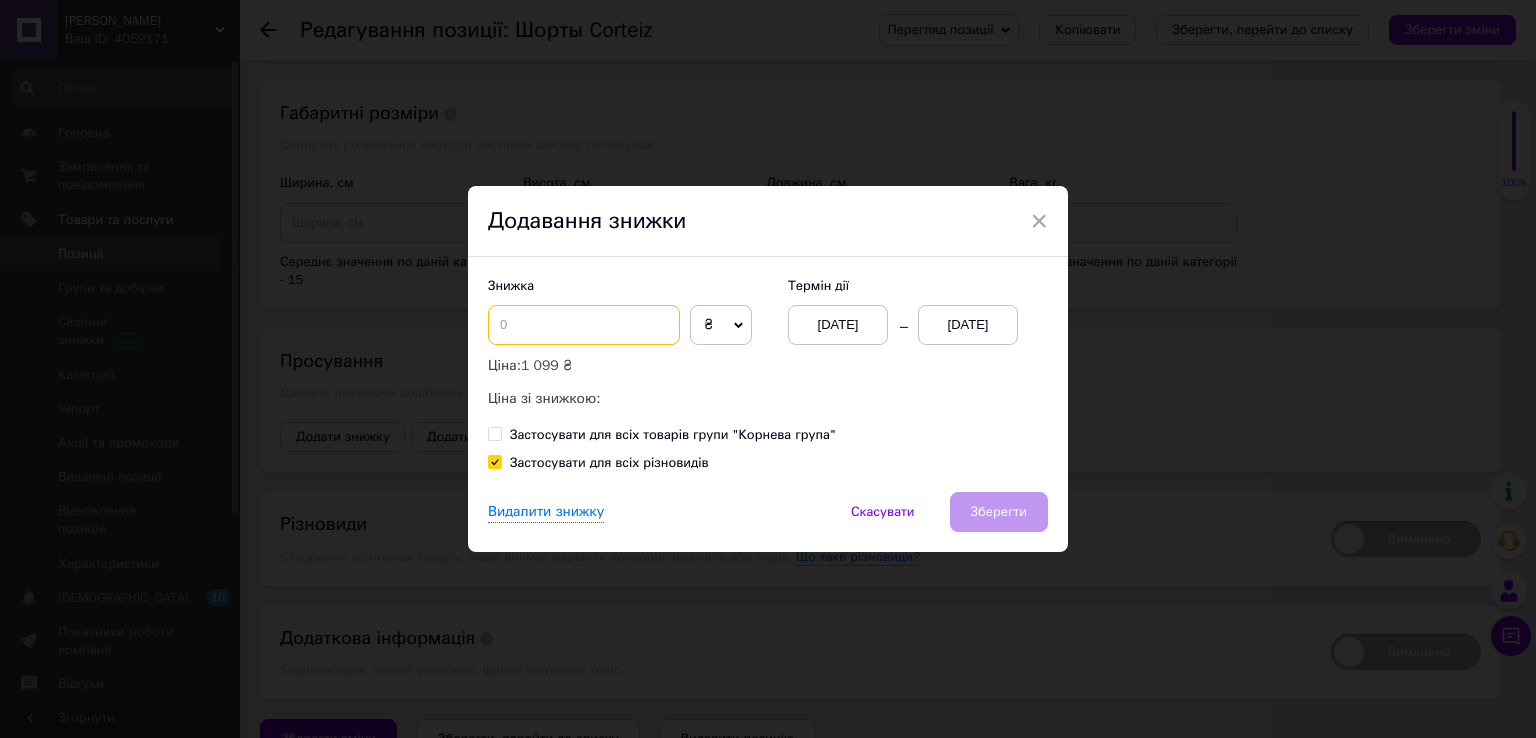 click at bounding box center (584, 325) 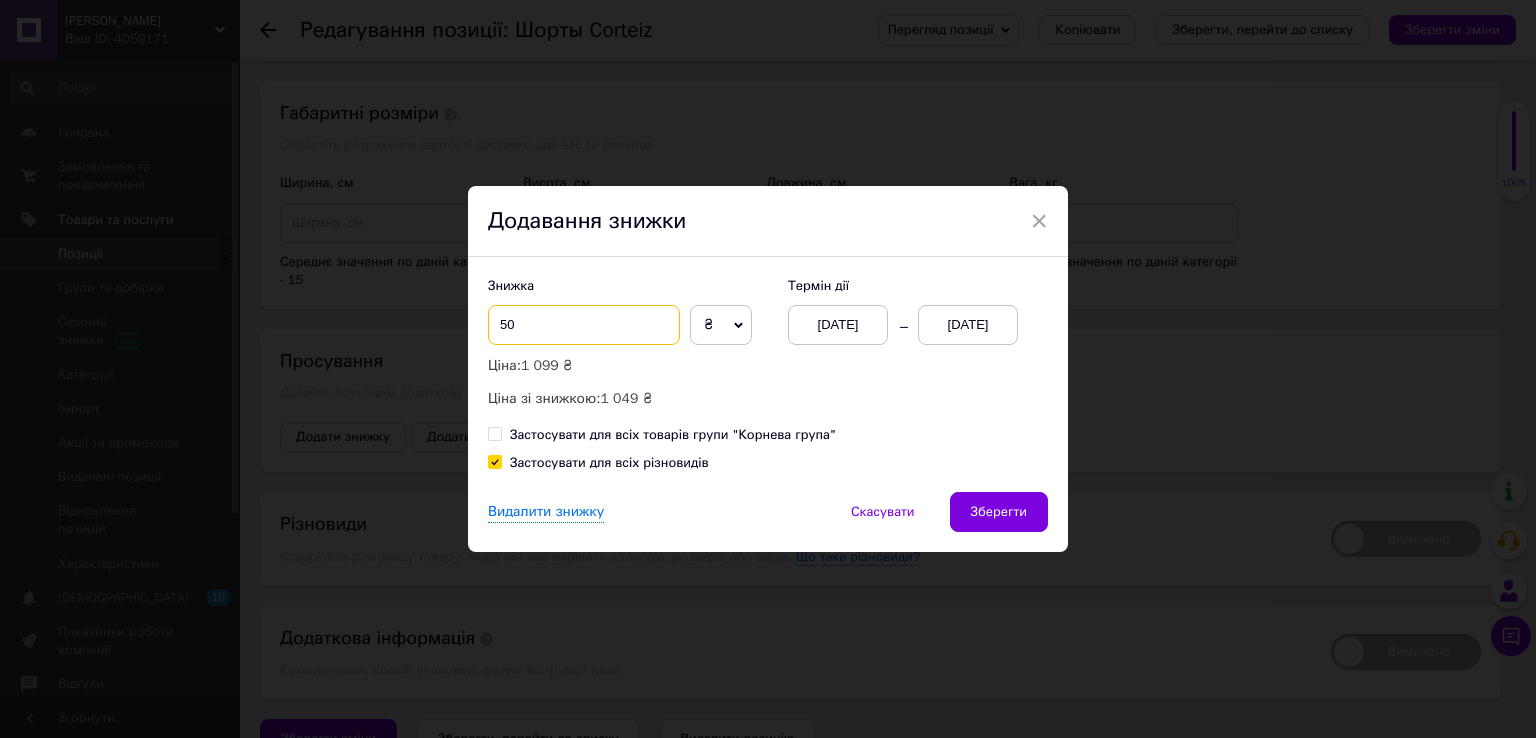 type on "50" 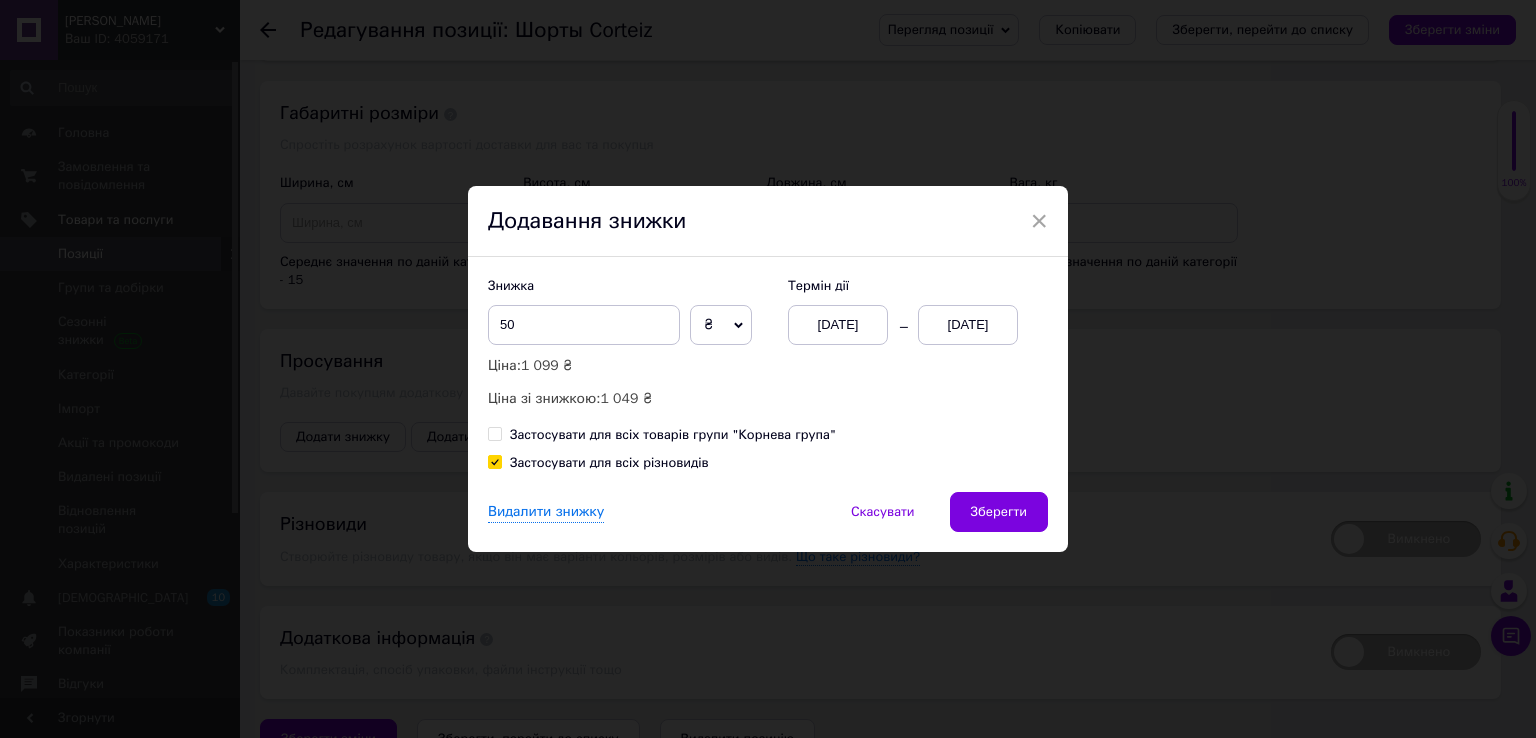 click on "[DATE]" at bounding box center [968, 325] 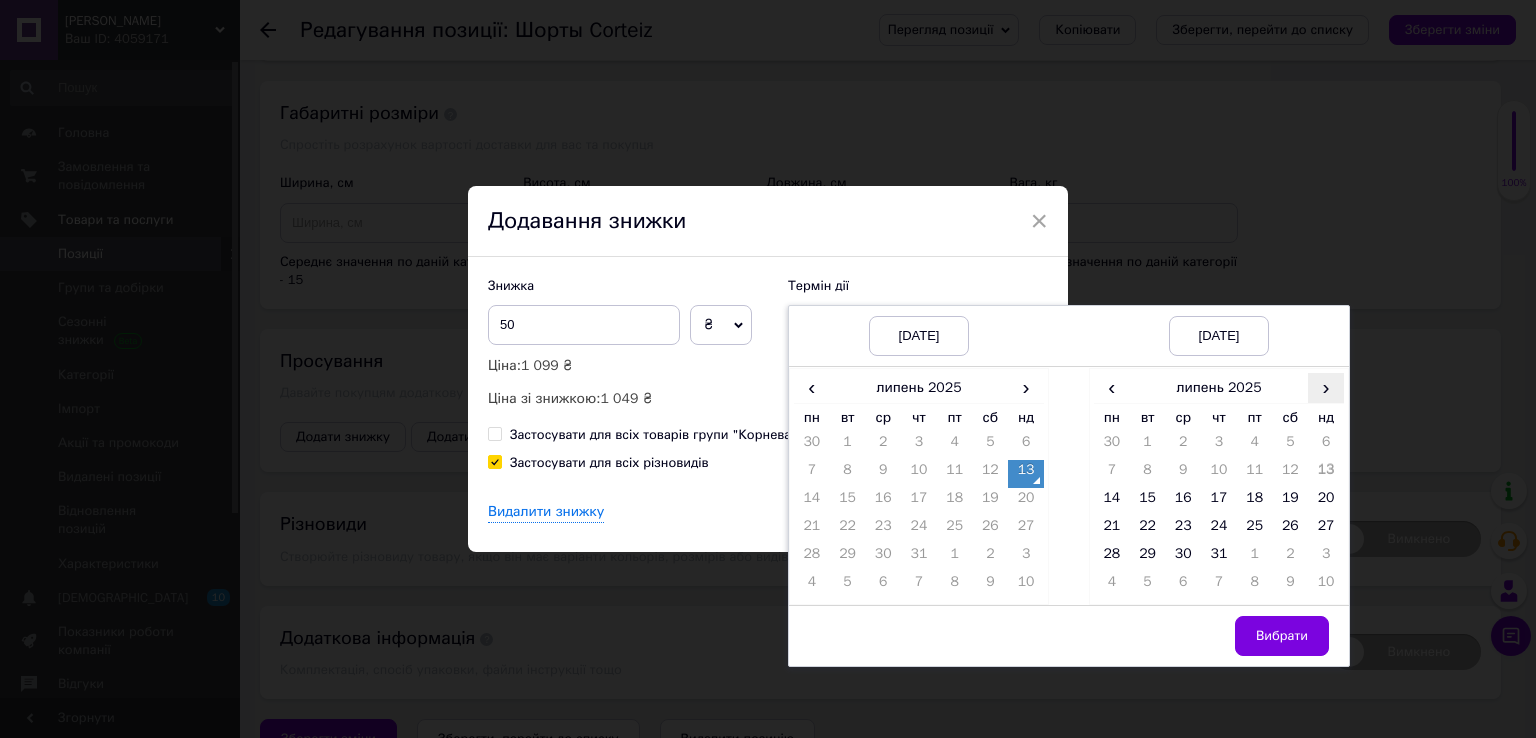 click on "›" at bounding box center (1326, 387) 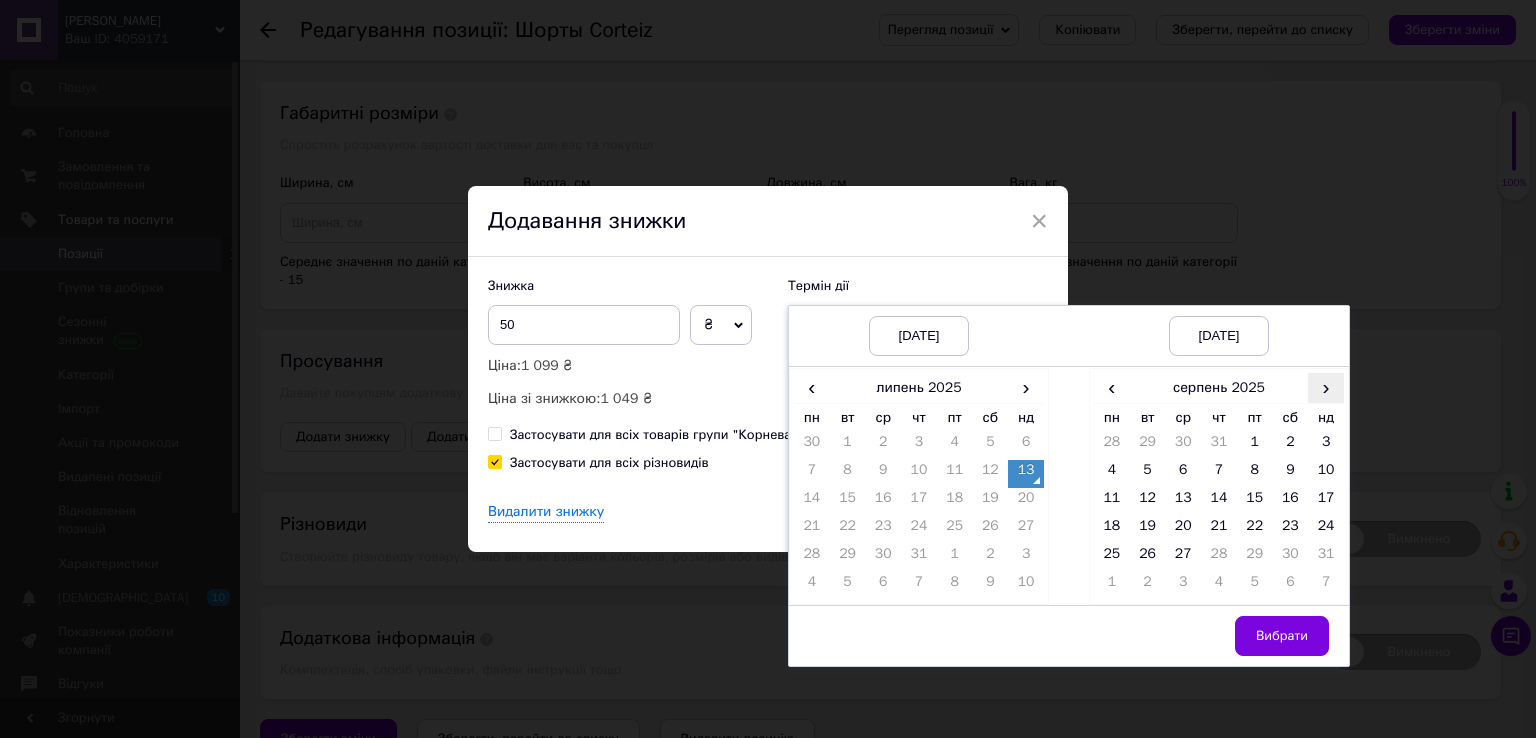 click on "›" at bounding box center (1326, 387) 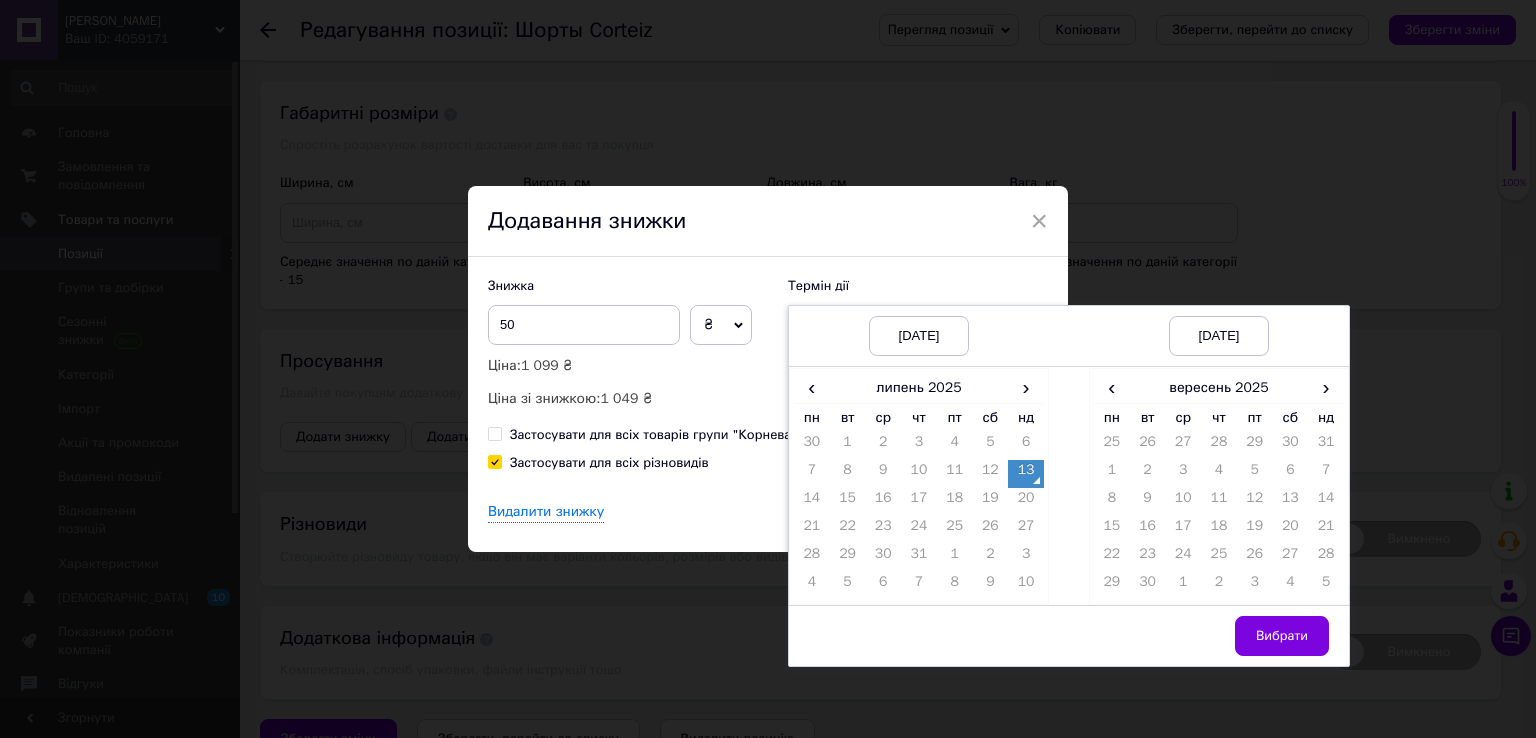 click on "‹" at bounding box center (1112, 387) 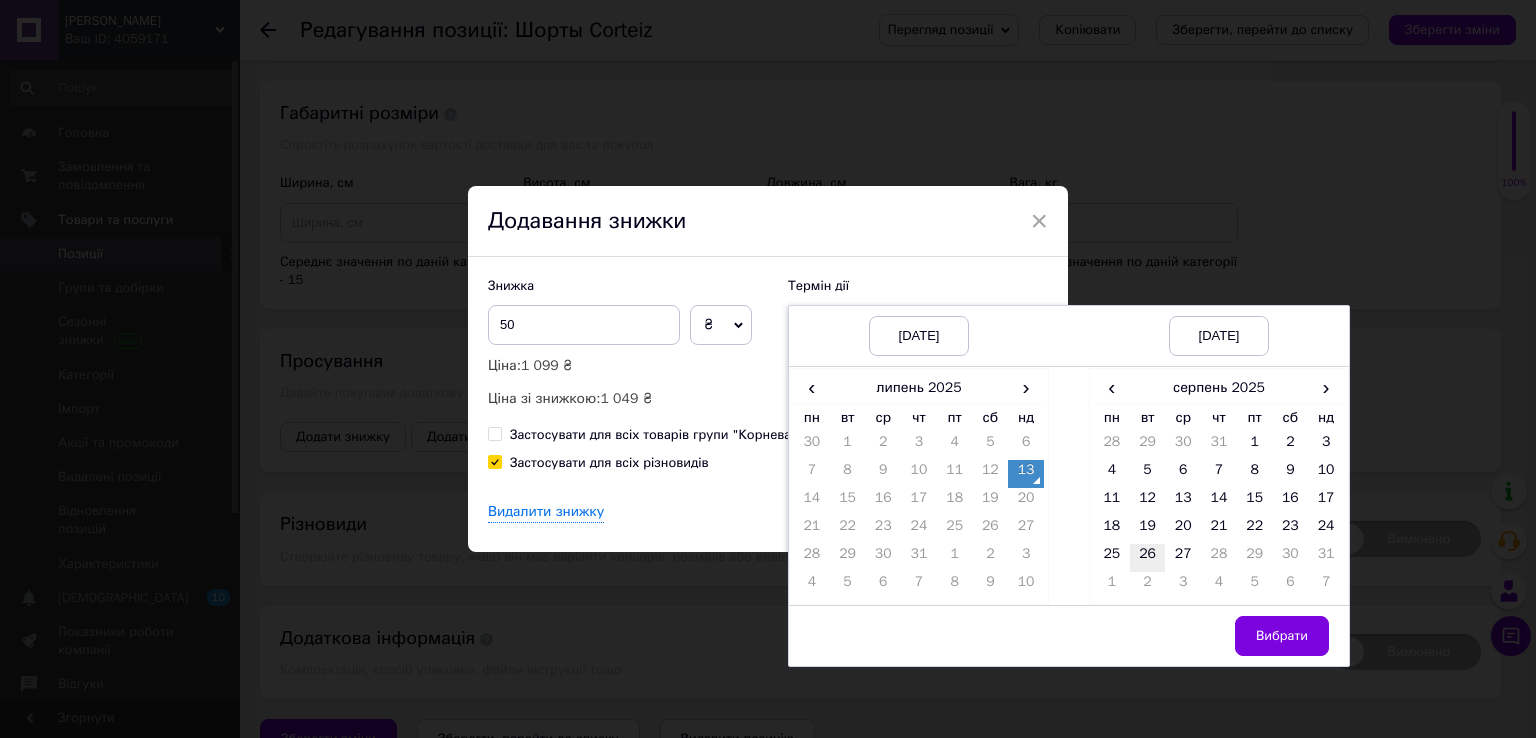 click on "26" at bounding box center [1148, 558] 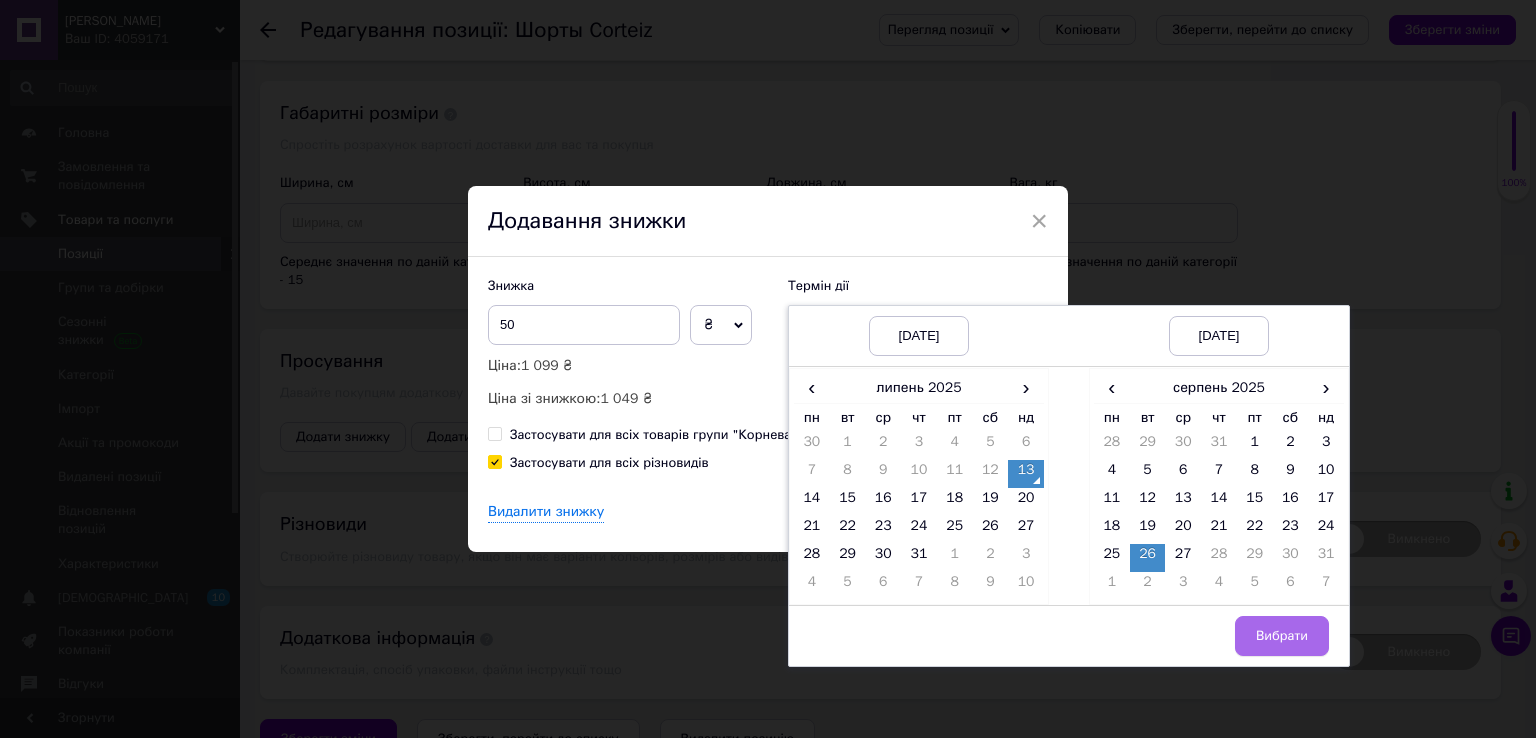 click on "Вибрати" at bounding box center [1282, 636] 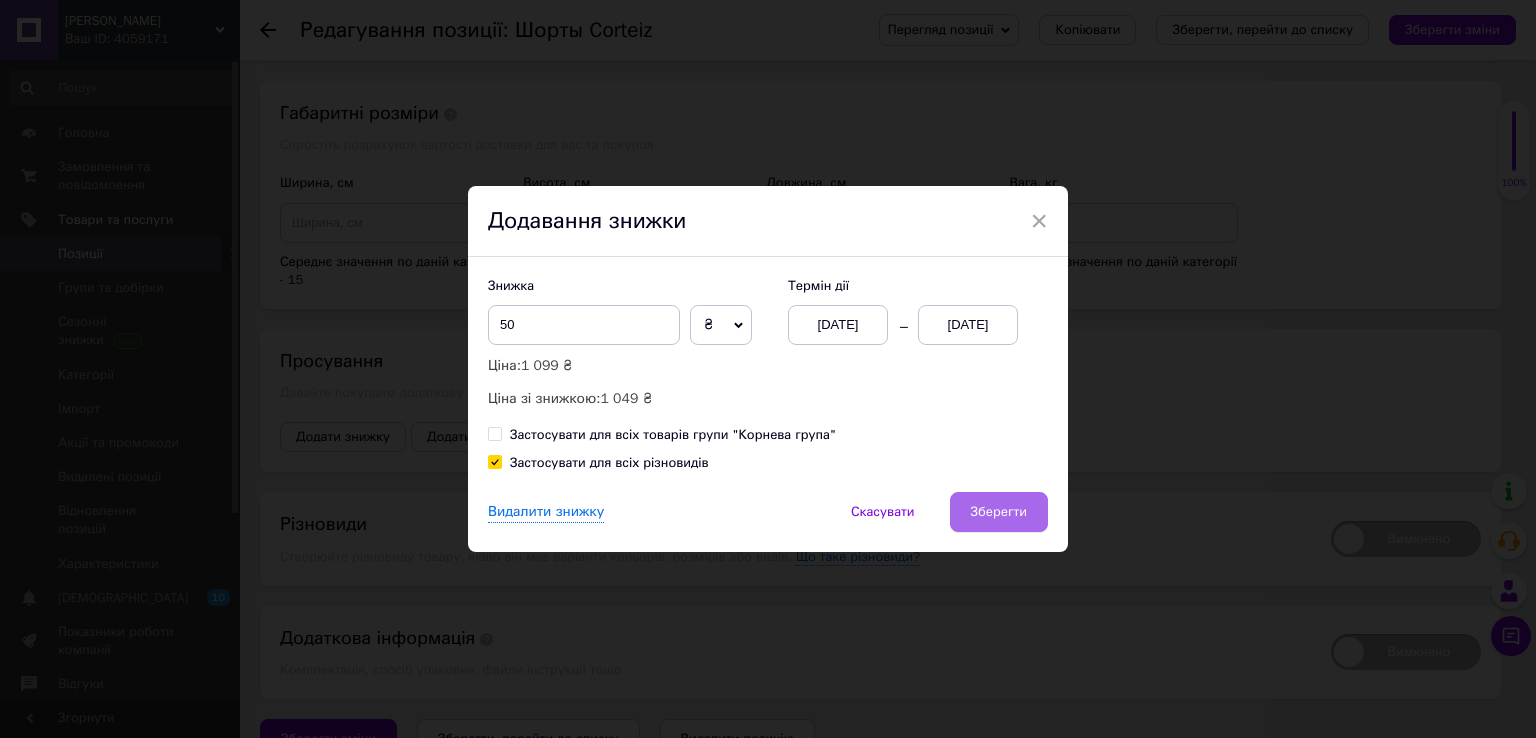 click on "Зберегти" at bounding box center (999, 512) 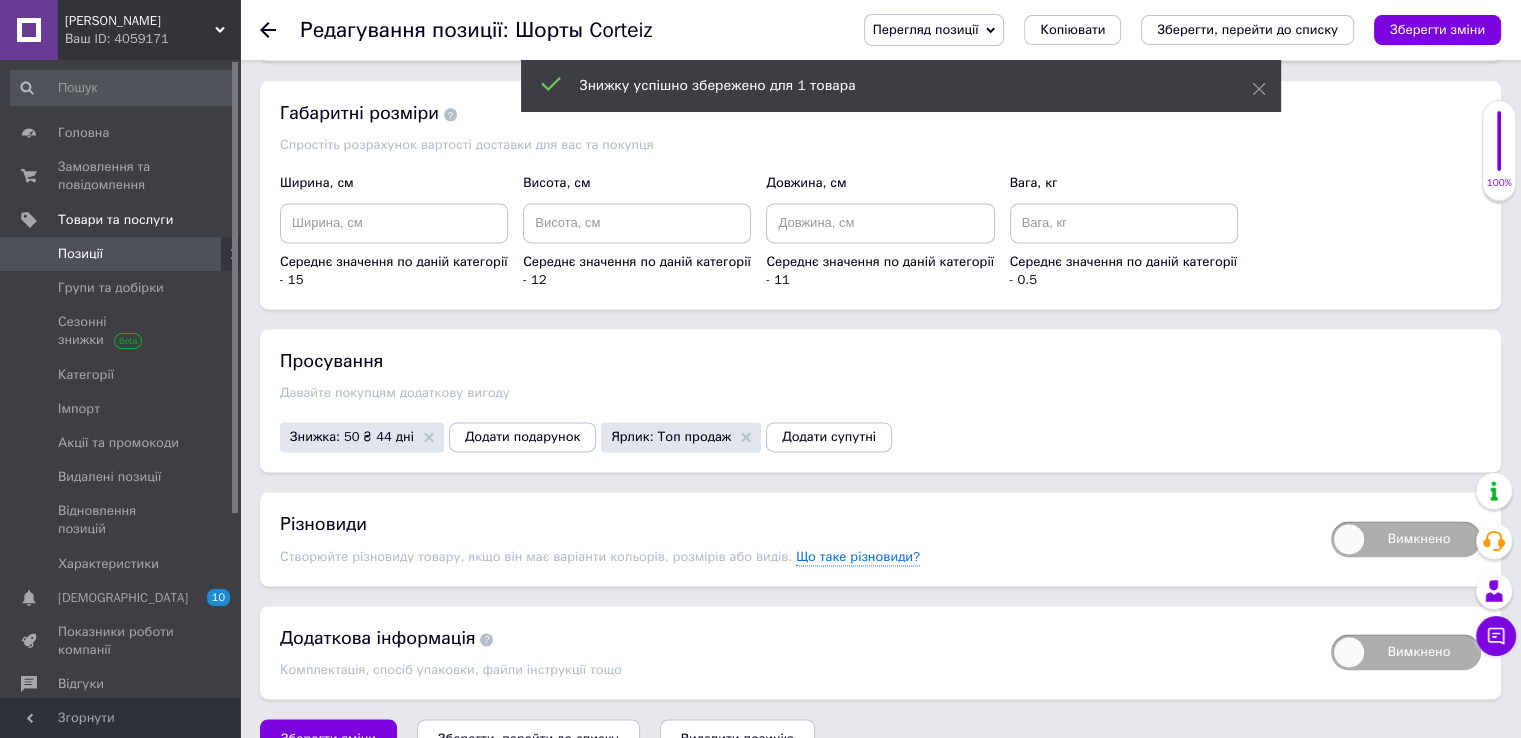 click at bounding box center (280, 30) 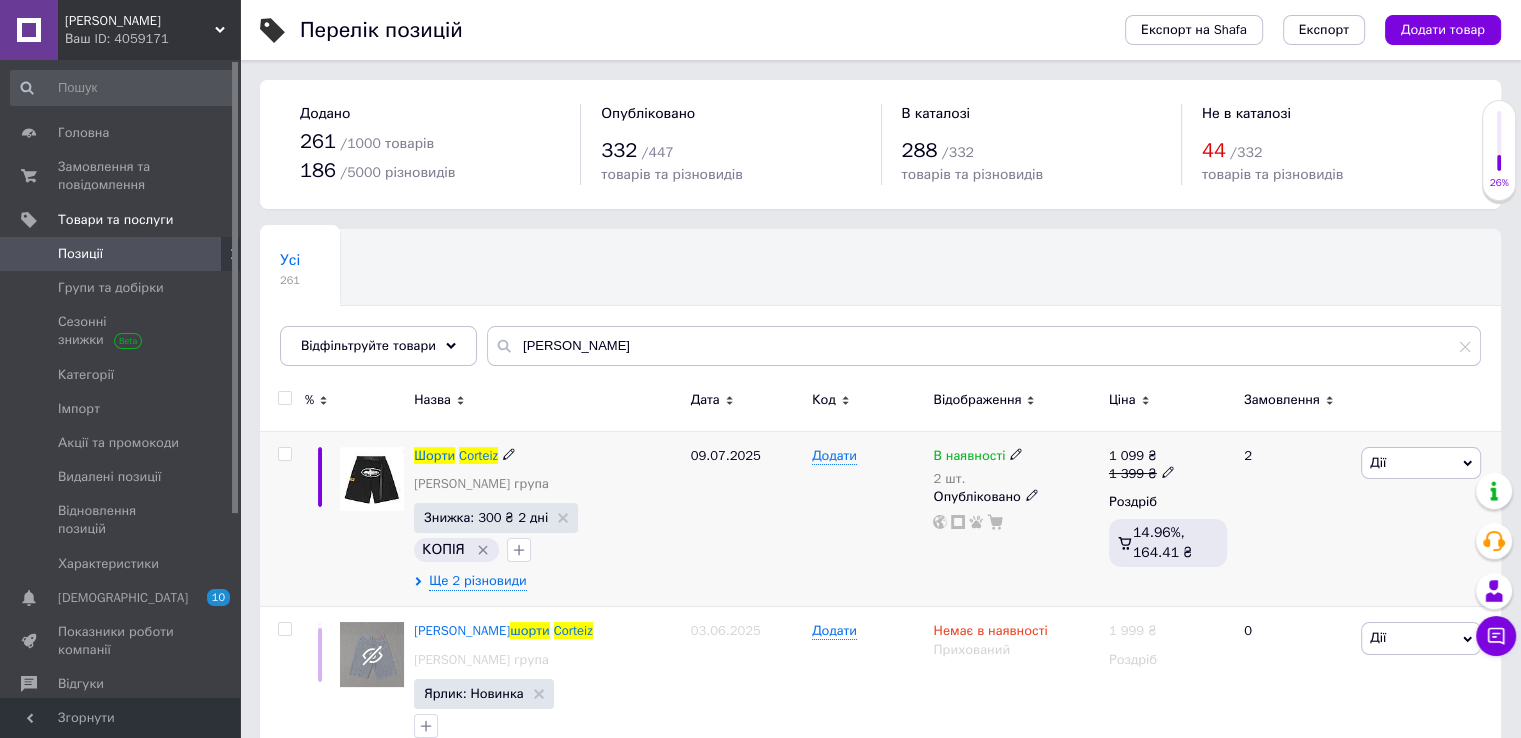 scroll, scrollTop: 100, scrollLeft: 0, axis: vertical 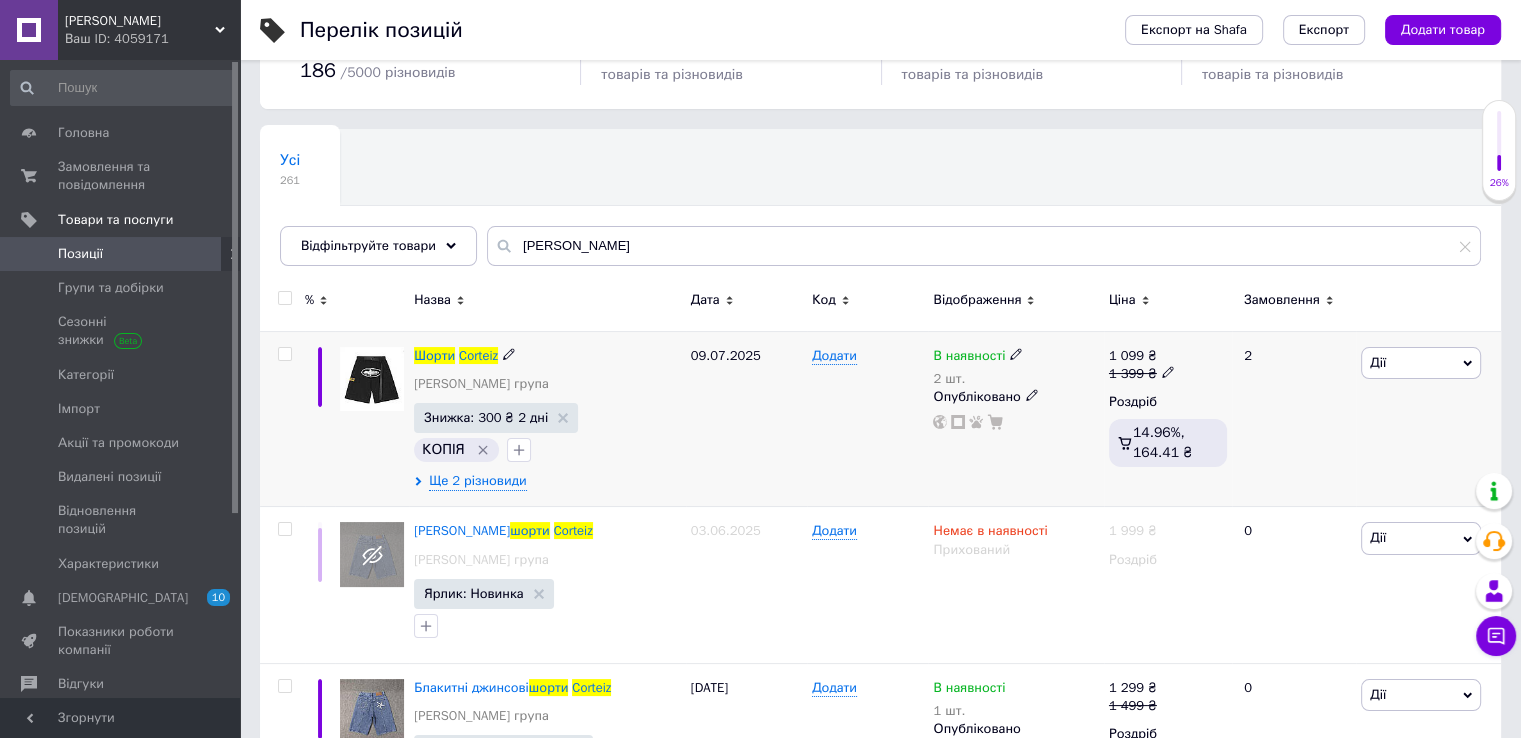 click at bounding box center (372, 379) 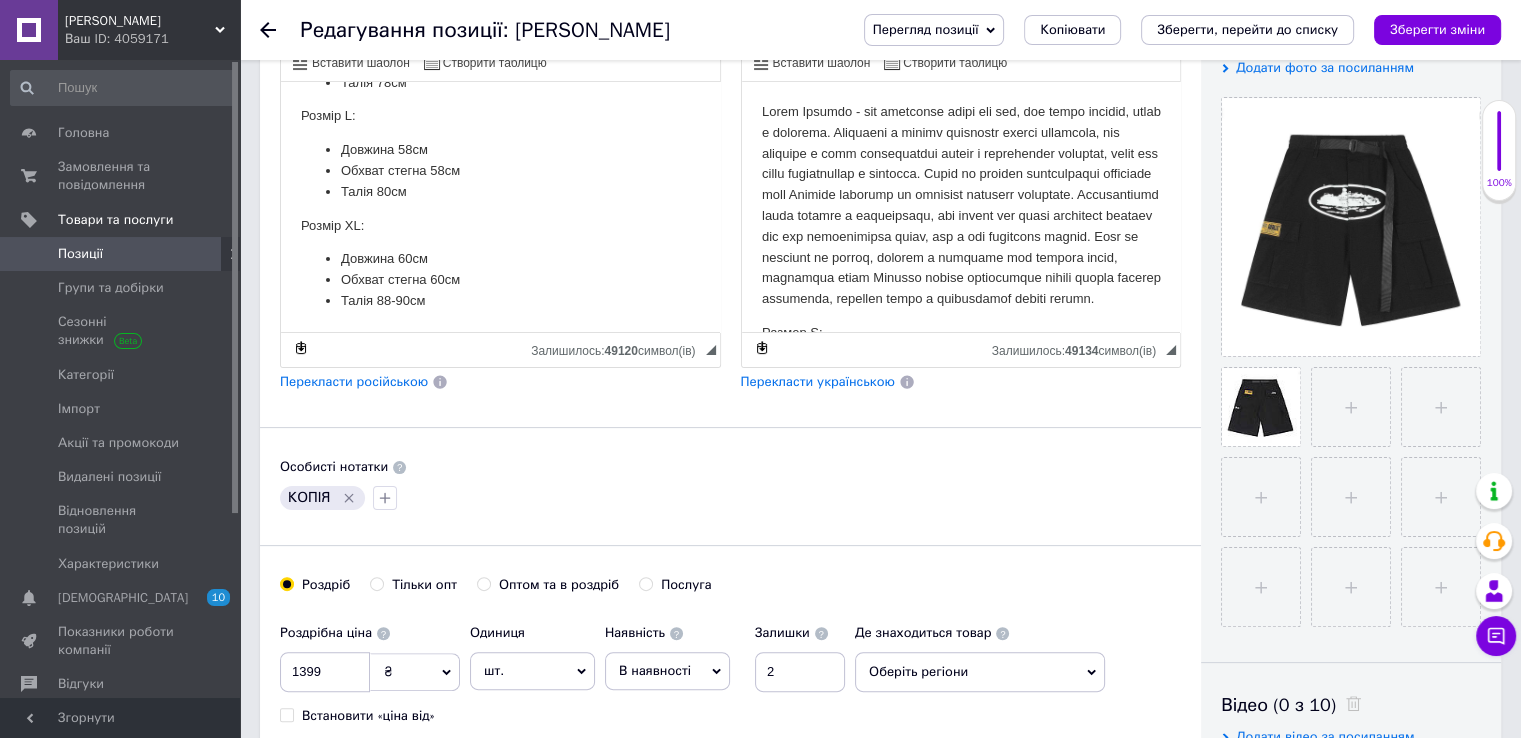 scroll, scrollTop: 600, scrollLeft: 0, axis: vertical 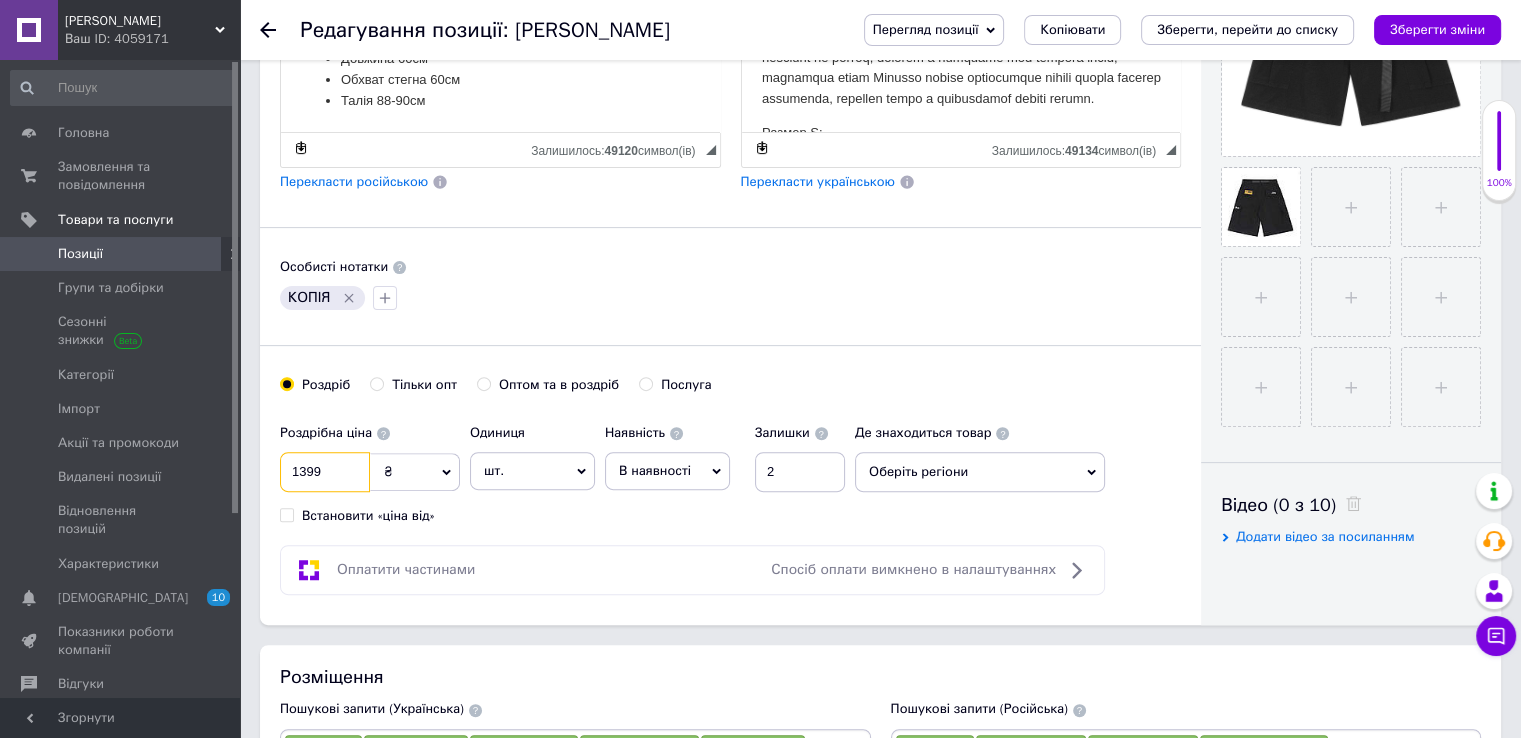 click on "1399" at bounding box center (325, 472) 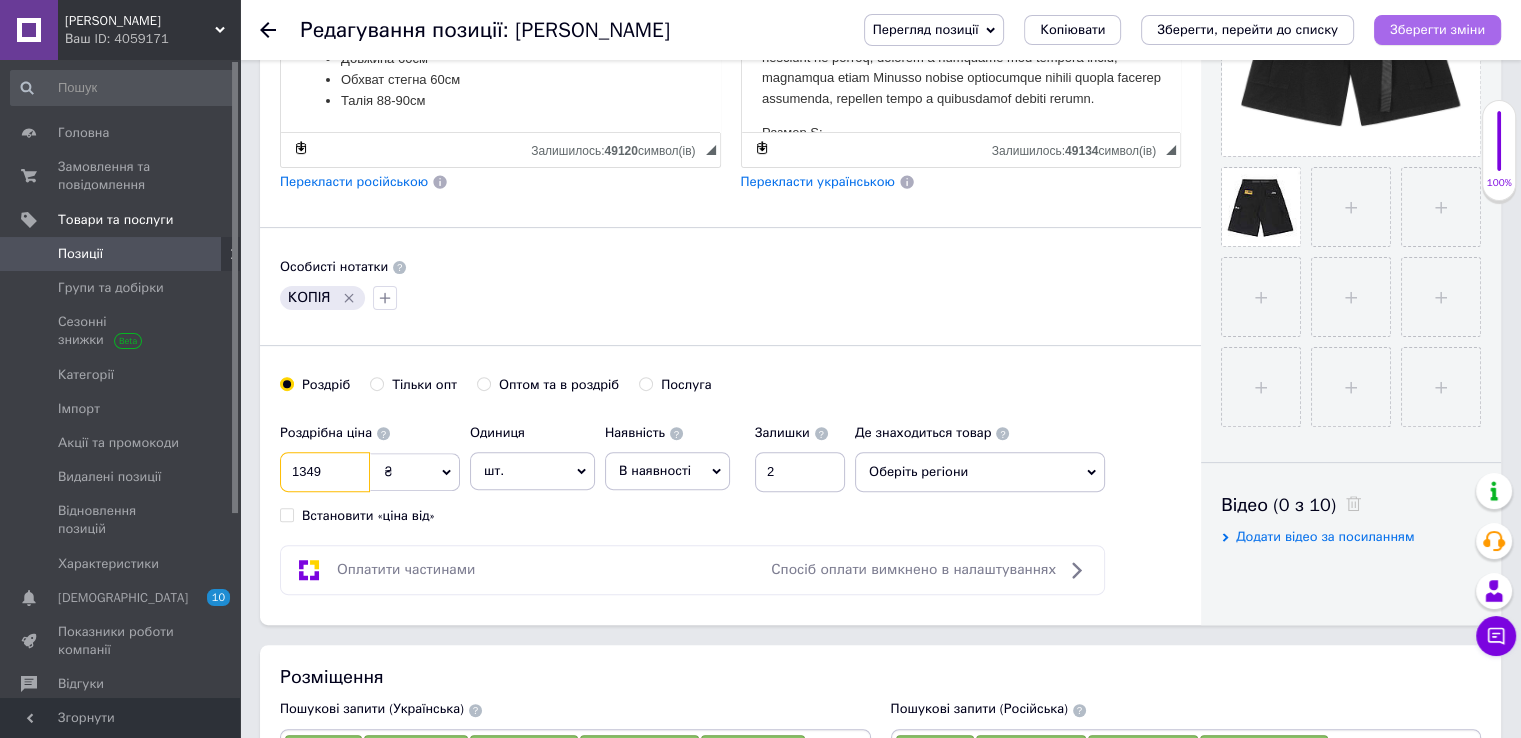 type on "1349" 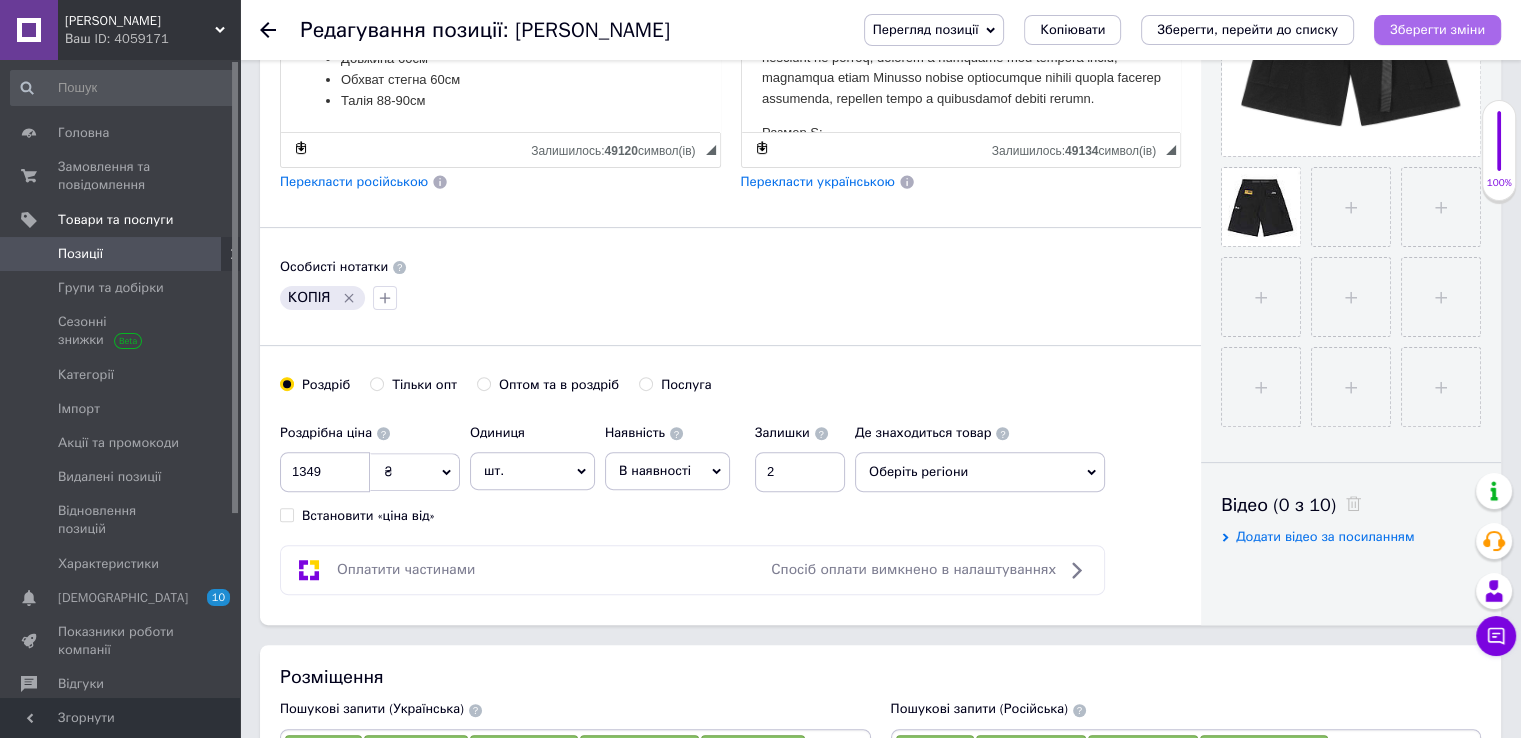 click on "Зберегти зміни" at bounding box center (1437, 29) 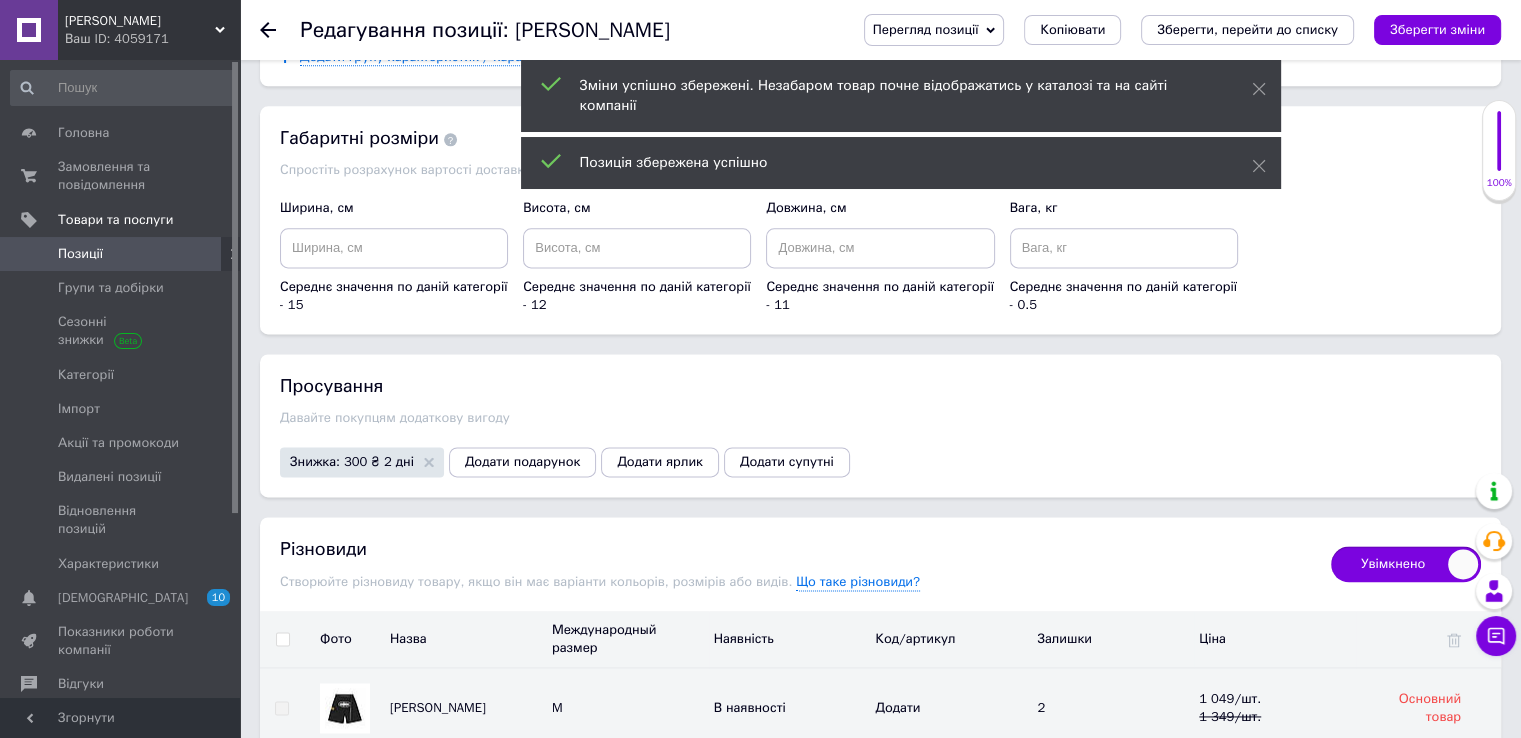 scroll, scrollTop: 2900, scrollLeft: 0, axis: vertical 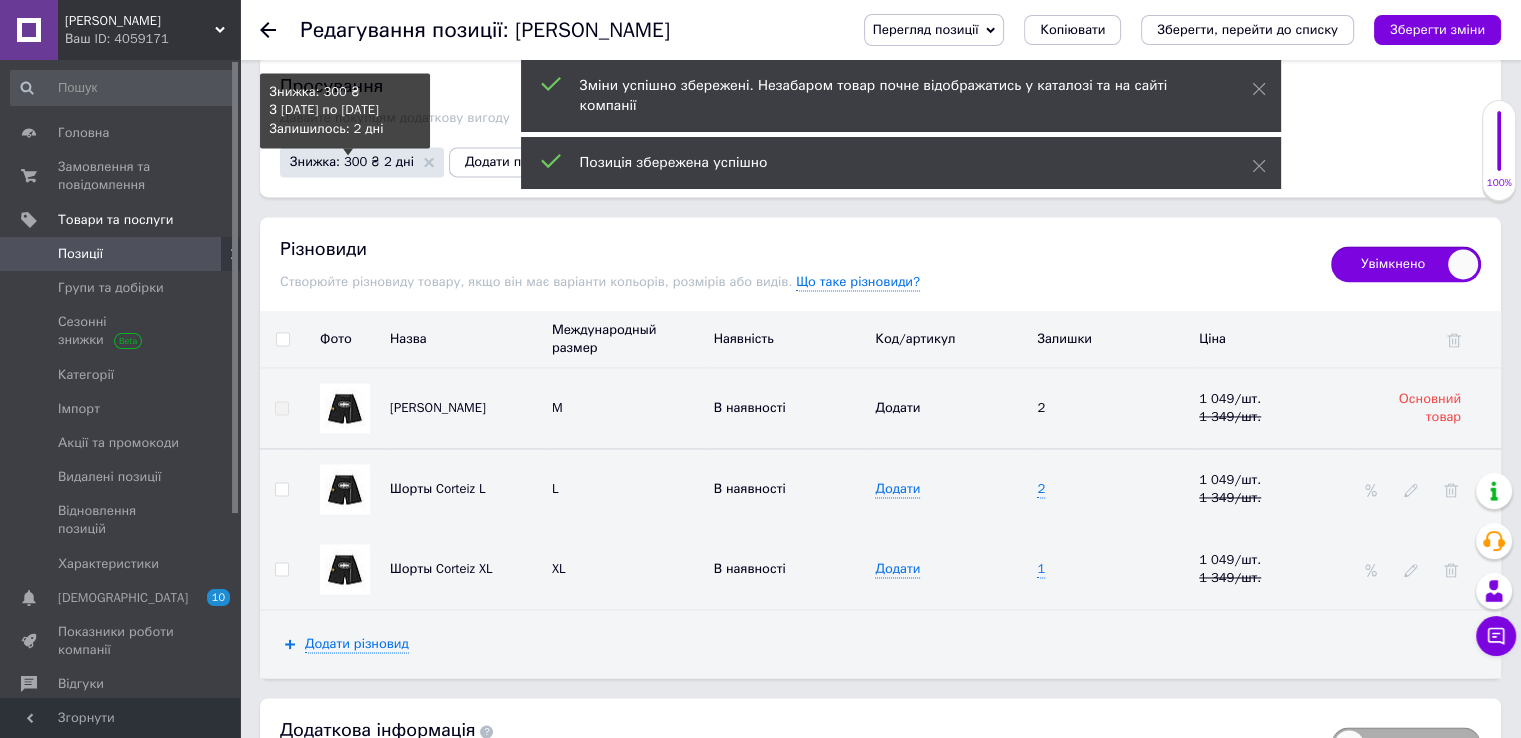 click on "Знижка: 300 ₴ 2 дні" at bounding box center (352, 161) 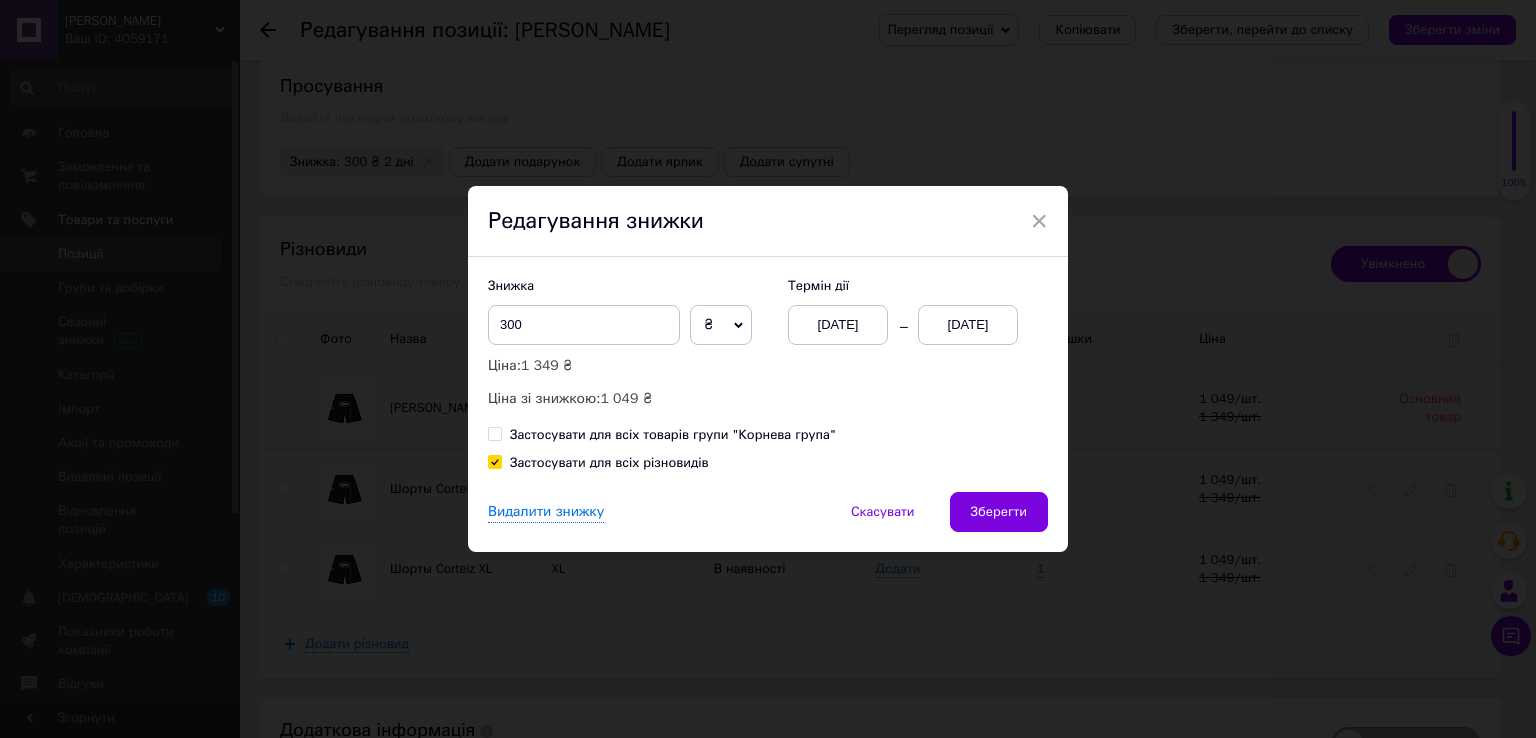 click on "[DATE]" at bounding box center [838, 325] 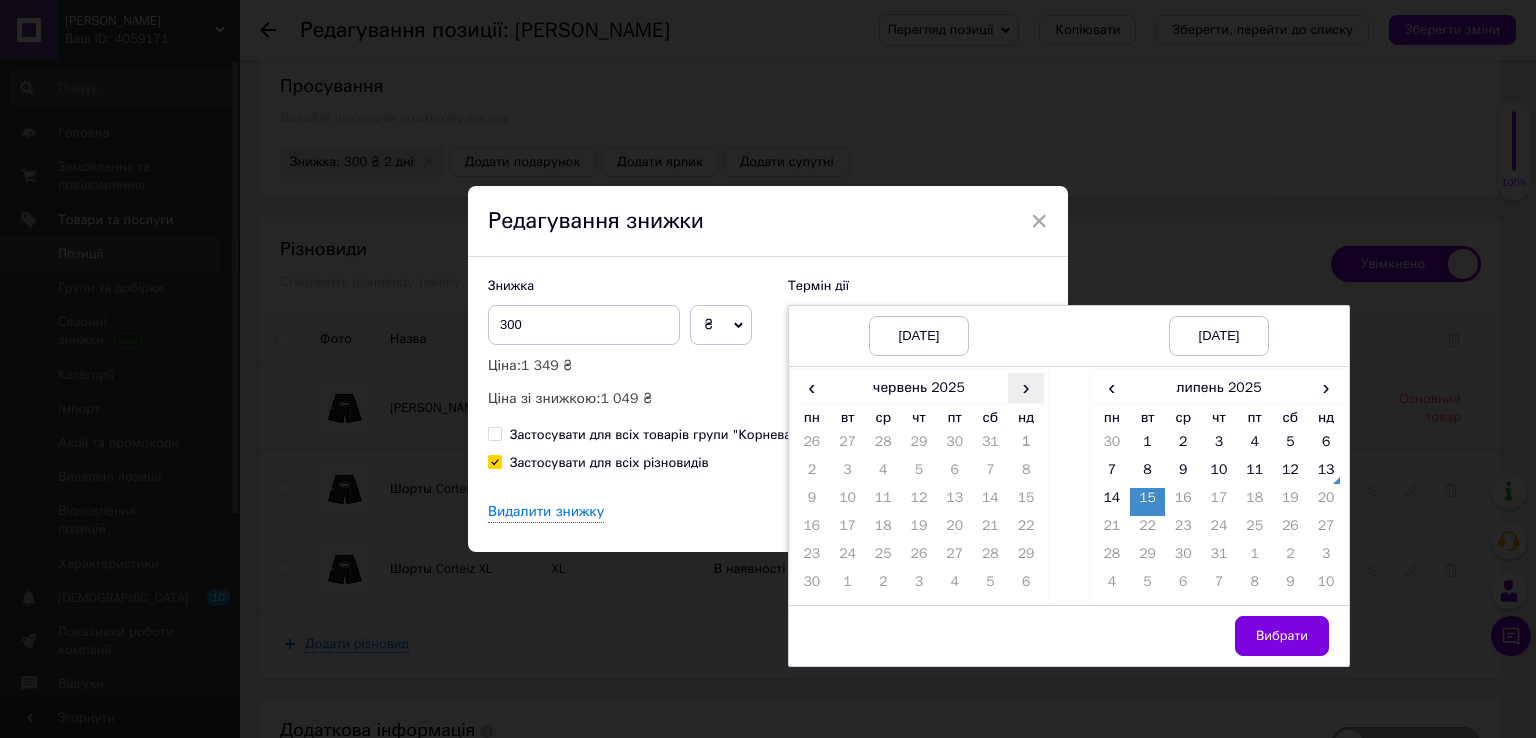 click on "›" at bounding box center (1026, 387) 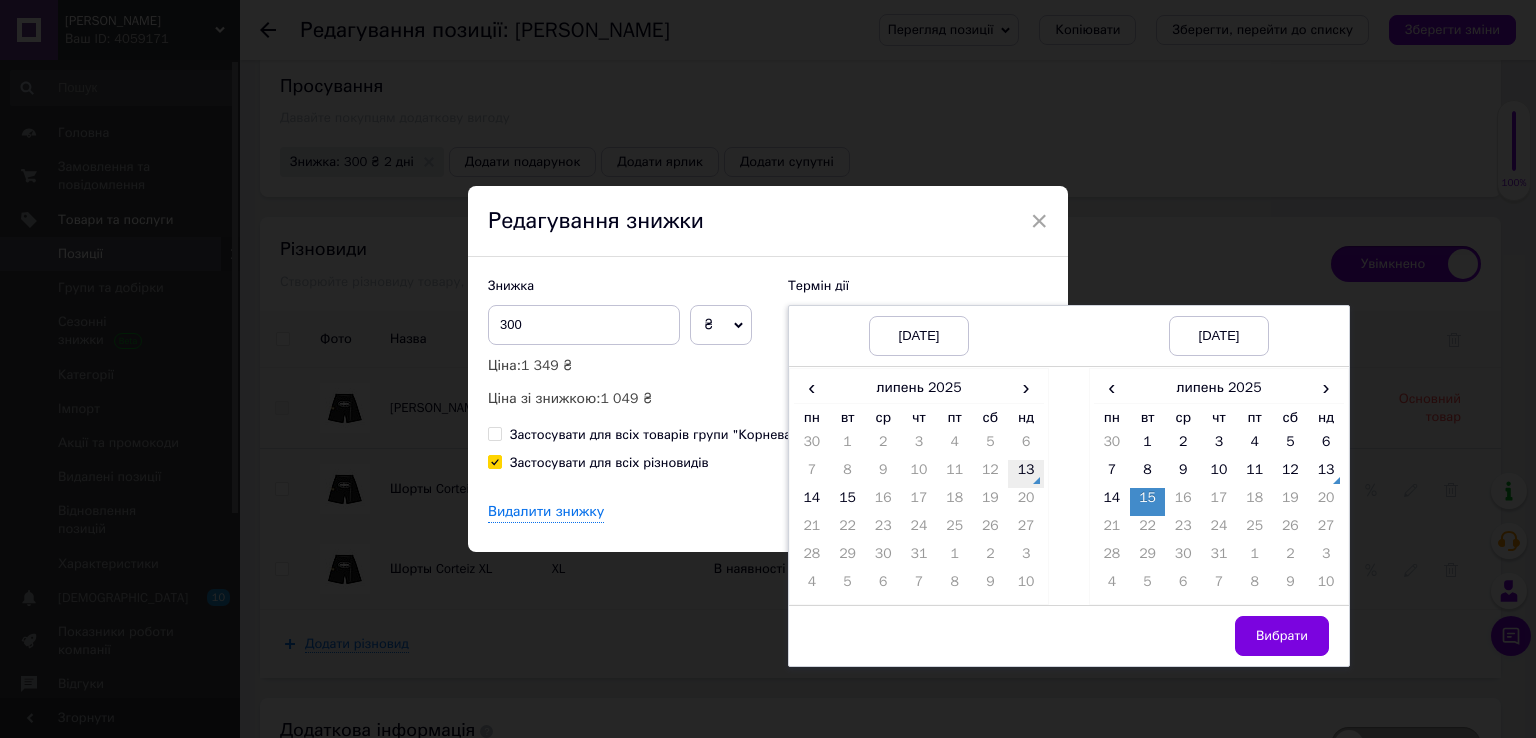 click on "13" at bounding box center (1026, 474) 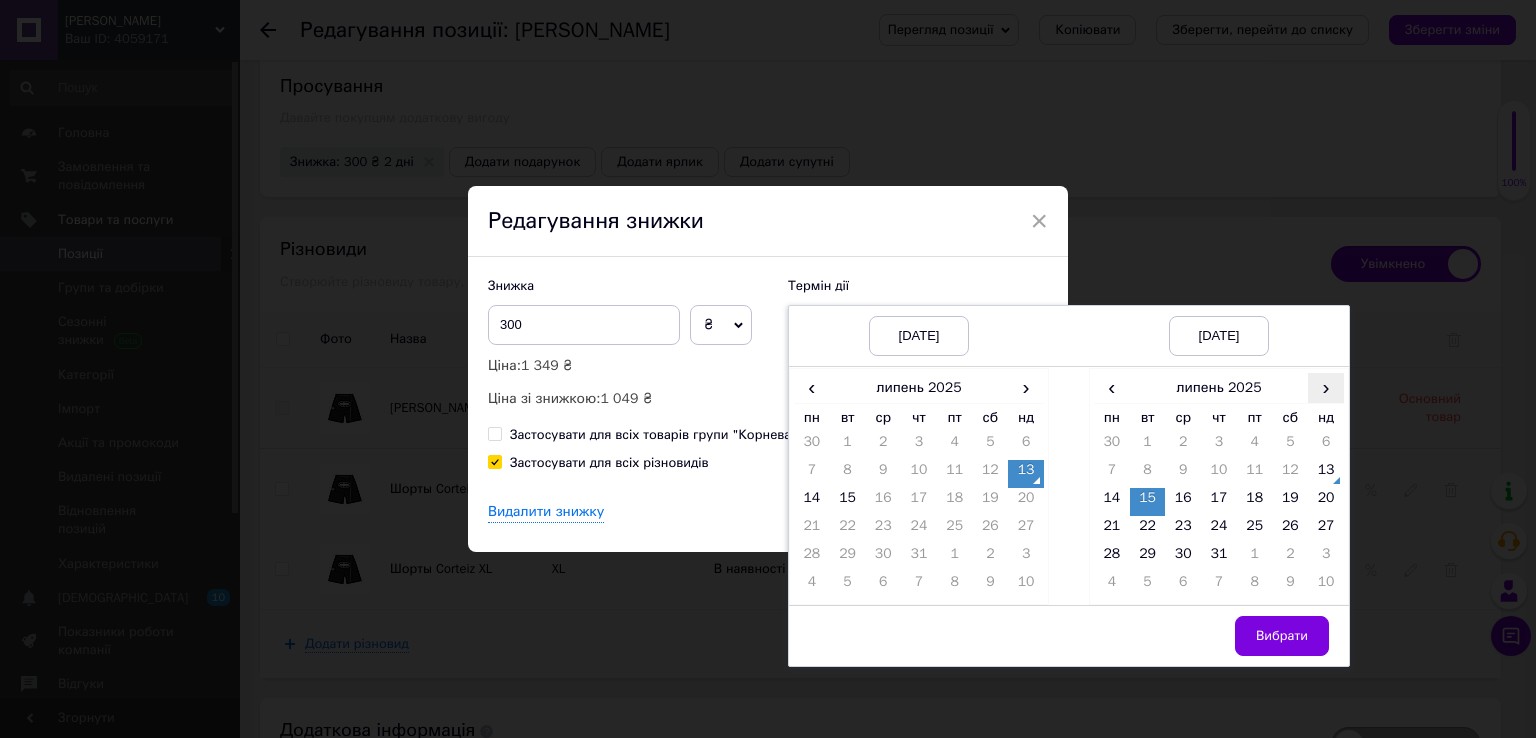 click on "›" at bounding box center (1326, 387) 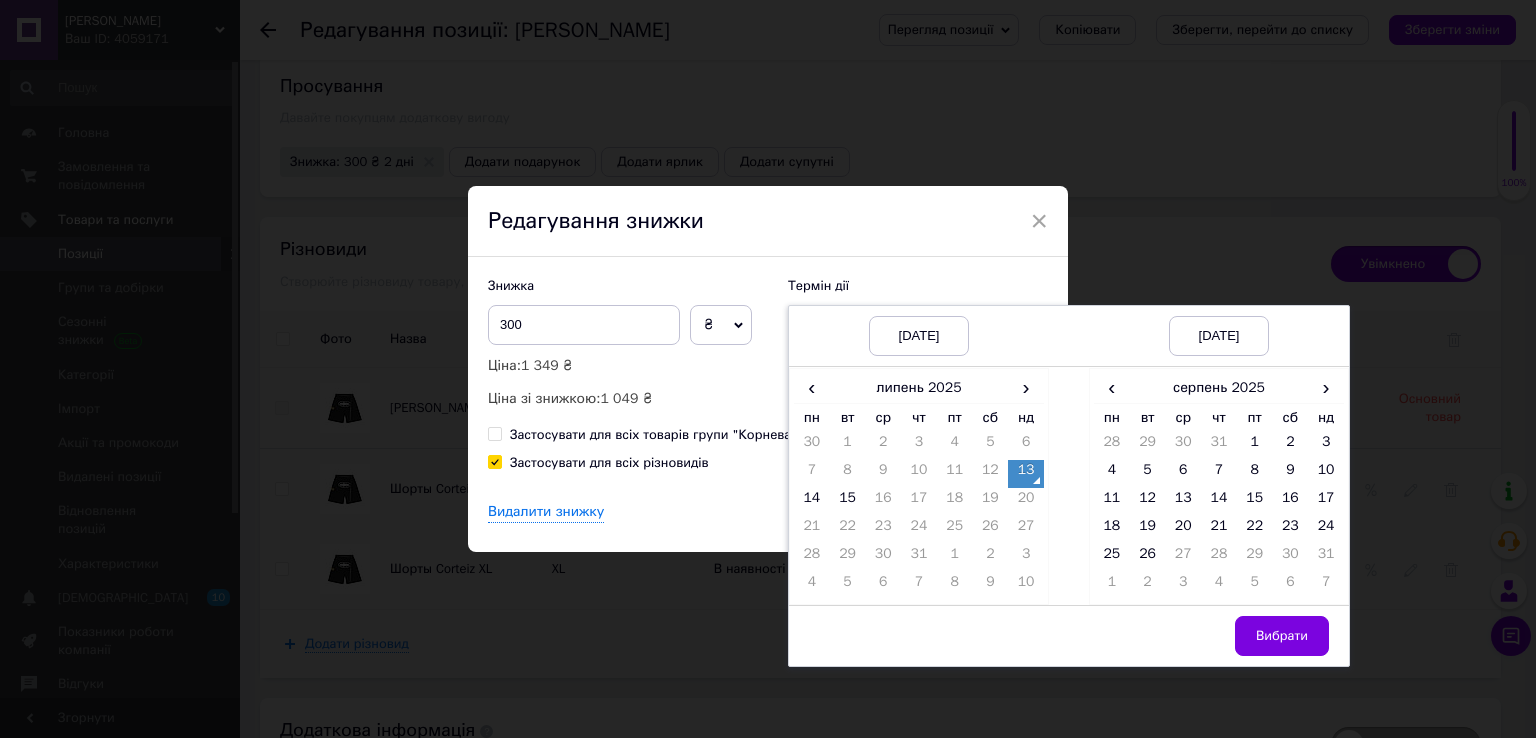drag, startPoint x: 1104, startPoint y: 549, endPoint x: 1146, endPoint y: 589, distance: 58 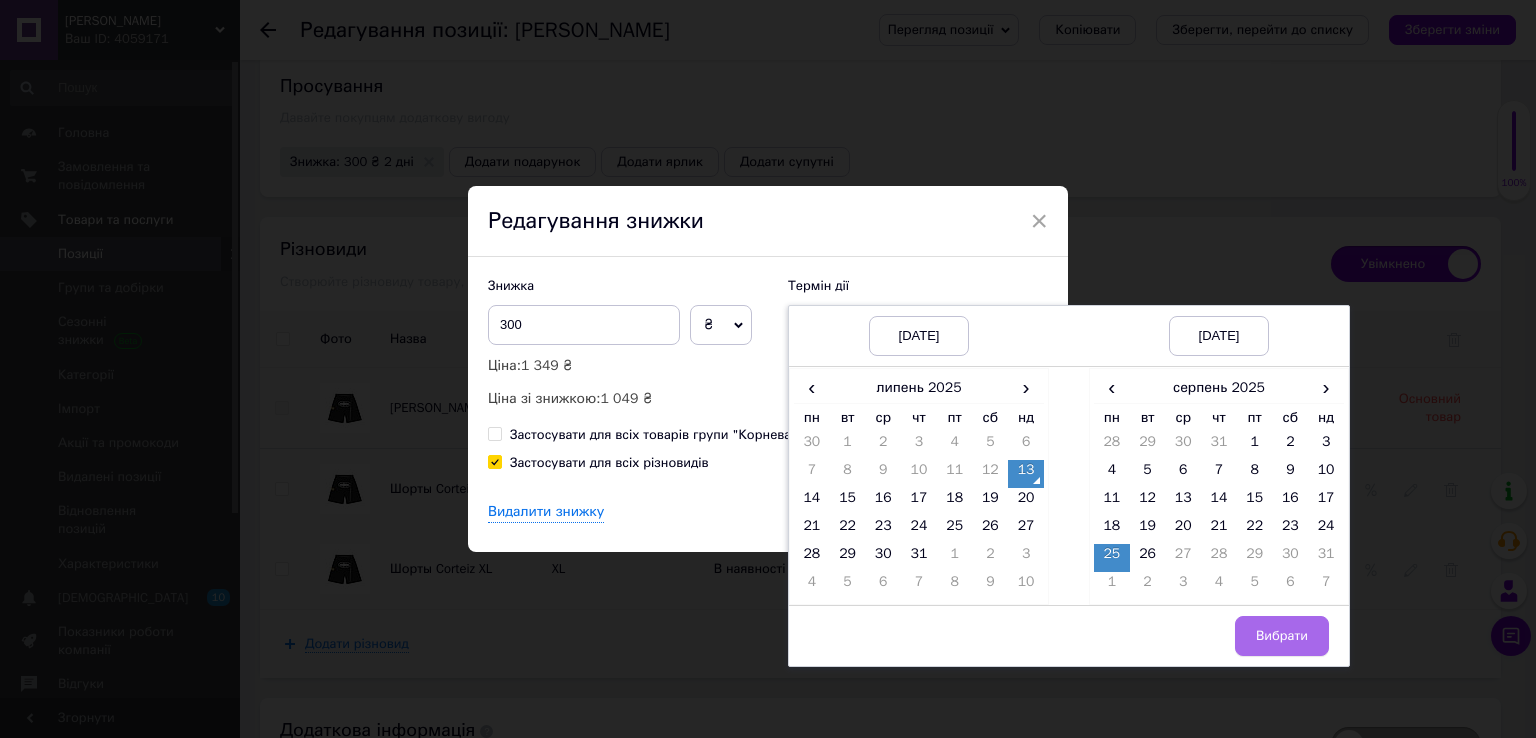 click on "Вибрати" at bounding box center (1282, 636) 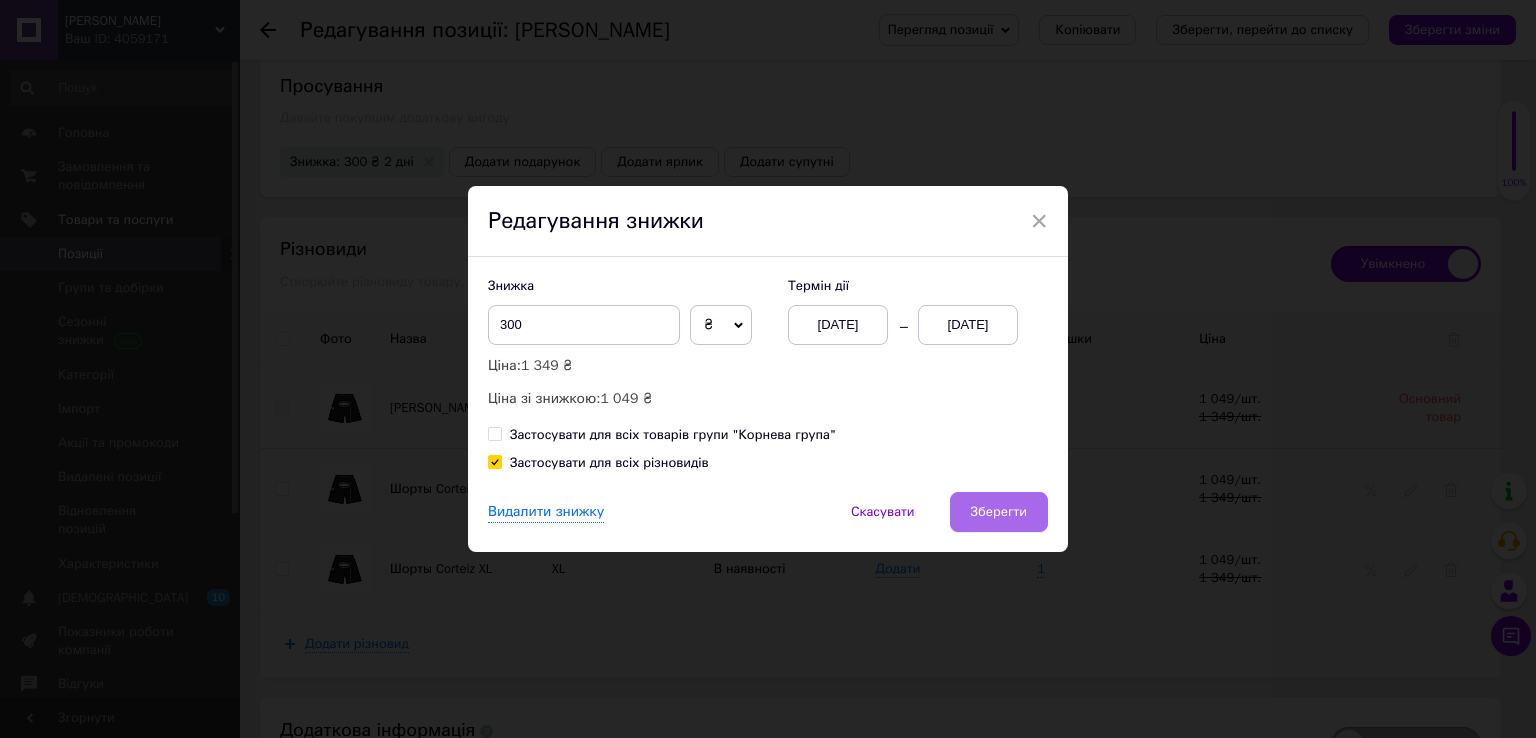 click on "Зберегти" at bounding box center [999, 512] 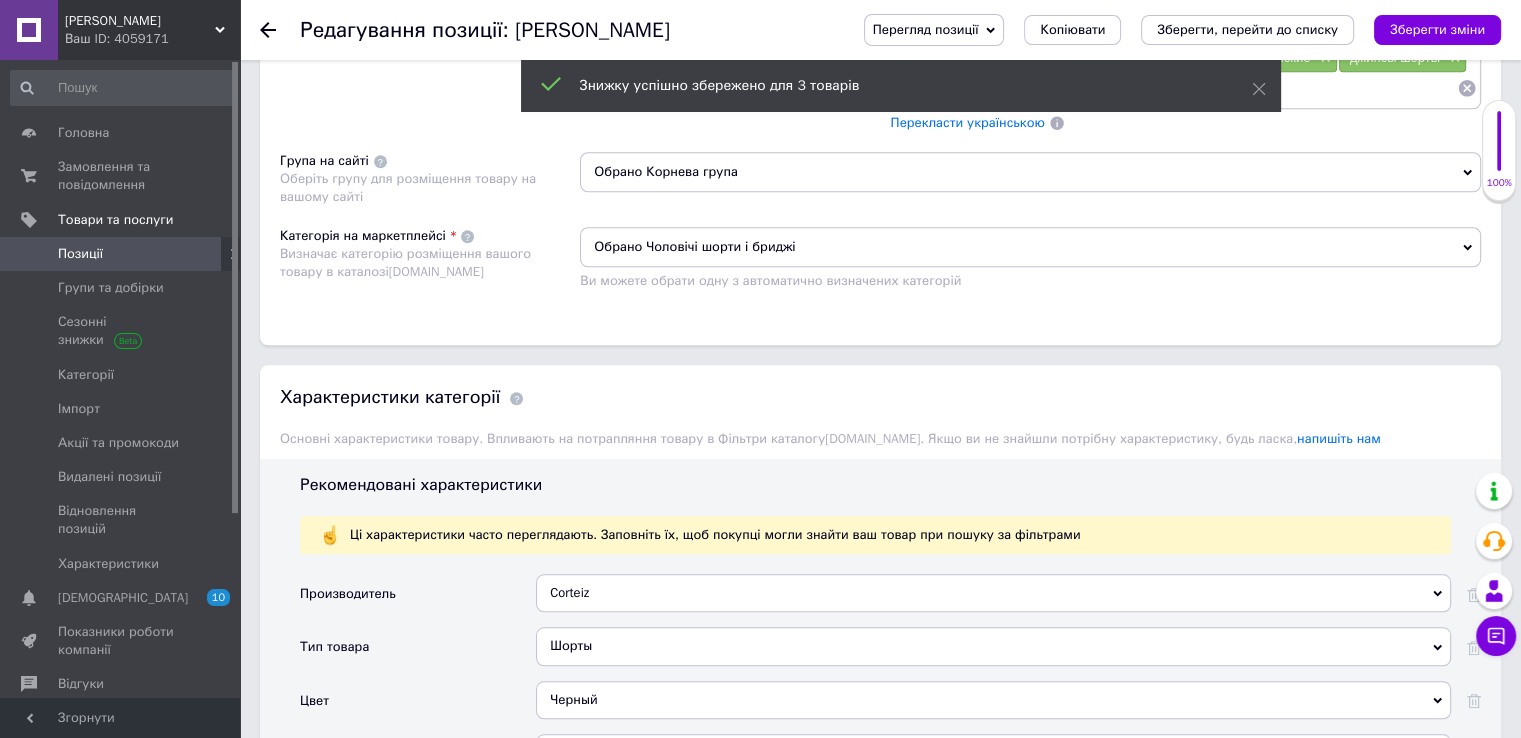 scroll, scrollTop: 1521, scrollLeft: 0, axis: vertical 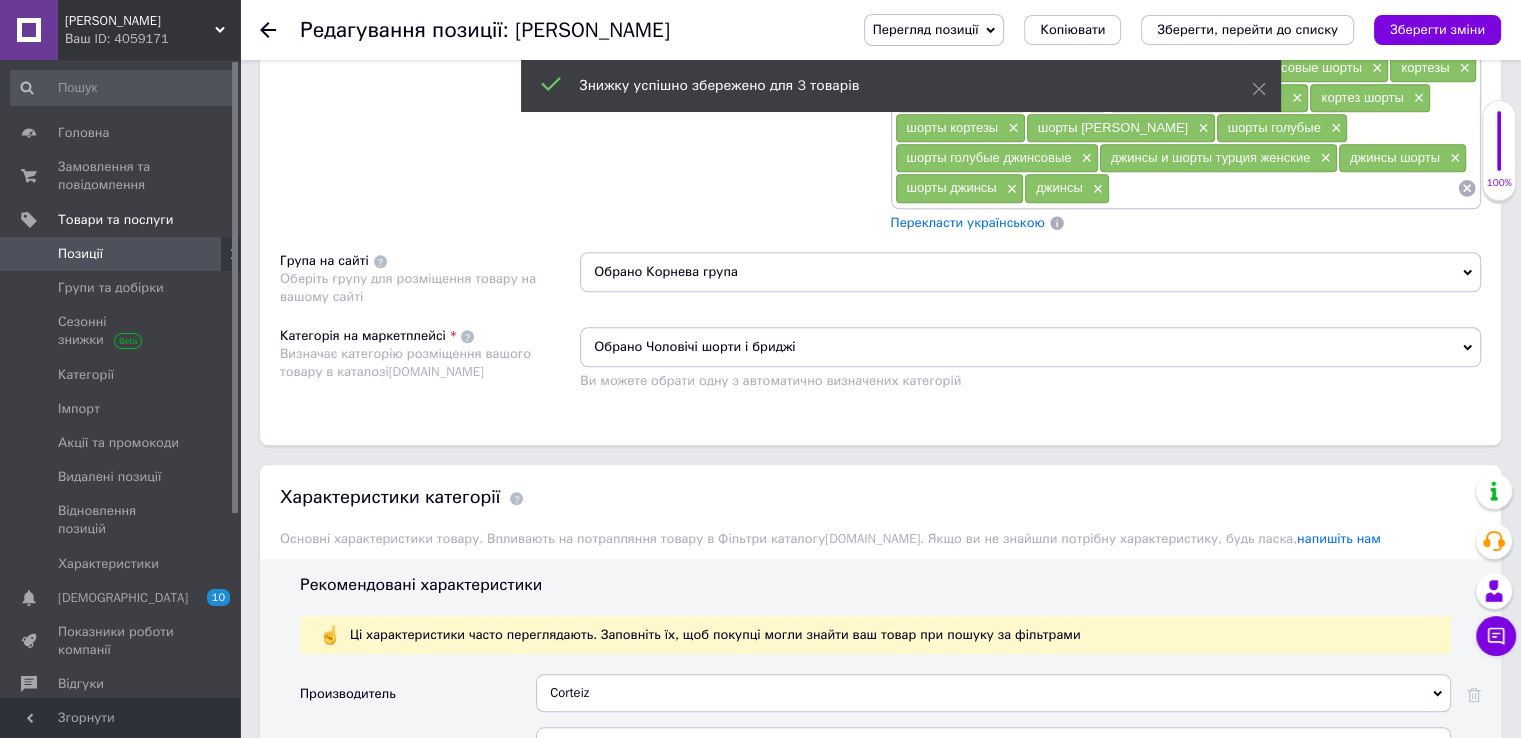 click 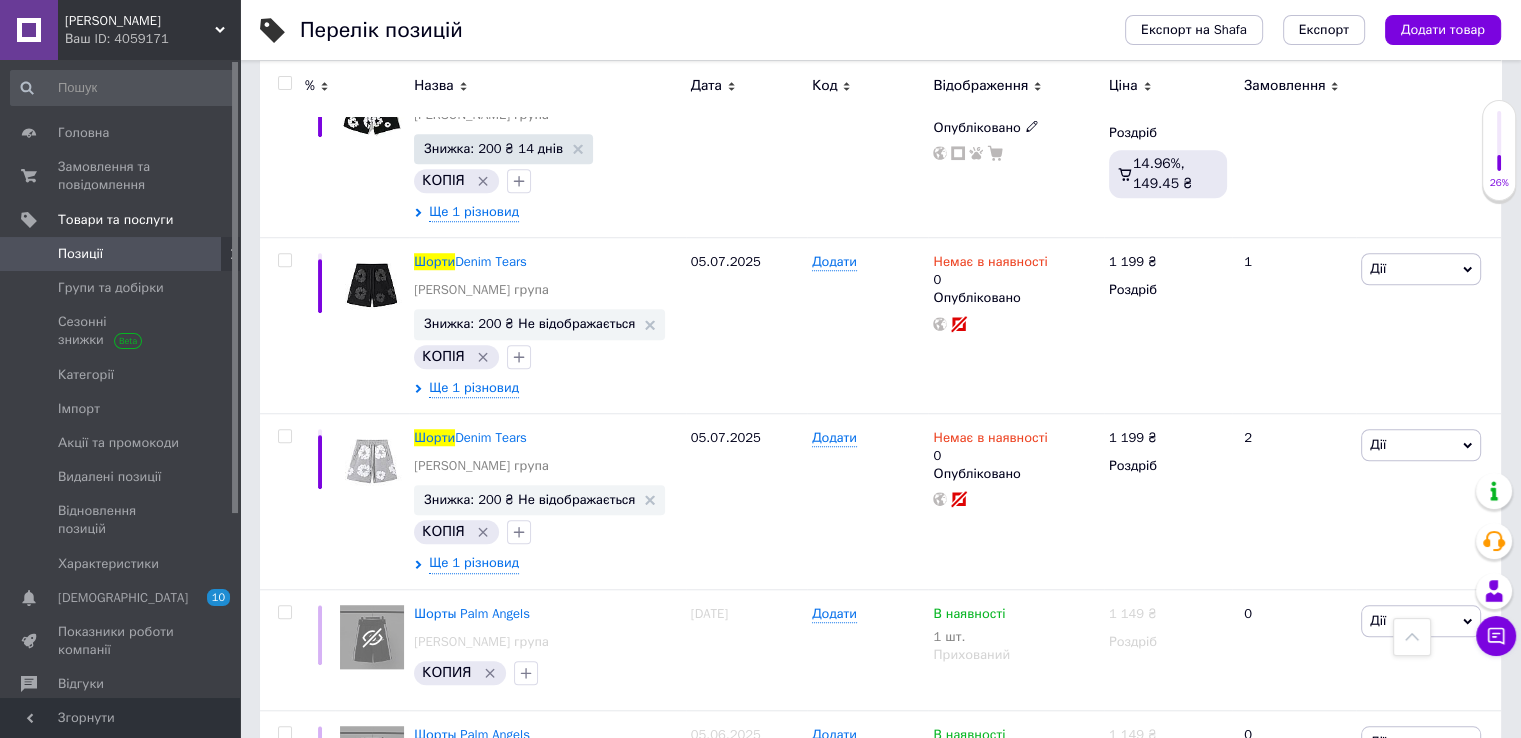 scroll, scrollTop: 1164, scrollLeft: 0, axis: vertical 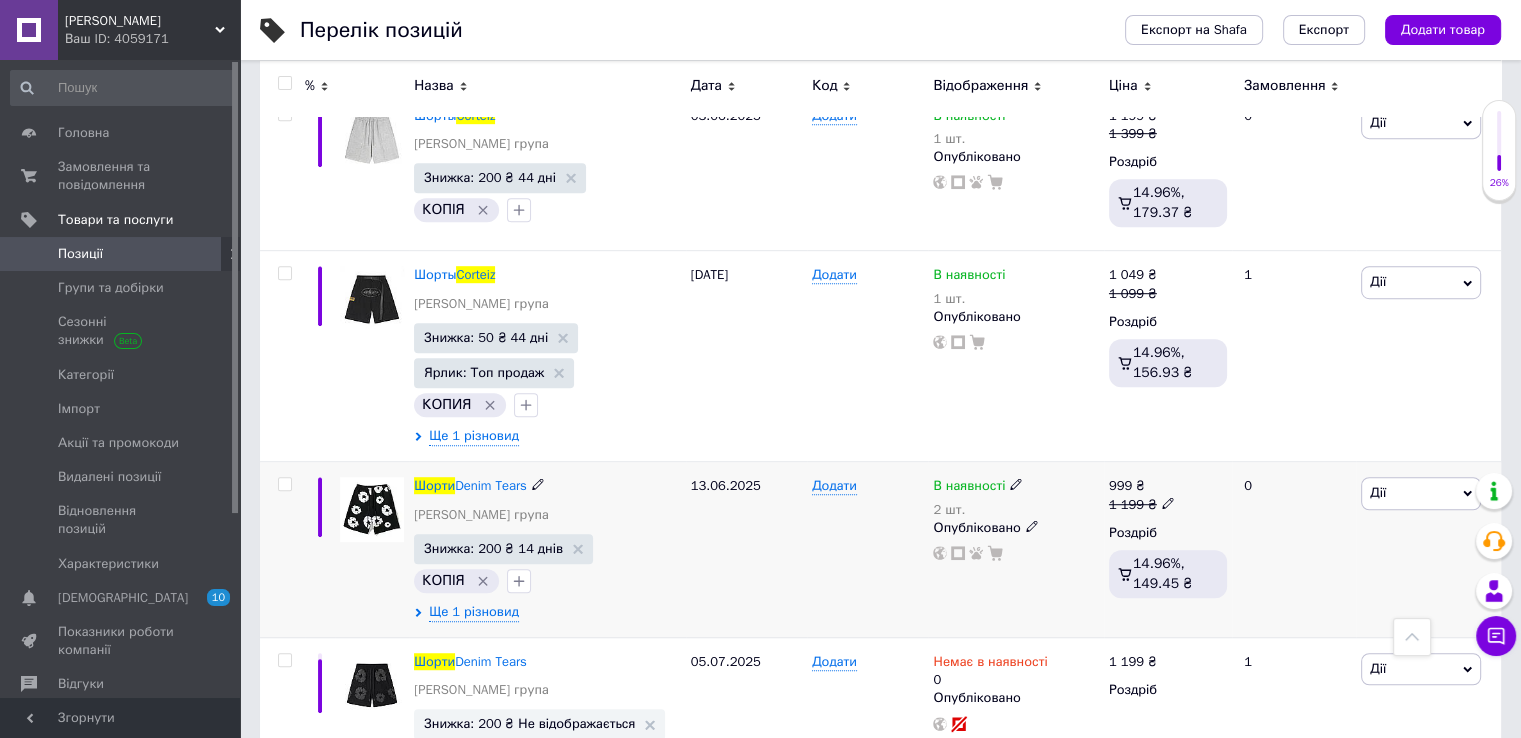 click at bounding box center (372, 509) 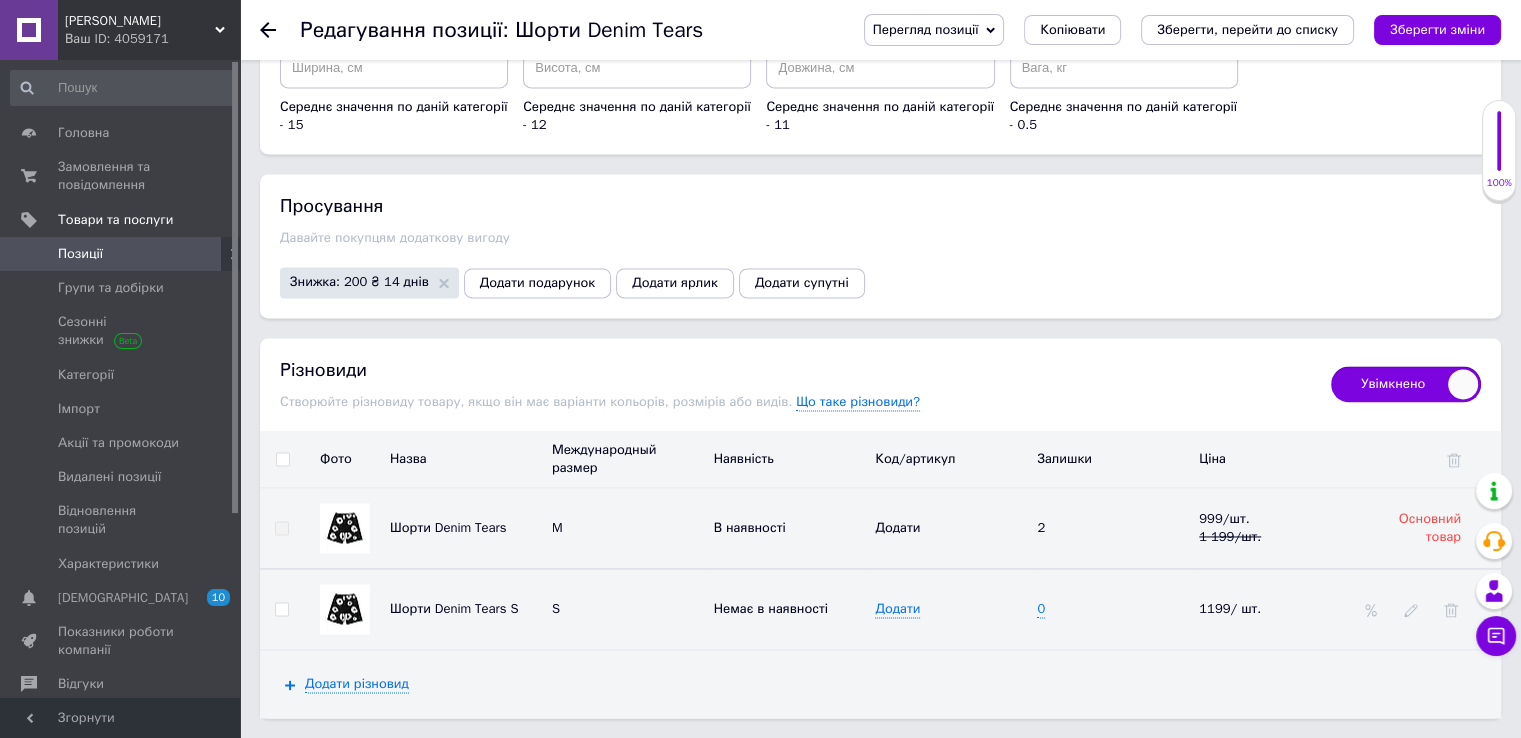 scroll, scrollTop: 3029, scrollLeft: 0, axis: vertical 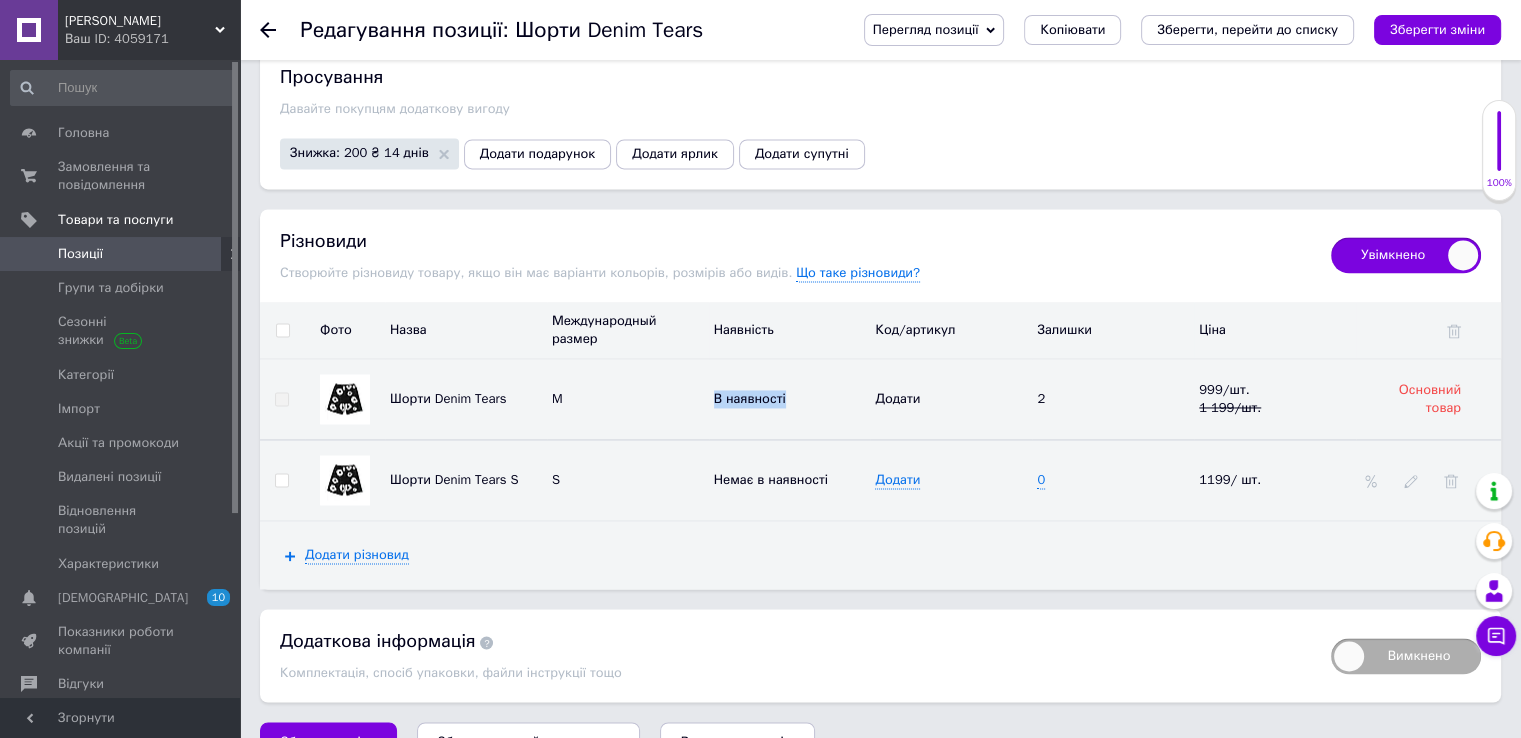 drag, startPoint x: 688, startPoint y: 357, endPoint x: 797, endPoint y: 366, distance: 109.370926 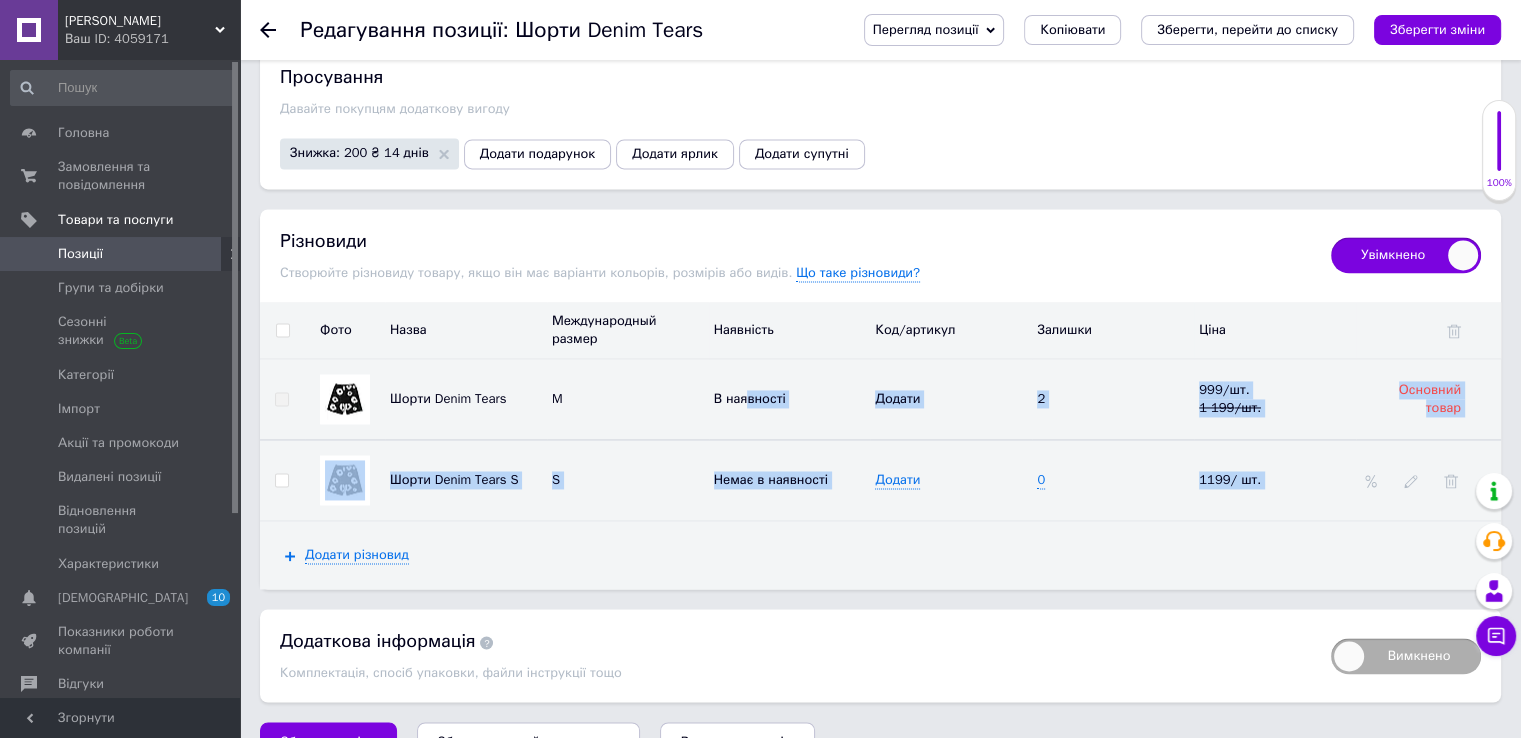 drag, startPoint x: 744, startPoint y: 320, endPoint x: 763, endPoint y: 524, distance: 204.88289 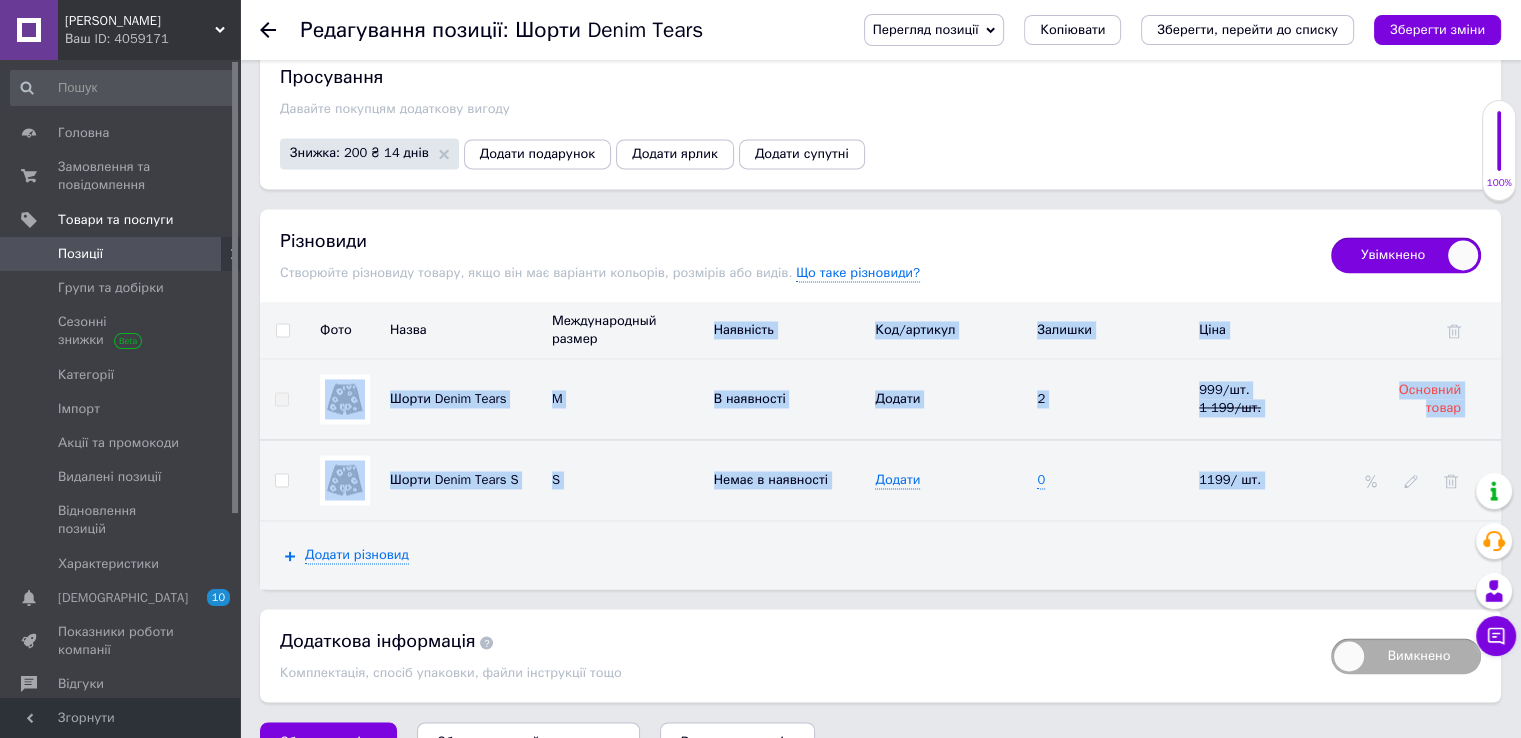 drag, startPoint x: 763, startPoint y: 524, endPoint x: 717, endPoint y: 288, distance: 240.44125 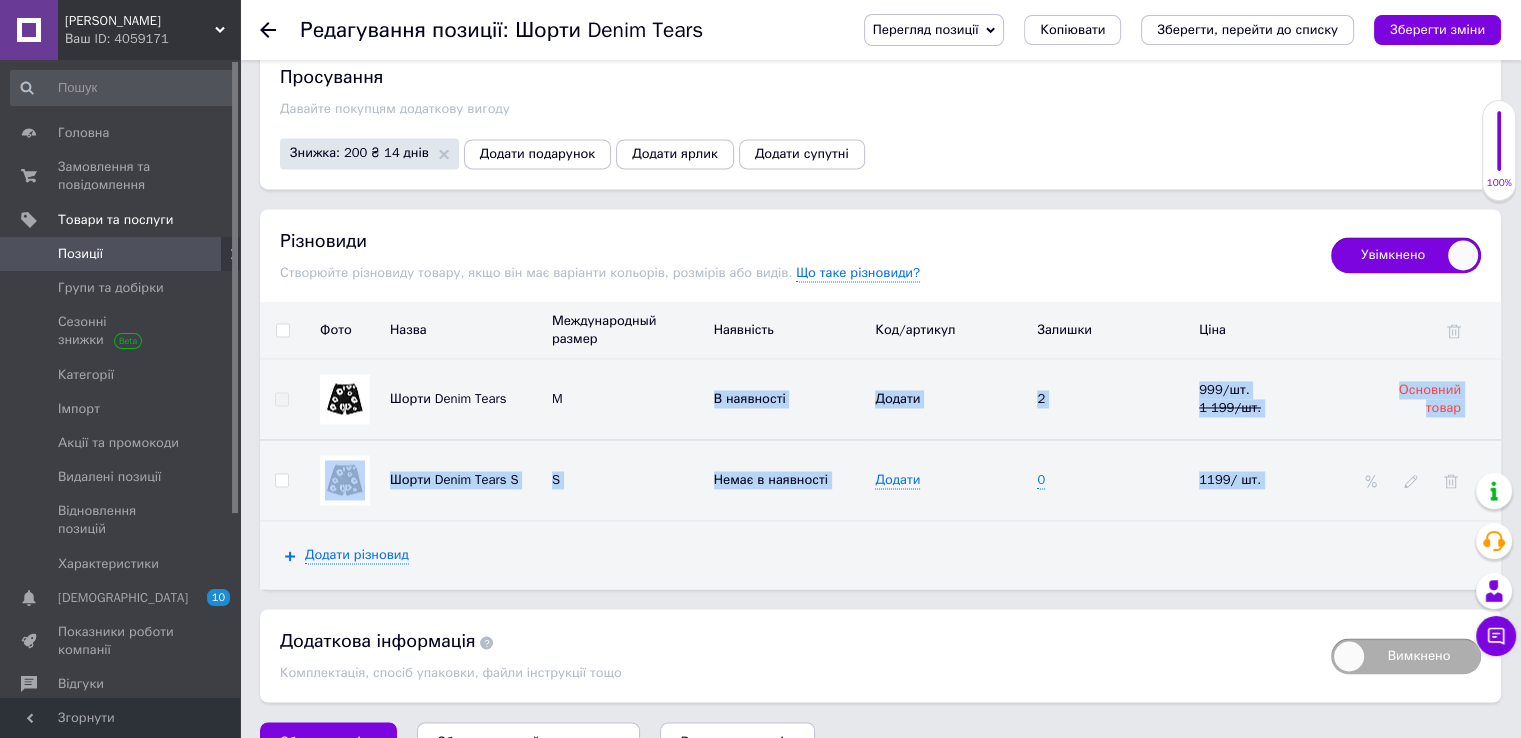 drag, startPoint x: 692, startPoint y: 318, endPoint x: 729, endPoint y: 508, distance: 193.5691 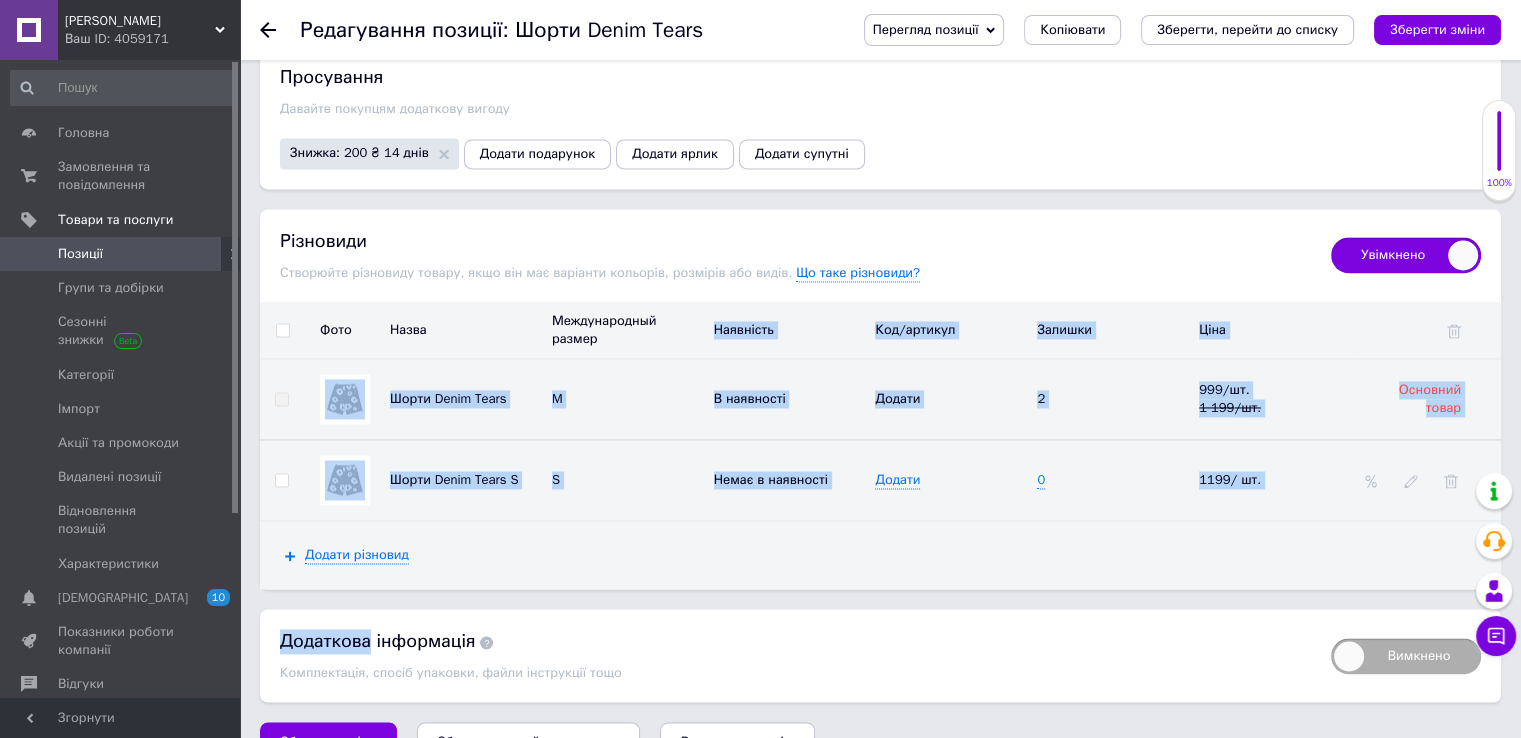 drag, startPoint x: 729, startPoint y: 507, endPoint x: 645, endPoint y: 287, distance: 235.49098 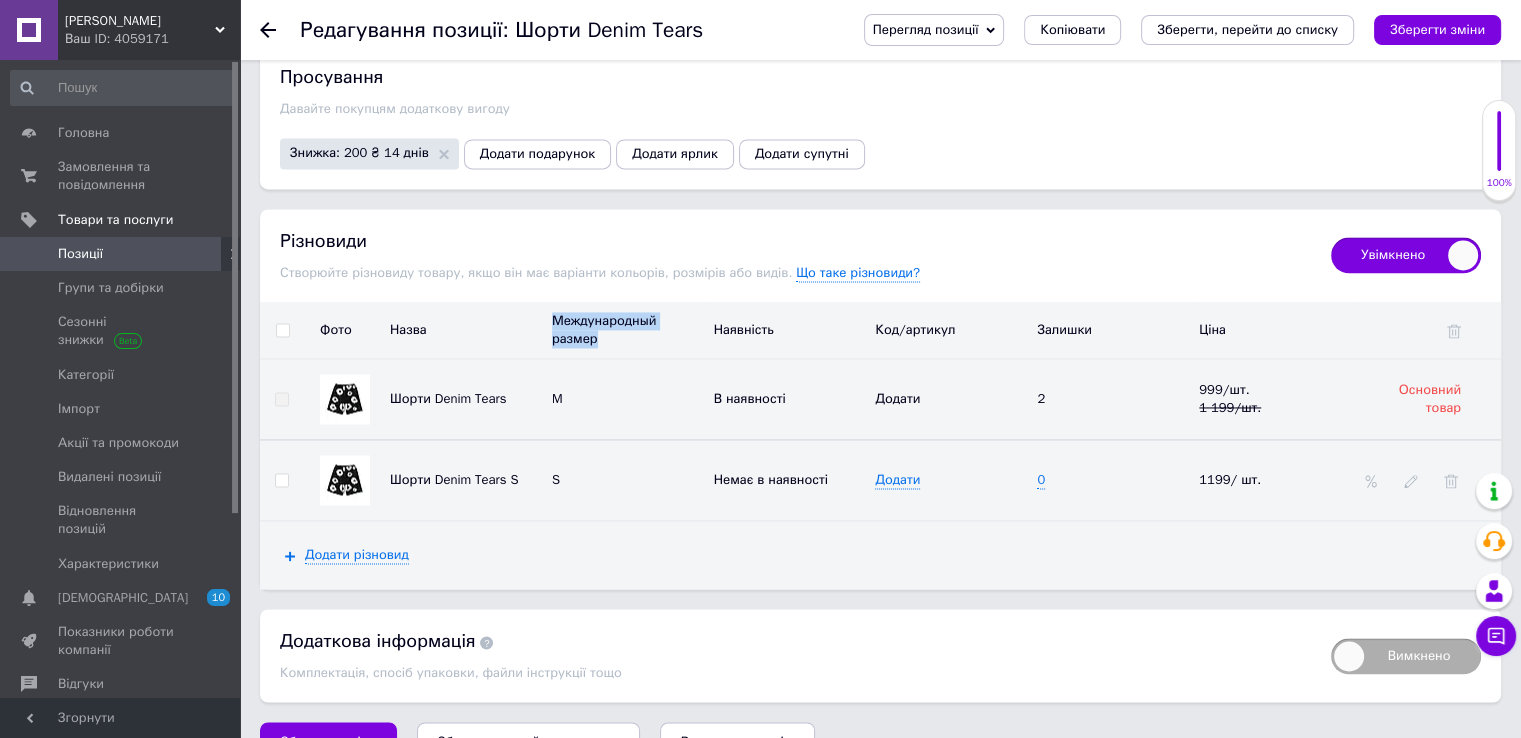 drag, startPoint x: 651, startPoint y: 299, endPoint x: 452, endPoint y: 288, distance: 199.30379 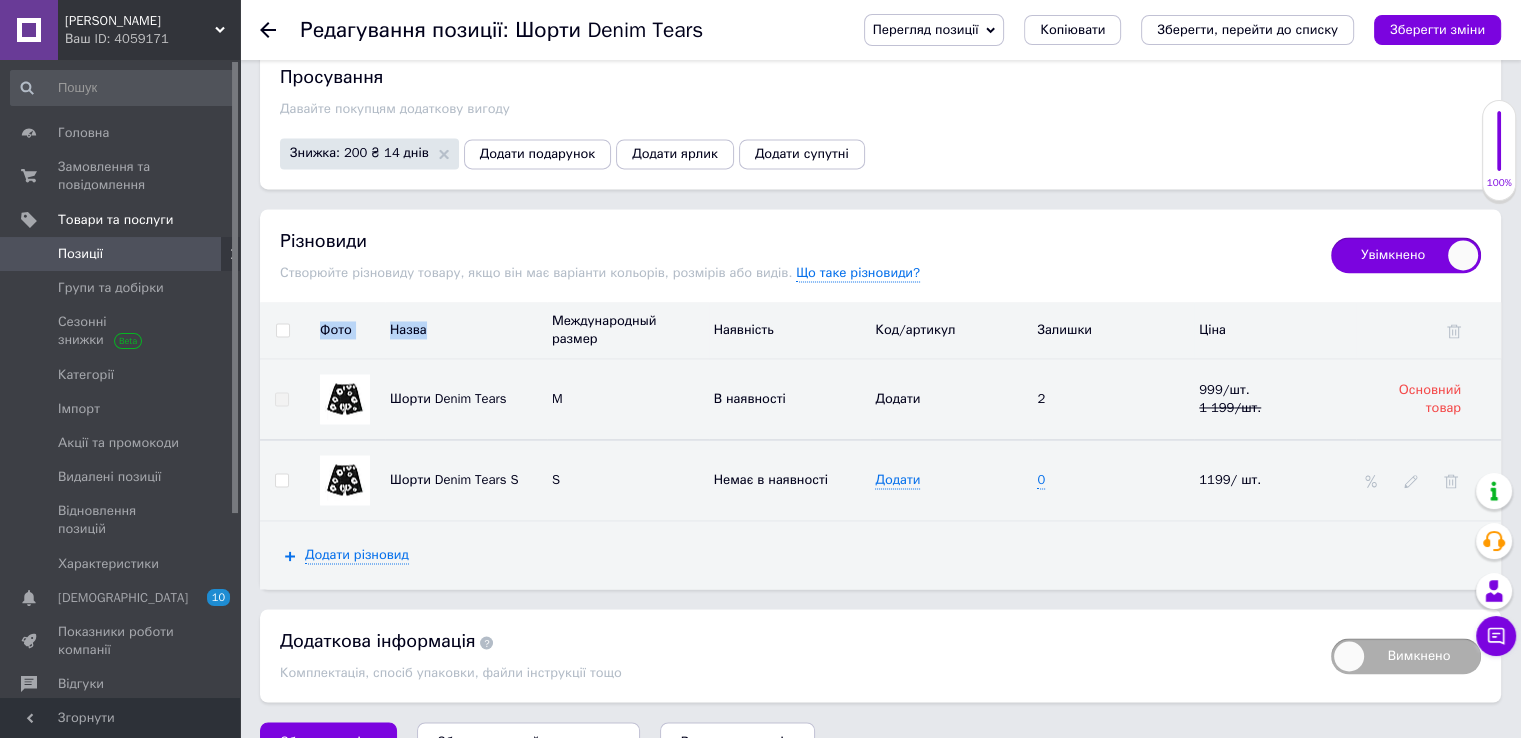 drag, startPoint x: 389, startPoint y: 288, endPoint x: 256, endPoint y: 276, distance: 133.54025 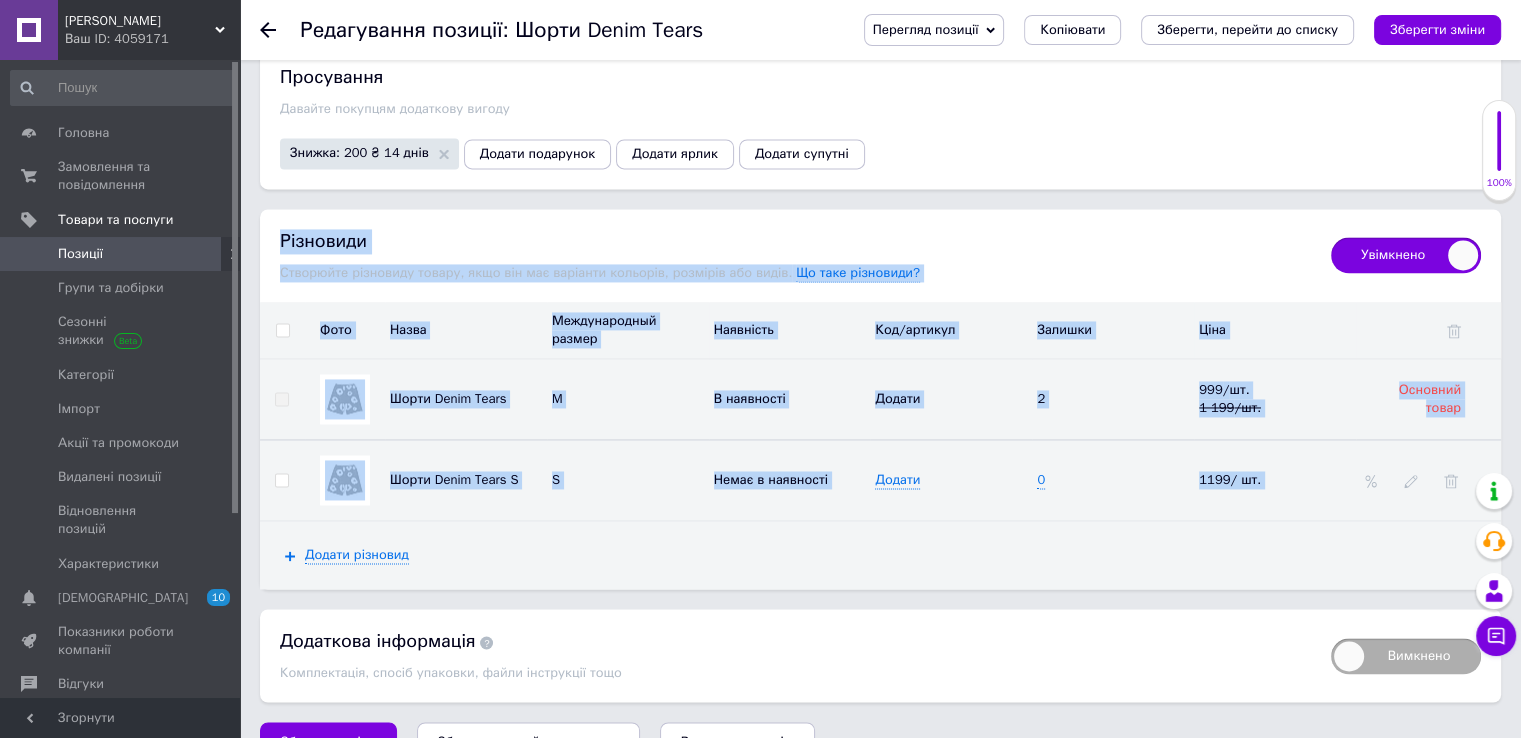 drag, startPoint x: 260, startPoint y: 190, endPoint x: 1288, endPoint y: 489, distance: 1070.6003 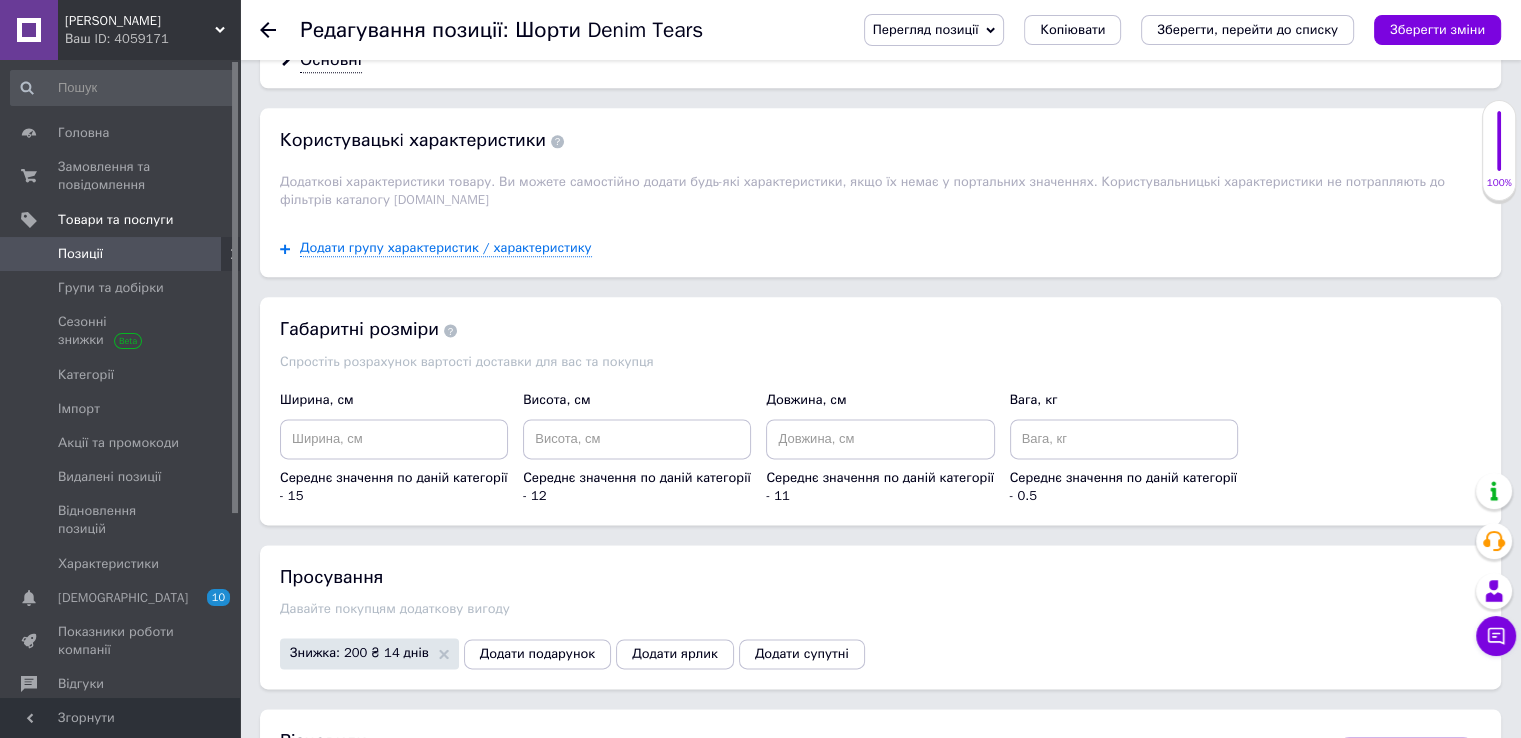 scroll, scrollTop: 2129, scrollLeft: 0, axis: vertical 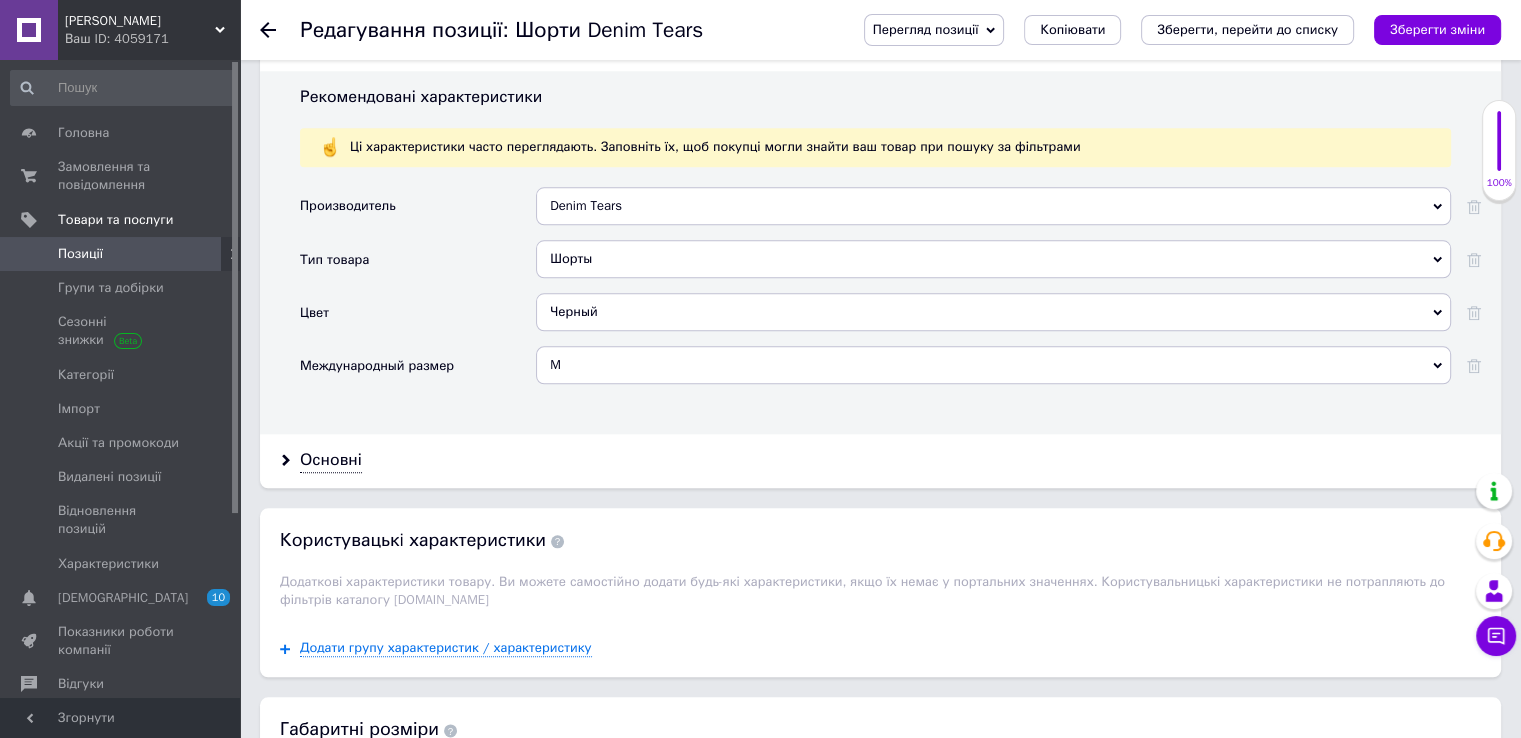 click 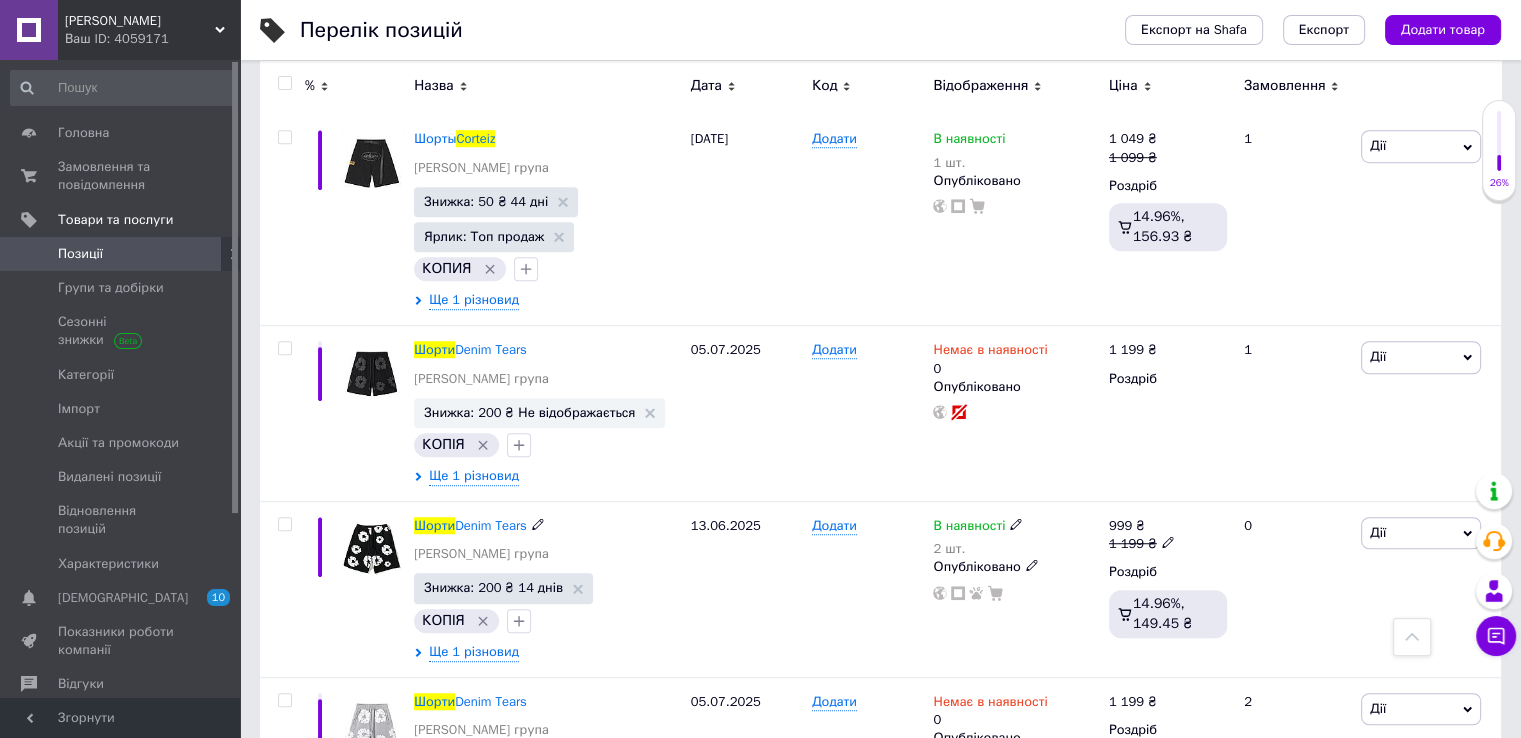 scroll, scrollTop: 1400, scrollLeft: 0, axis: vertical 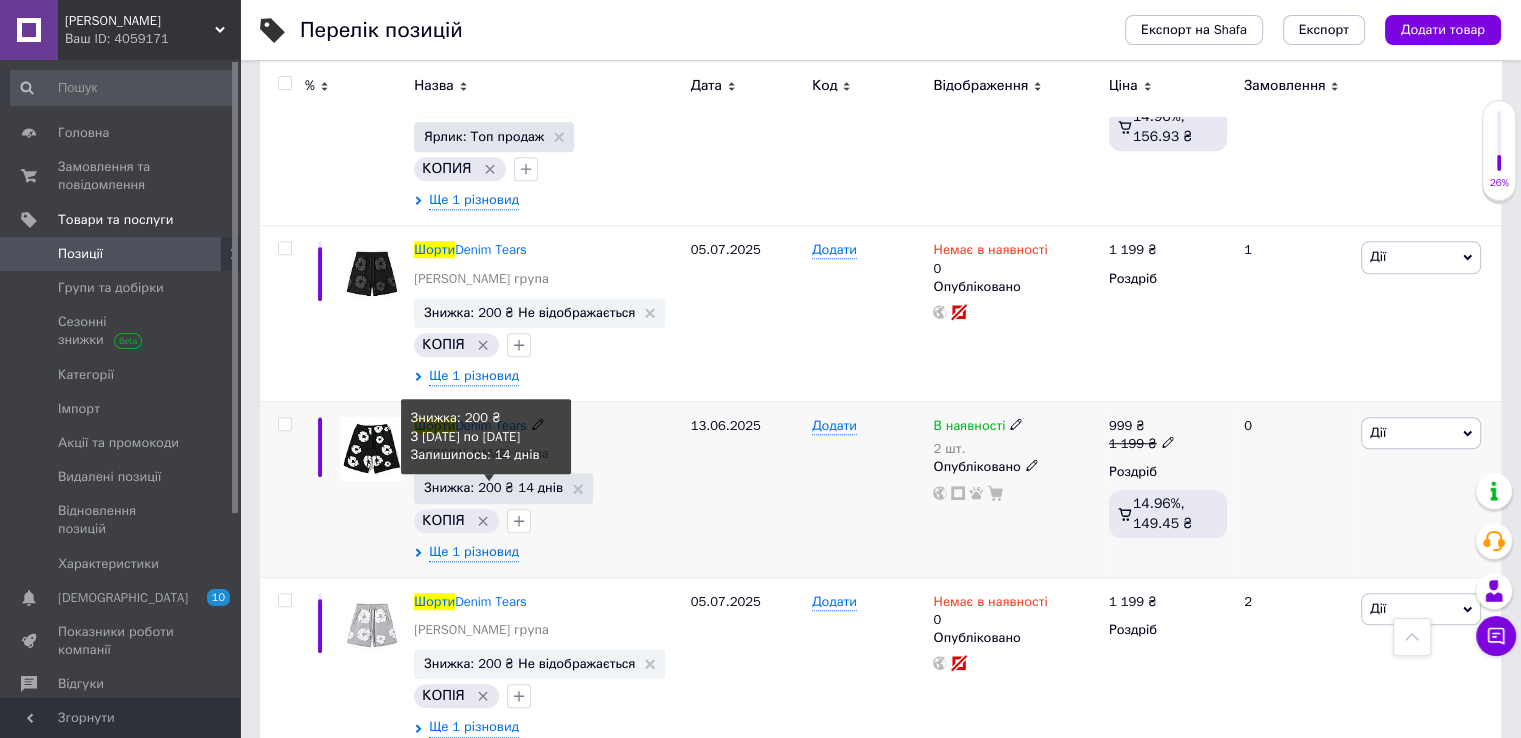 click on "Знижка: 200 ₴ 14 днів" at bounding box center [493, 487] 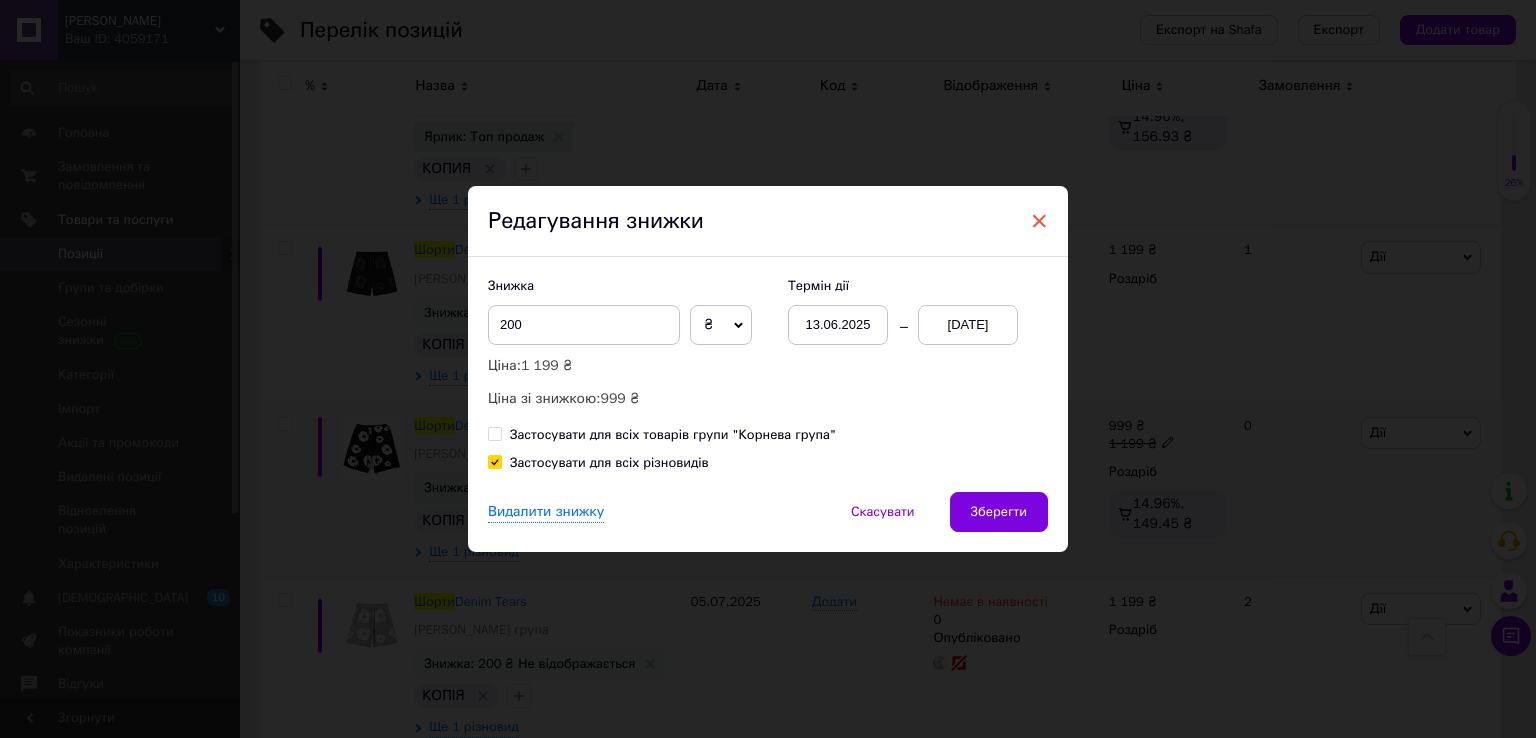 click on "×" at bounding box center (1039, 221) 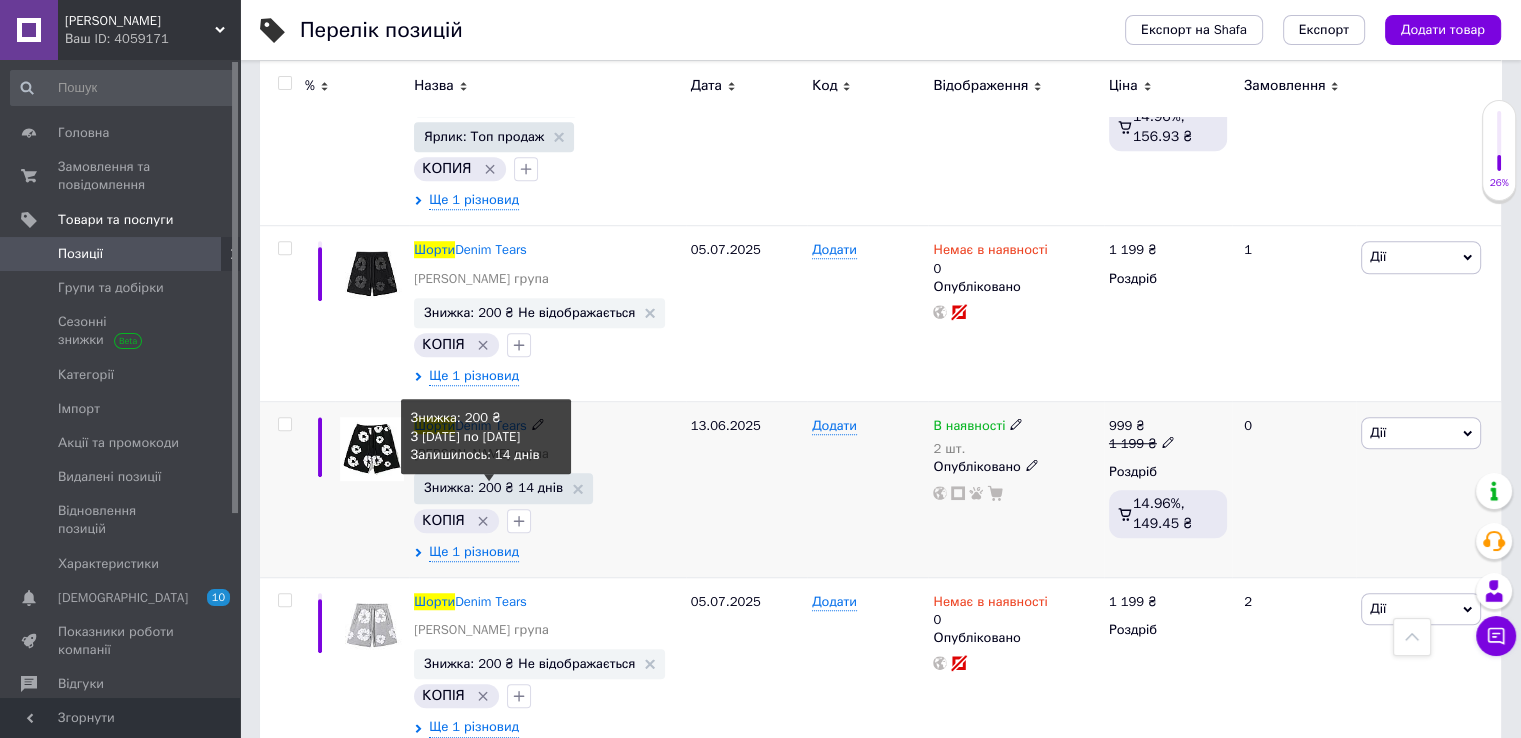 click on "Знижка: 200 ₴ 14 днів" at bounding box center [493, 487] 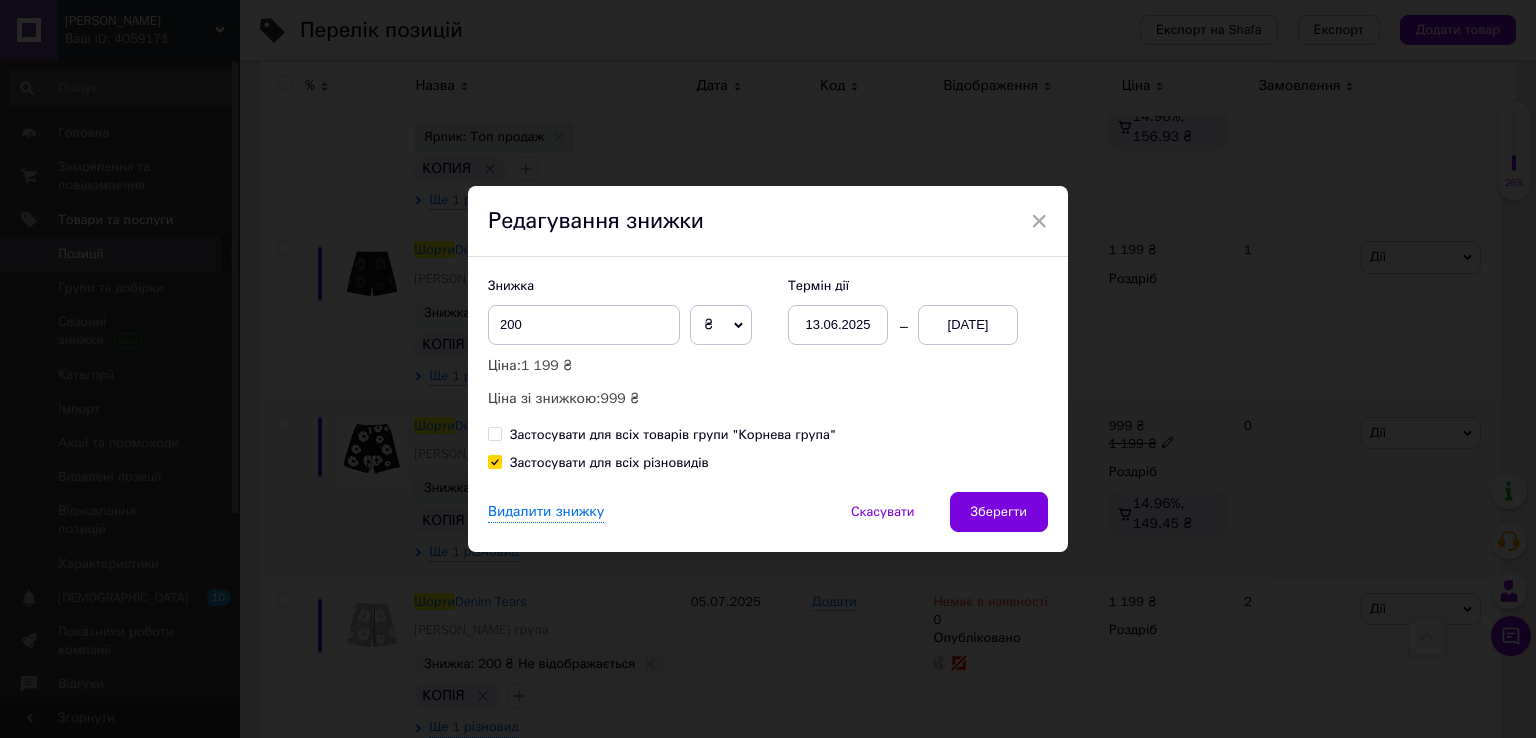 click on "₴" at bounding box center (721, 325) 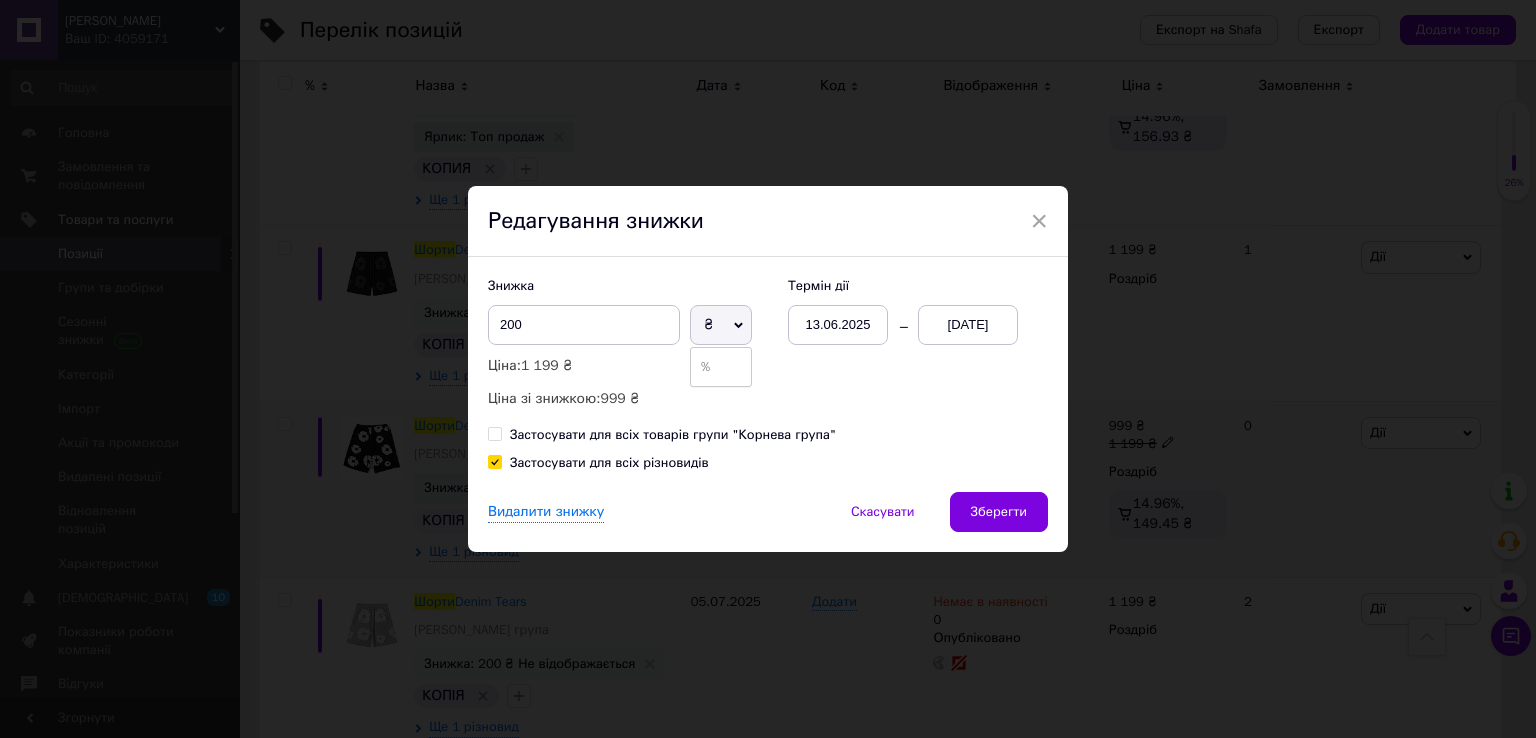 click on "₴" at bounding box center (721, 325) 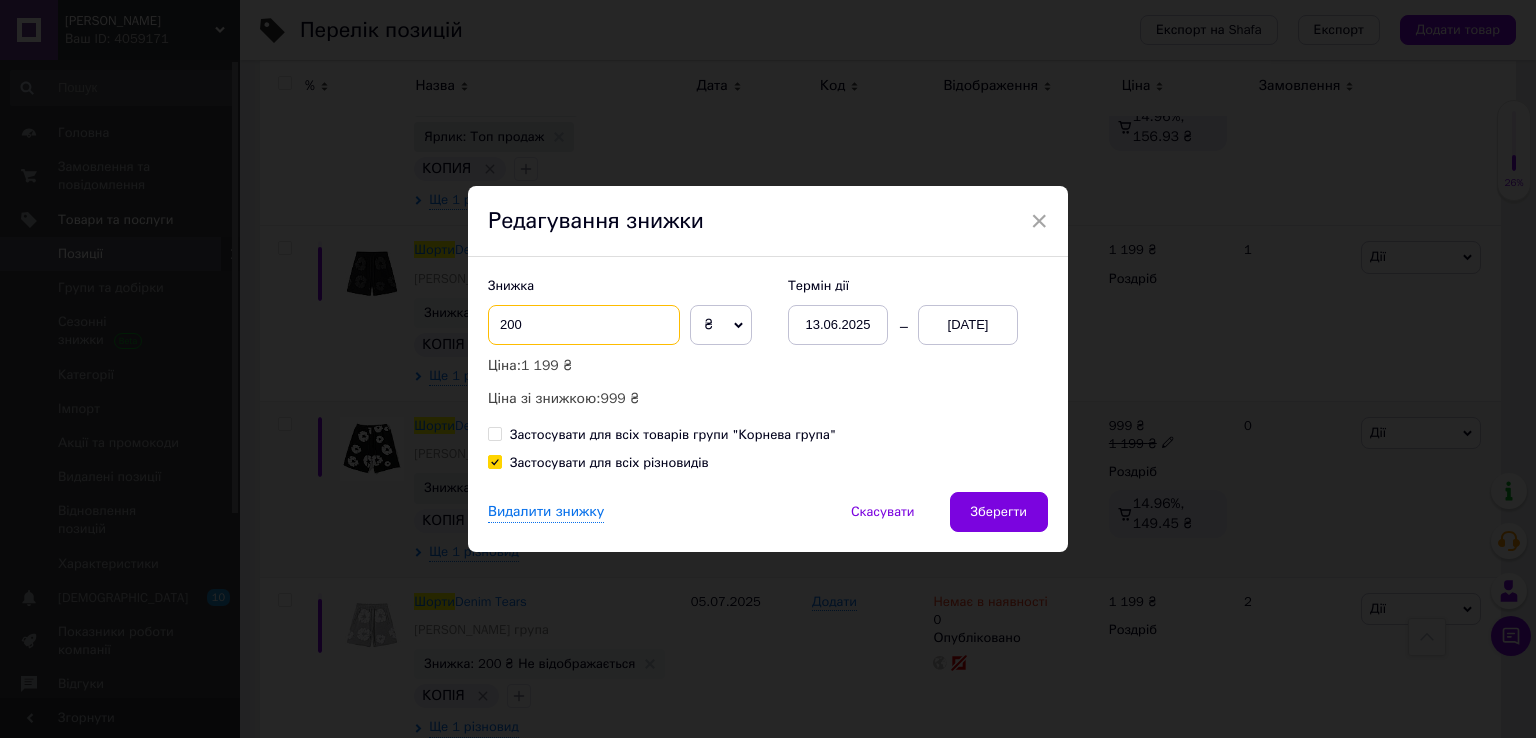 click on "200" at bounding box center [584, 325] 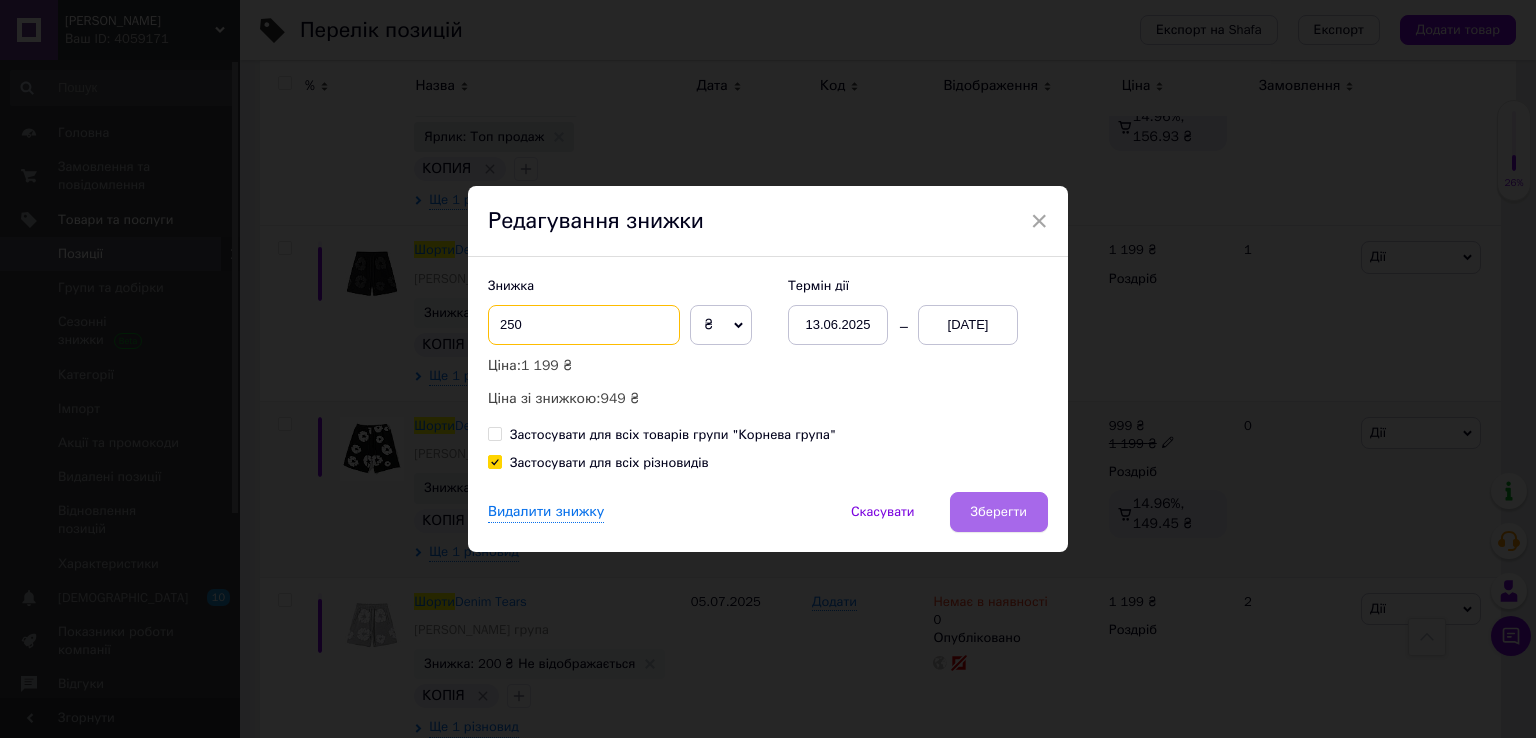 type on "250" 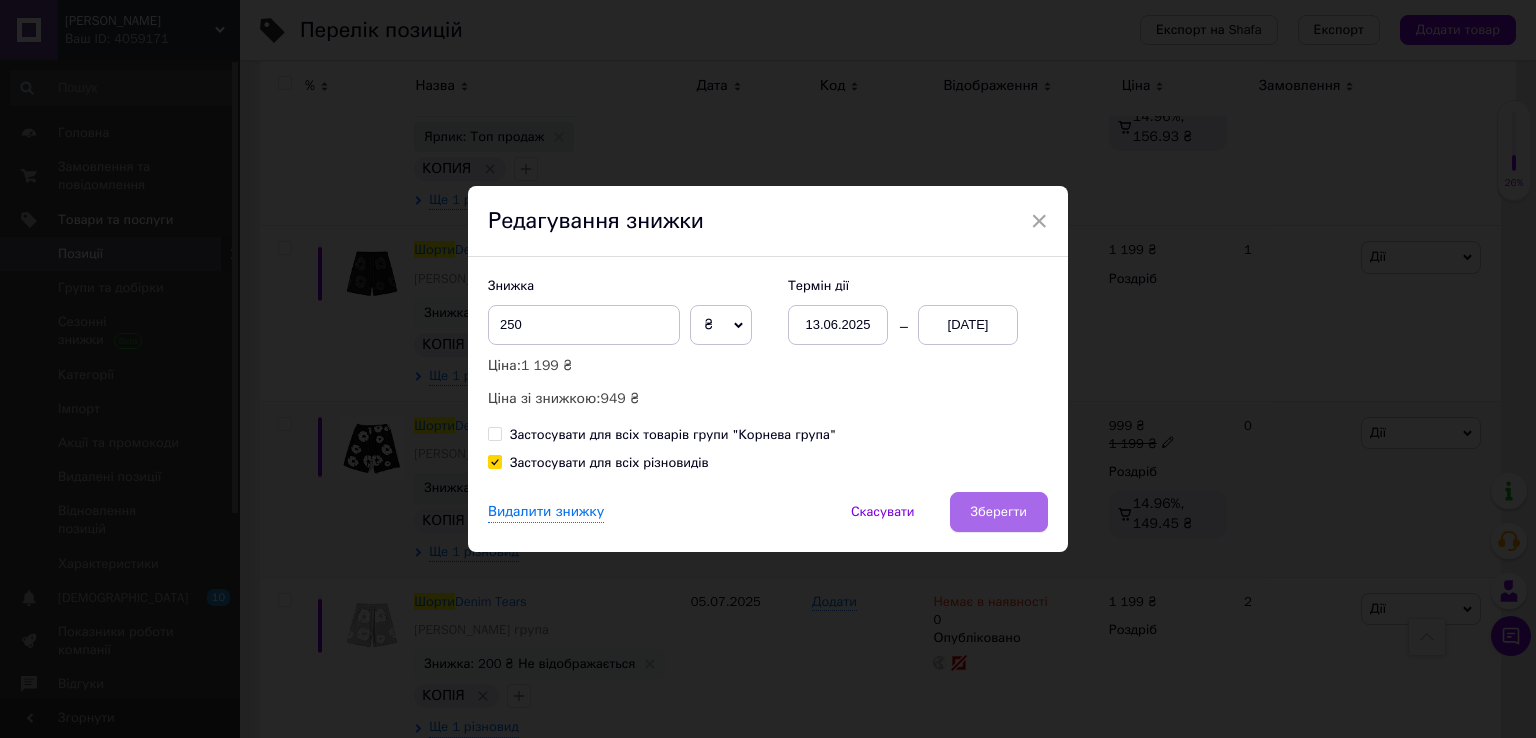 click on "Зберегти" at bounding box center [999, 512] 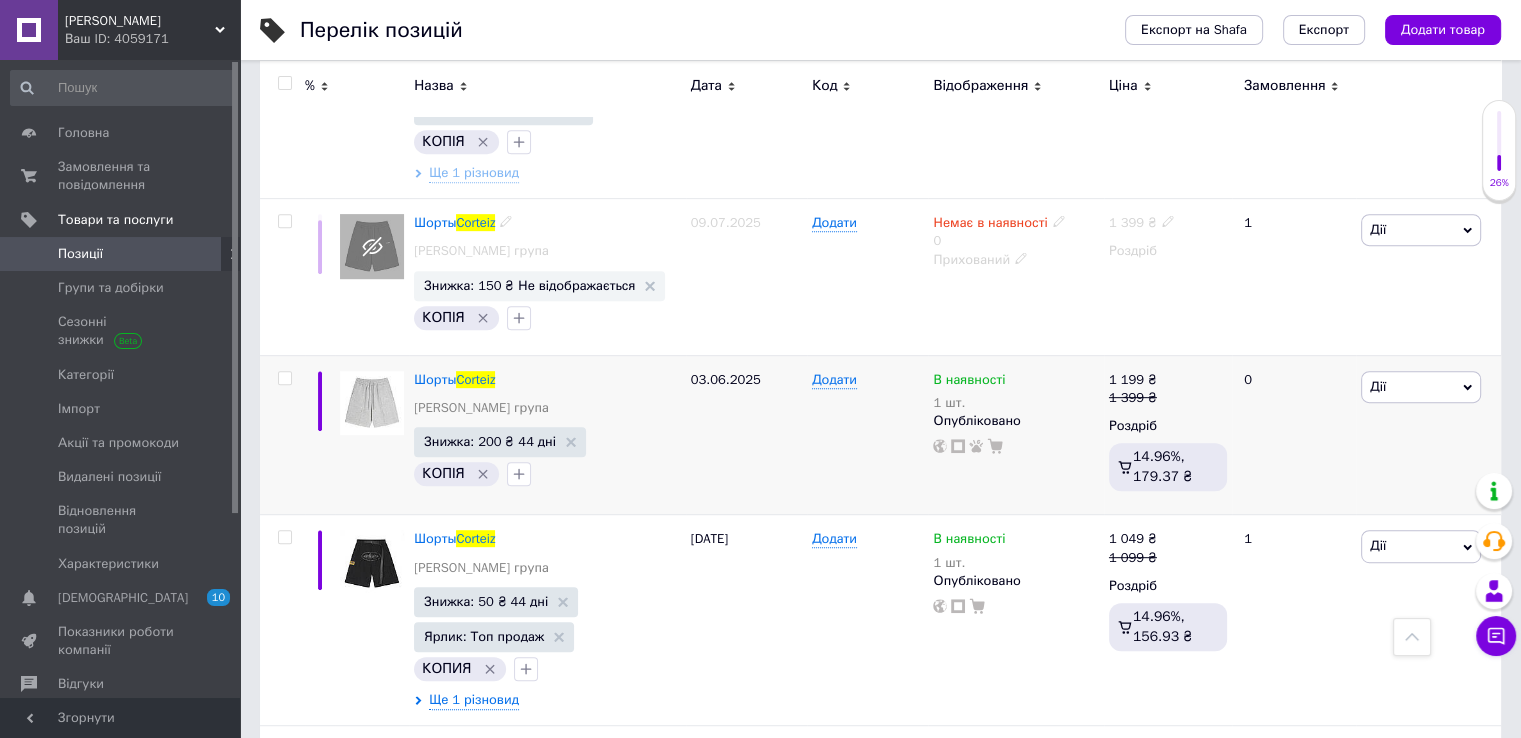 scroll, scrollTop: 1000, scrollLeft: 0, axis: vertical 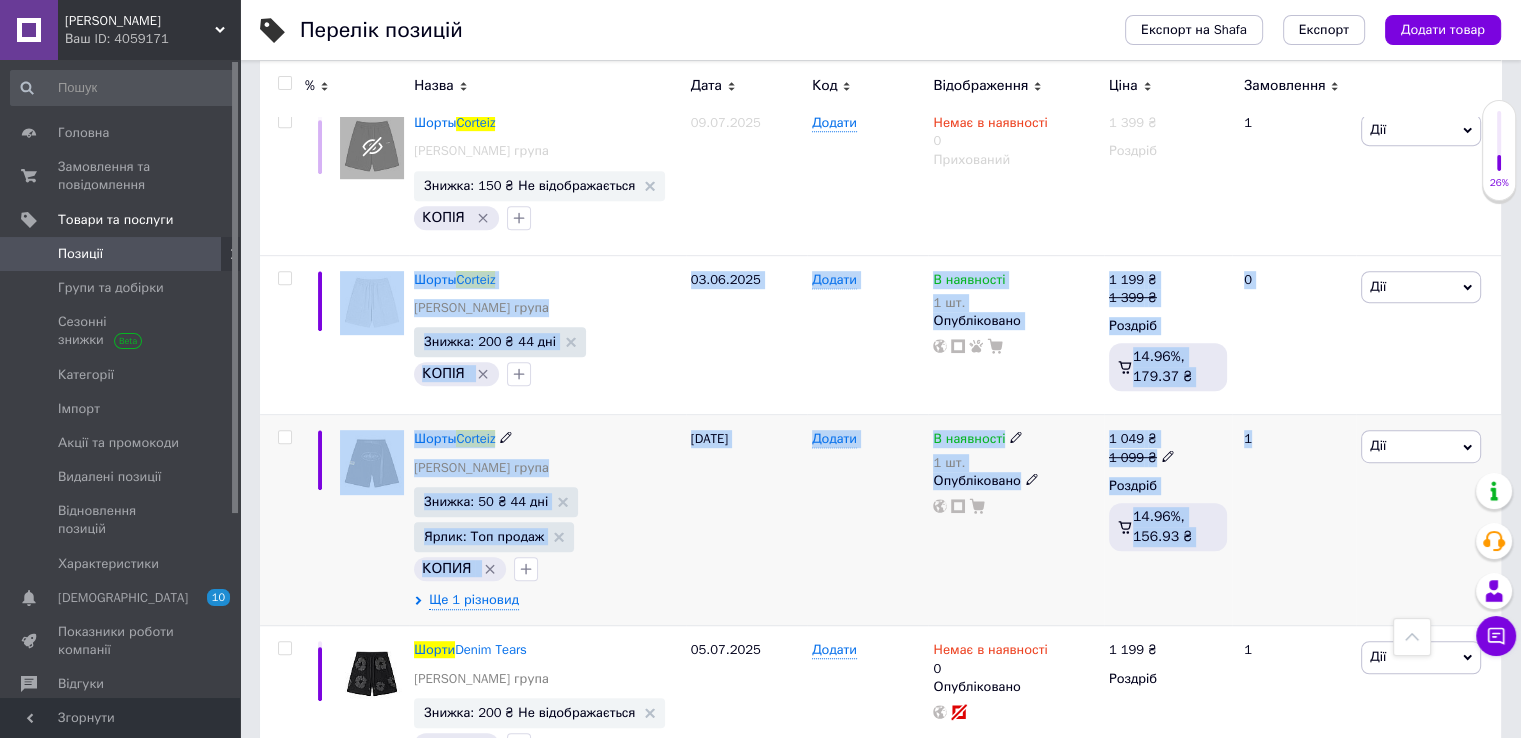 drag, startPoint x: 272, startPoint y: 317, endPoint x: 1320, endPoint y: 641, distance: 1096.9412 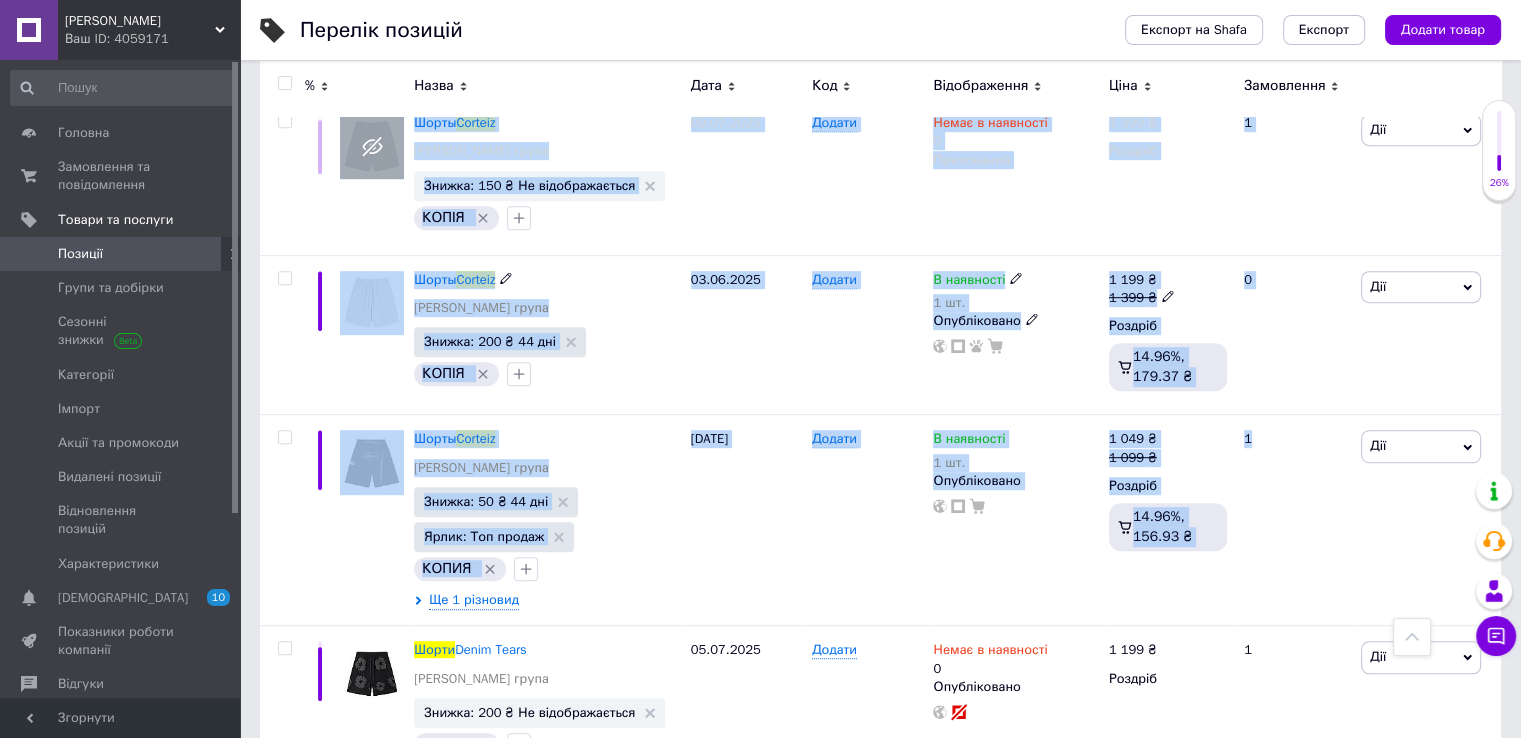 drag, startPoint x: 1320, startPoint y: 641, endPoint x: 257, endPoint y: 335, distance: 1106.1667 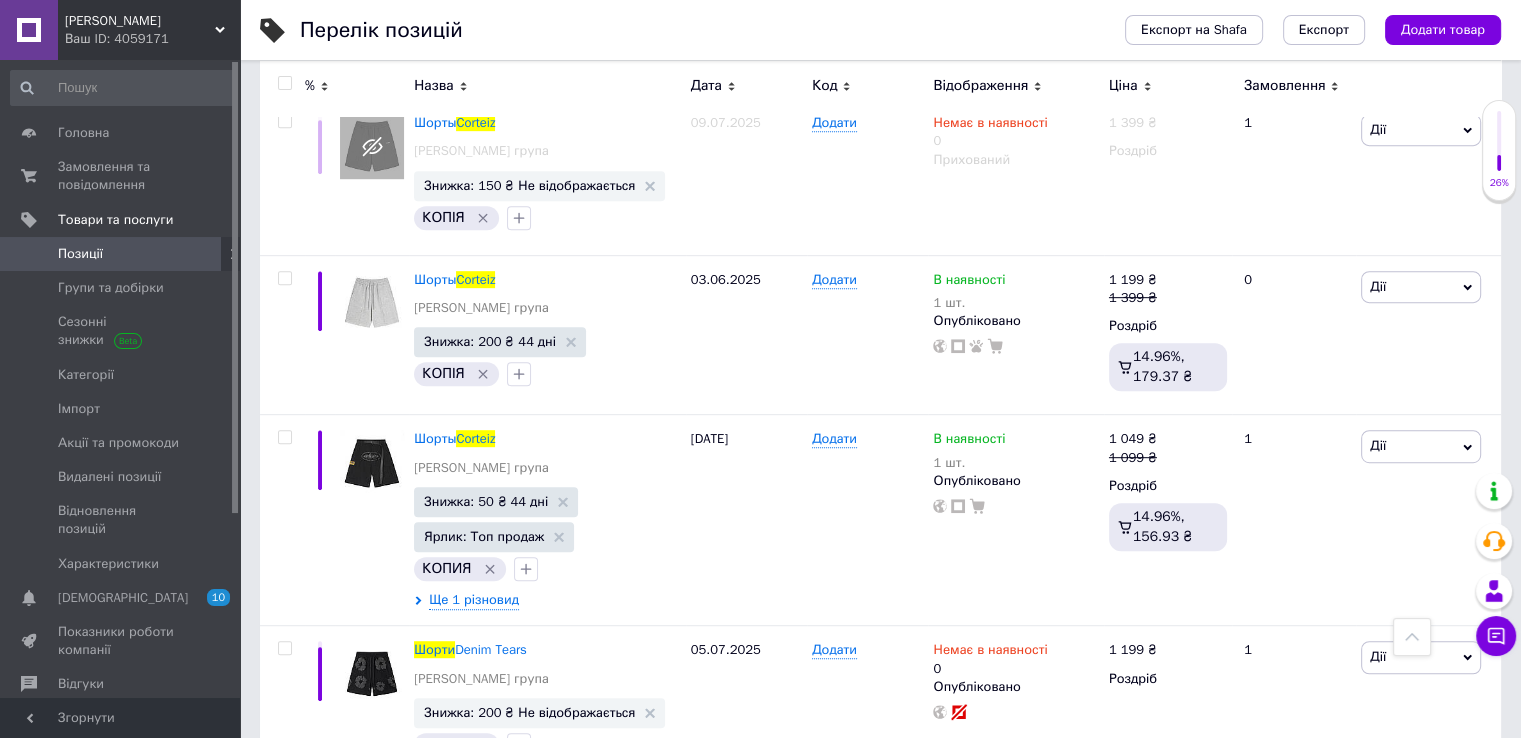 click on "Перелік позицій Експорт на Shafa Експорт Додати товар Додано 261   / 1000   товарів 186   / 5000   різновидів Опубліковано 333   / 447 товарів та різновидів В каталозі 288   / 333 товарів та різновидів Не в каталозі 45   / 333 товарів та різновидів Усі 261 Ok Відфільтровано...  Зберегти Нічого не знайдено Можливо, помилка у слові  або немає відповідностей за вашим запитом. Усі 261 Відфільтруйте товари [PERSON_NAME] % Назва Дата Код Відображення Ціна Замовлення Джинсові  шорти   Corteiz [PERSON_NAME] група Ярлик: Новинка [DATE] Додати Немає в наявності Прихований 1 999   ₴ Роздріб 0 Дії Редагувати Знижка" at bounding box center (880, 364) 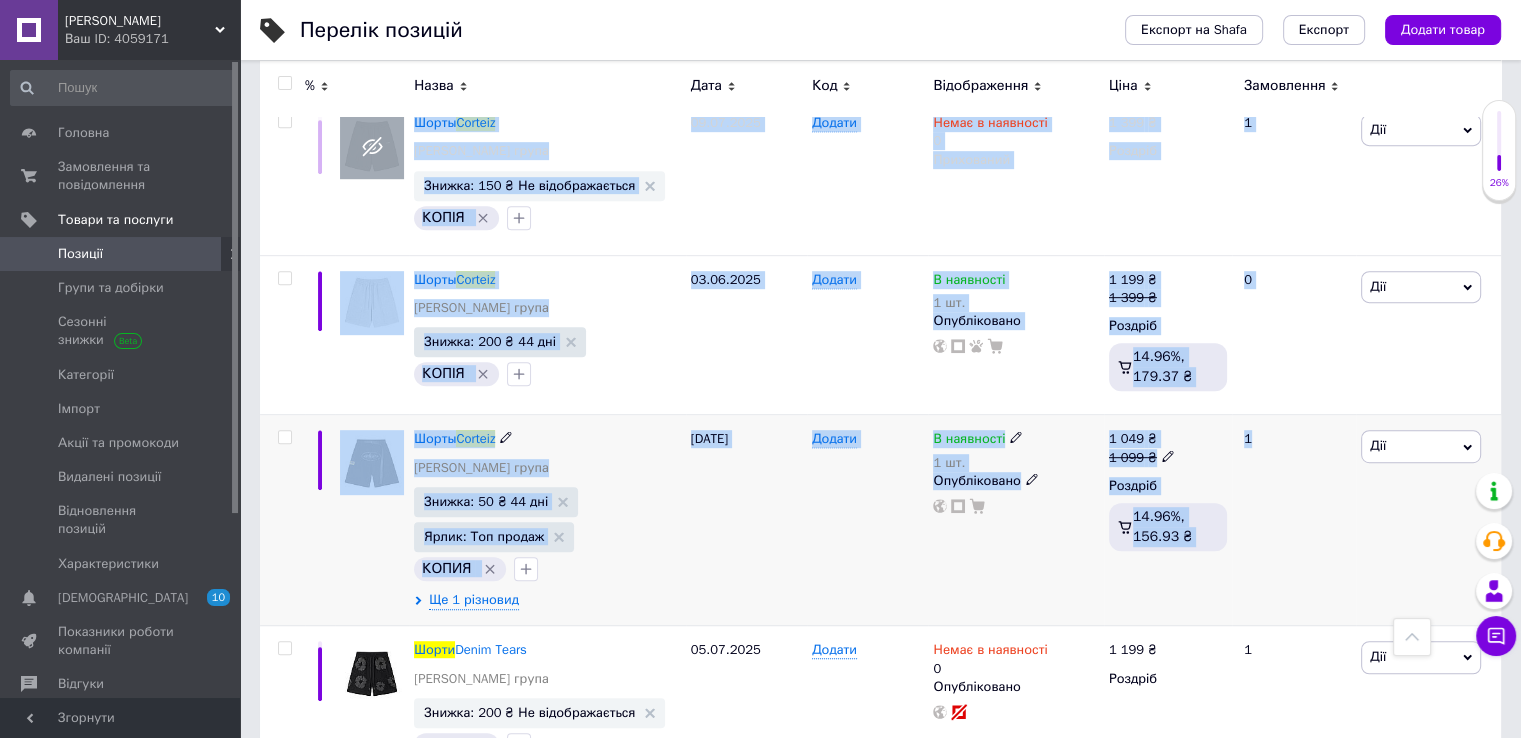 drag, startPoint x: 258, startPoint y: 330, endPoint x: 1287, endPoint y: 621, distance: 1069.3558 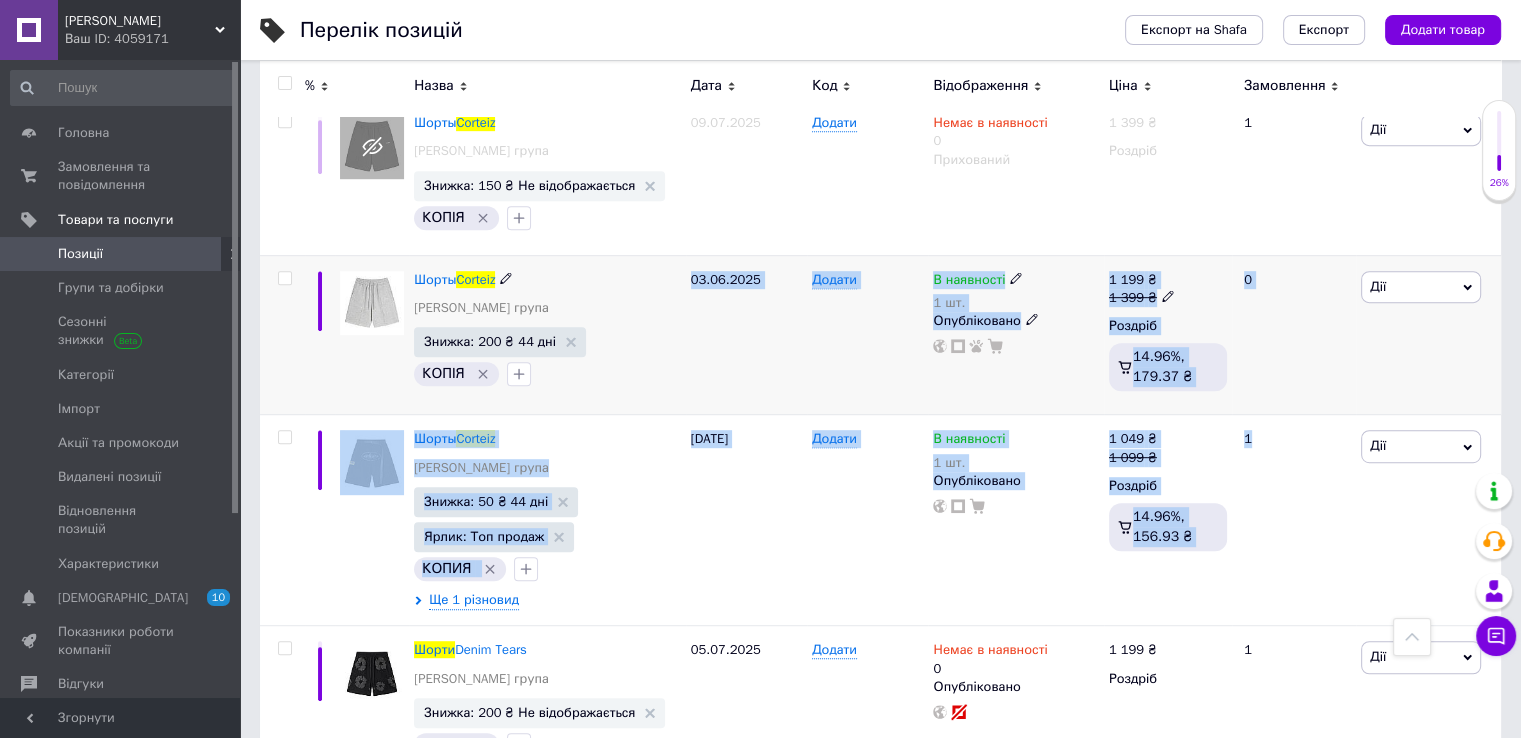 drag, startPoint x: 1287, startPoint y: 621, endPoint x: 453, endPoint y: 444, distance: 852.5755 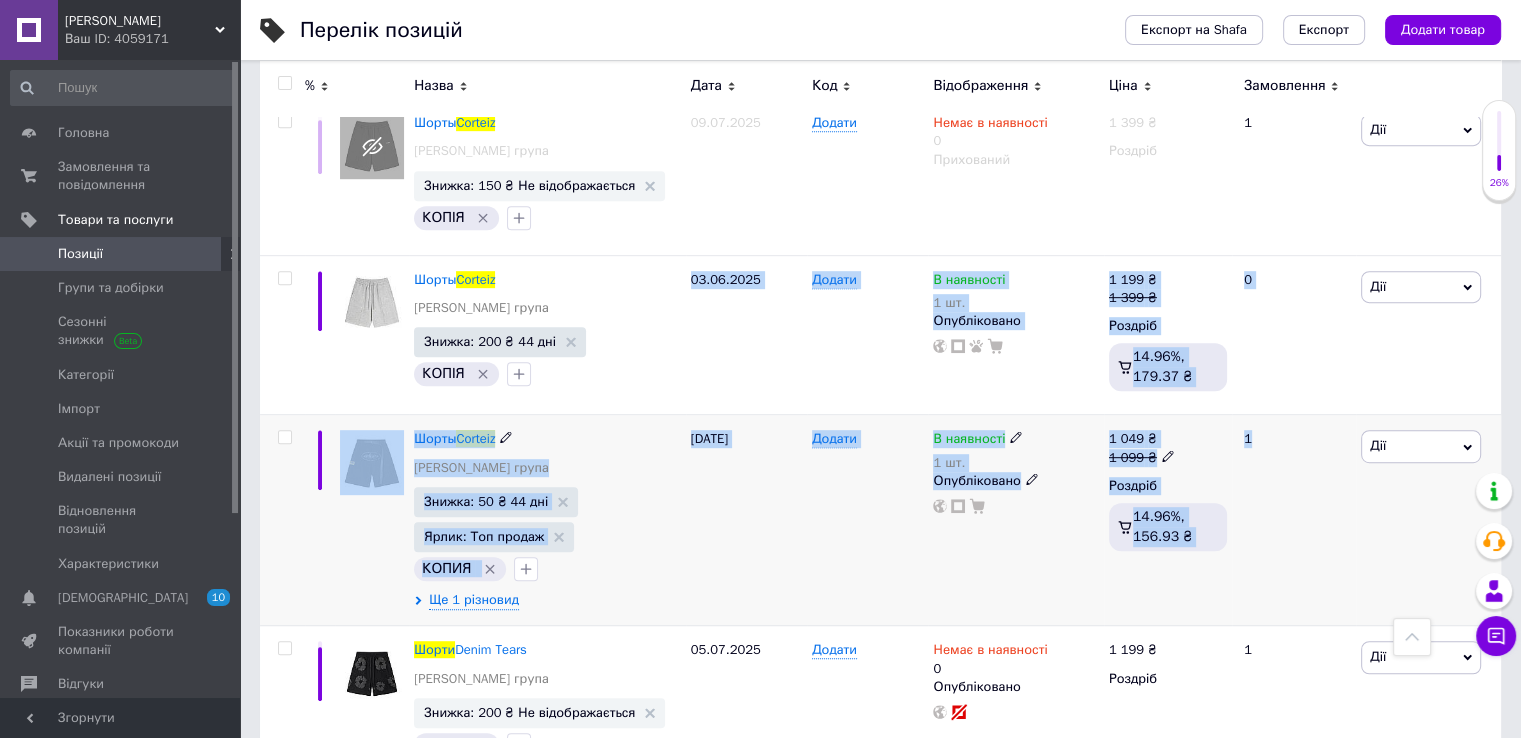 click on "Шорты  Corteiz" at bounding box center [547, 439] 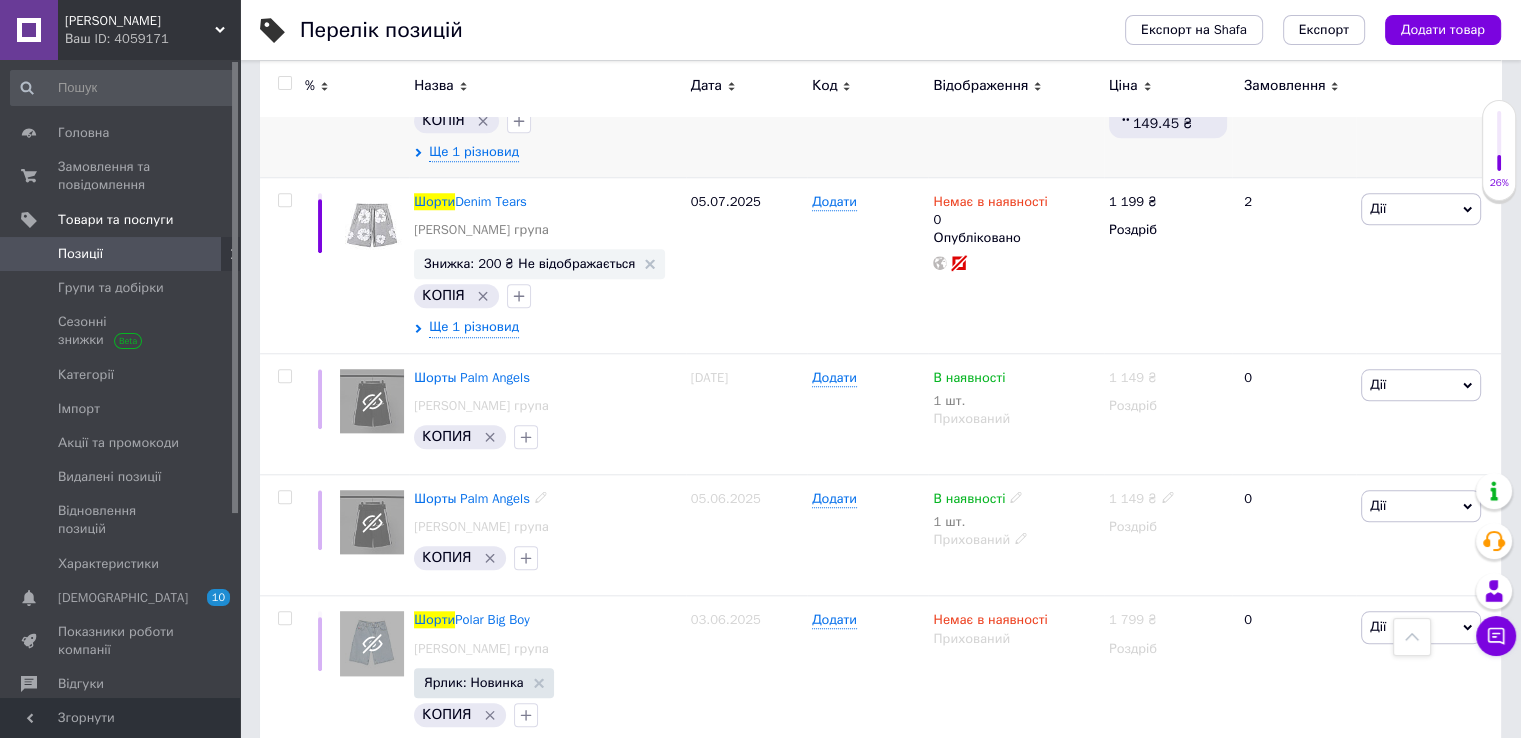 scroll, scrollTop: 1600, scrollLeft: 0, axis: vertical 